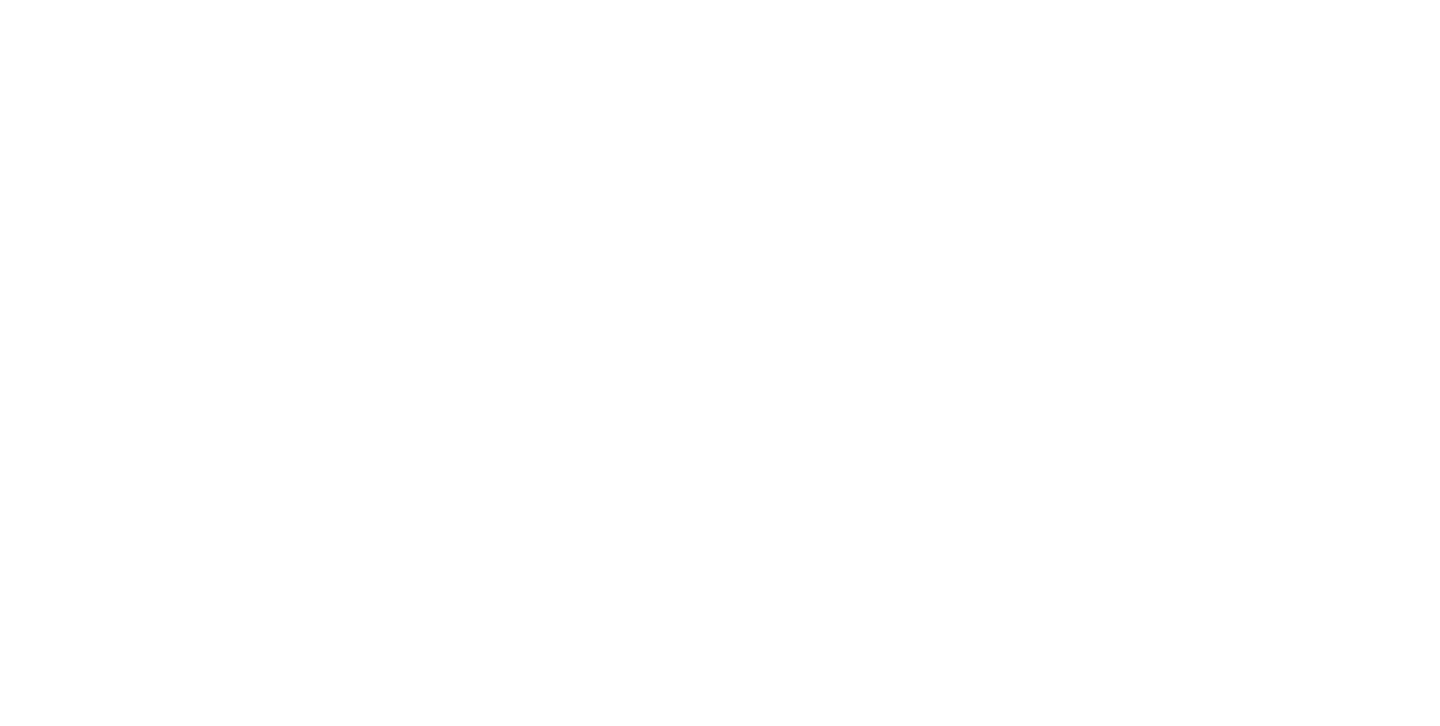 scroll, scrollTop: 0, scrollLeft: 0, axis: both 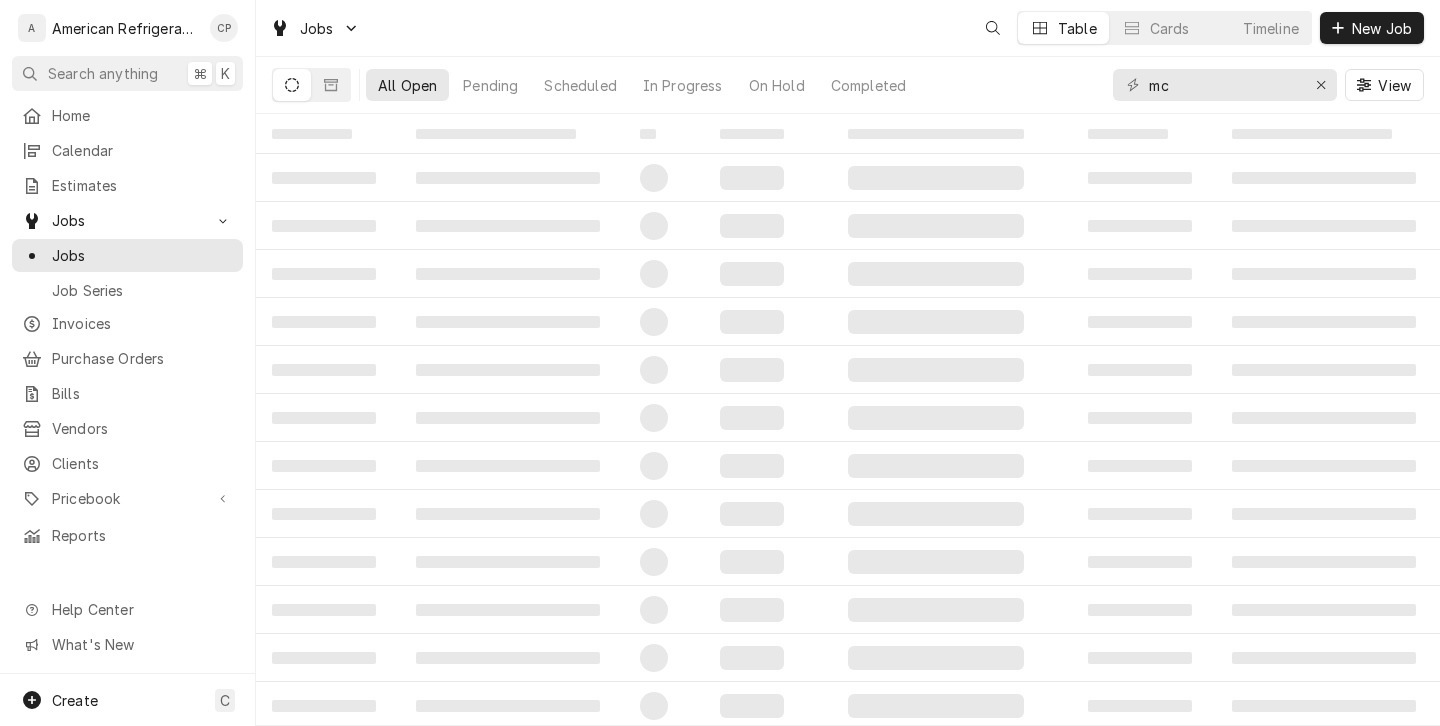 click on "New Job" at bounding box center [1382, 28] 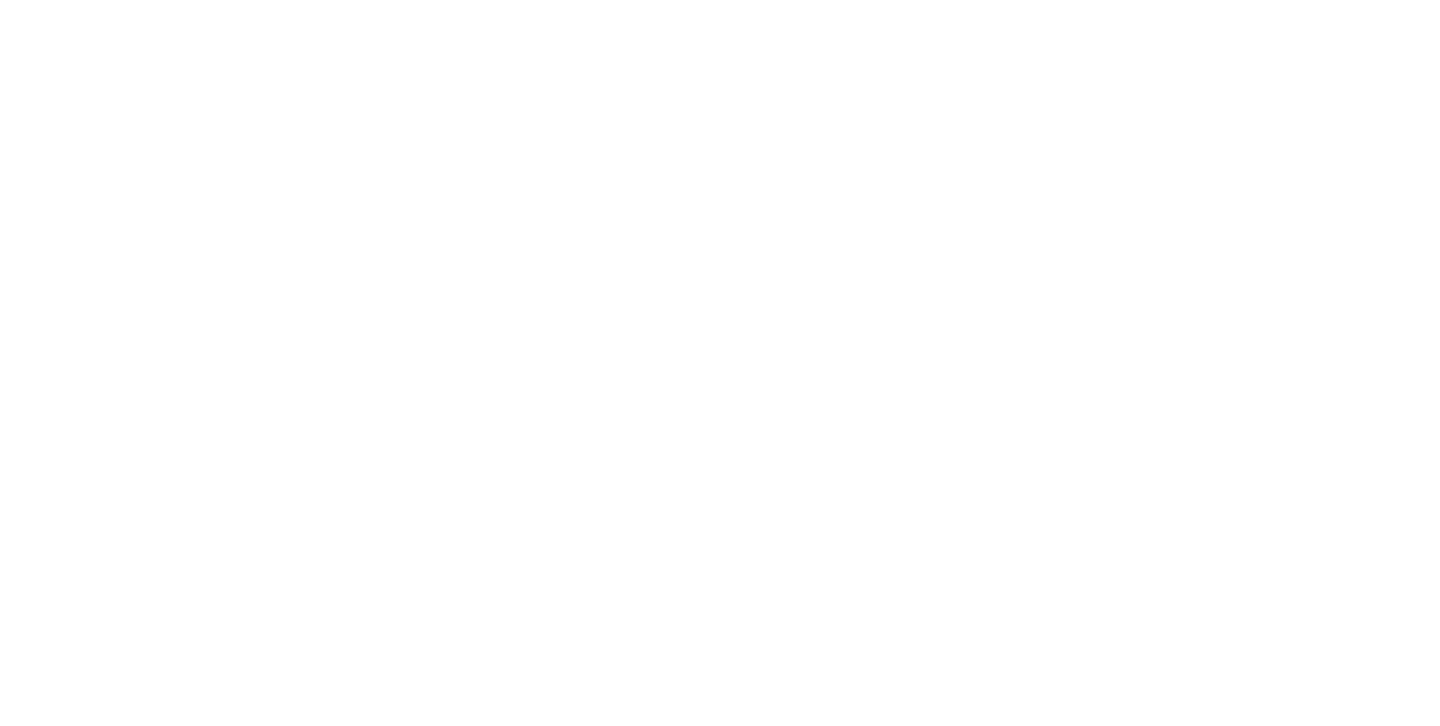 scroll, scrollTop: 0, scrollLeft: 0, axis: both 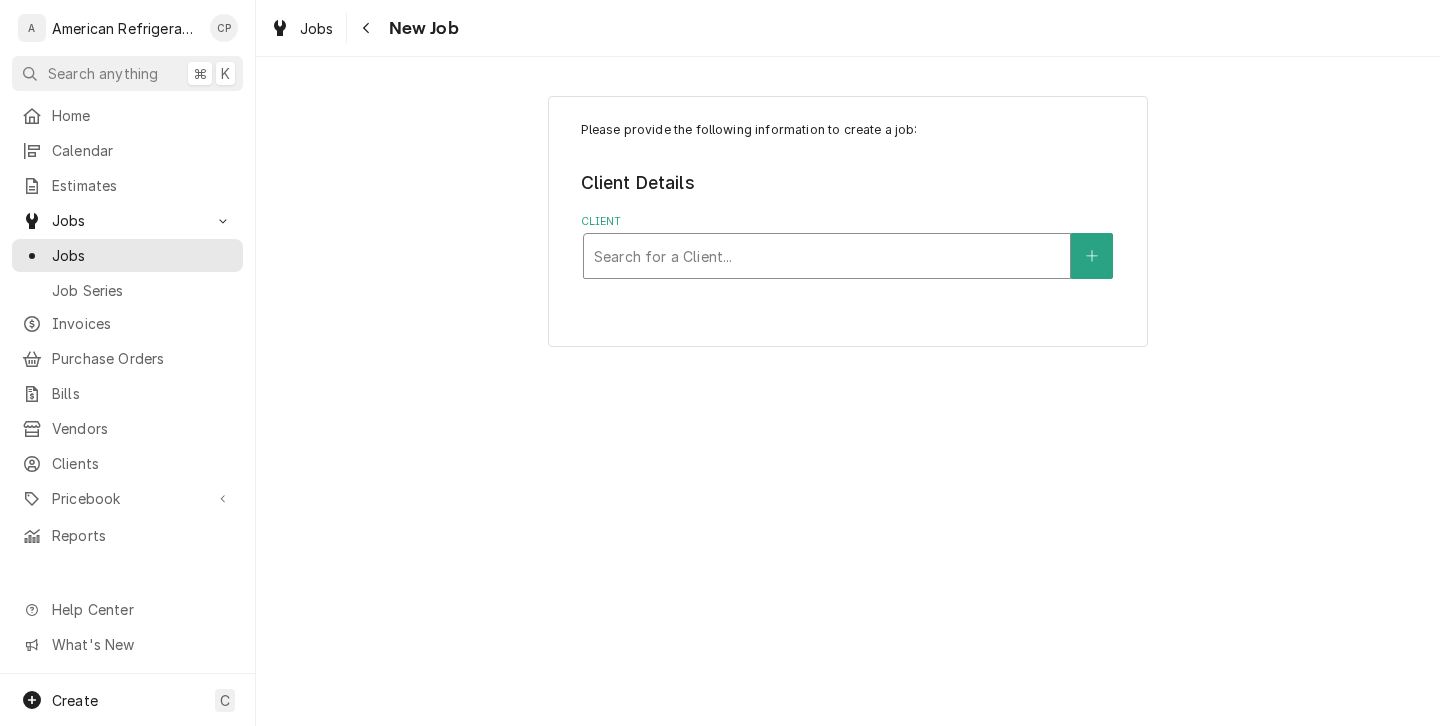 click at bounding box center (827, 256) 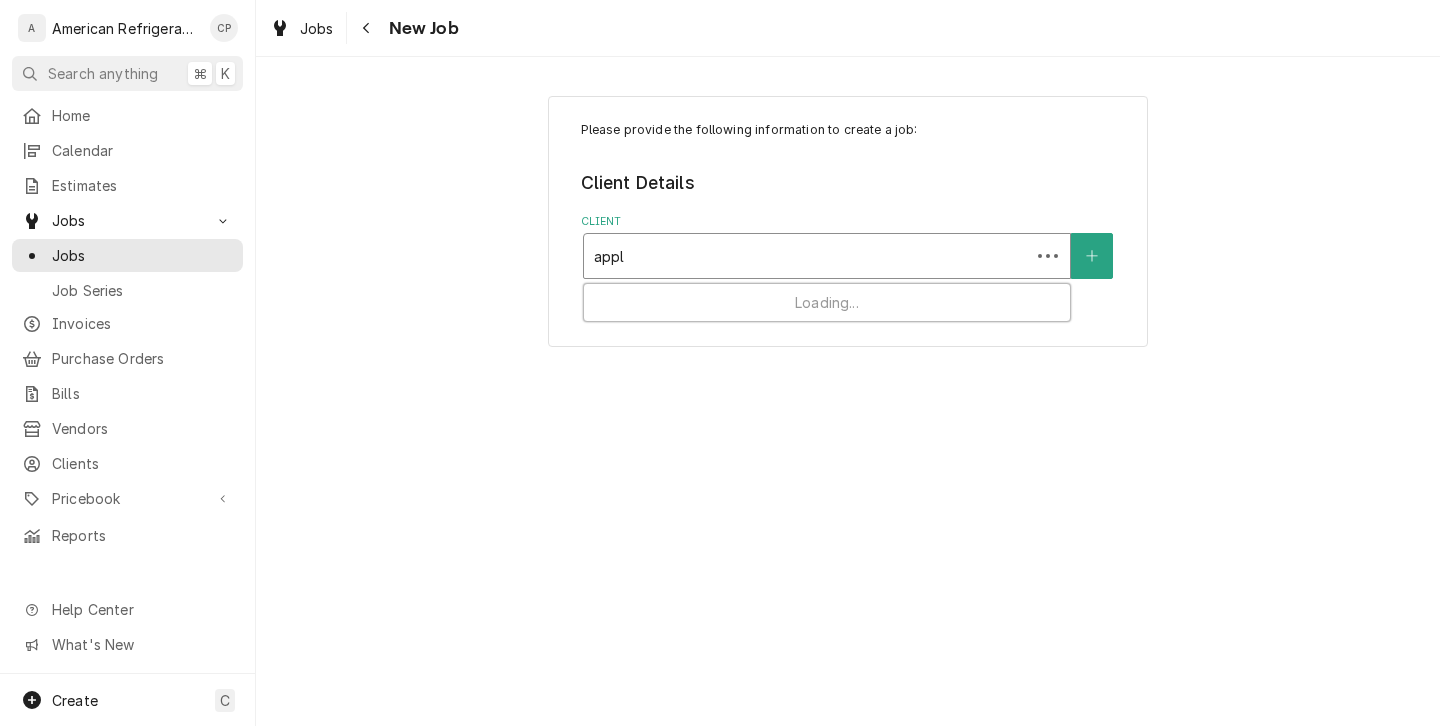 type on "apple" 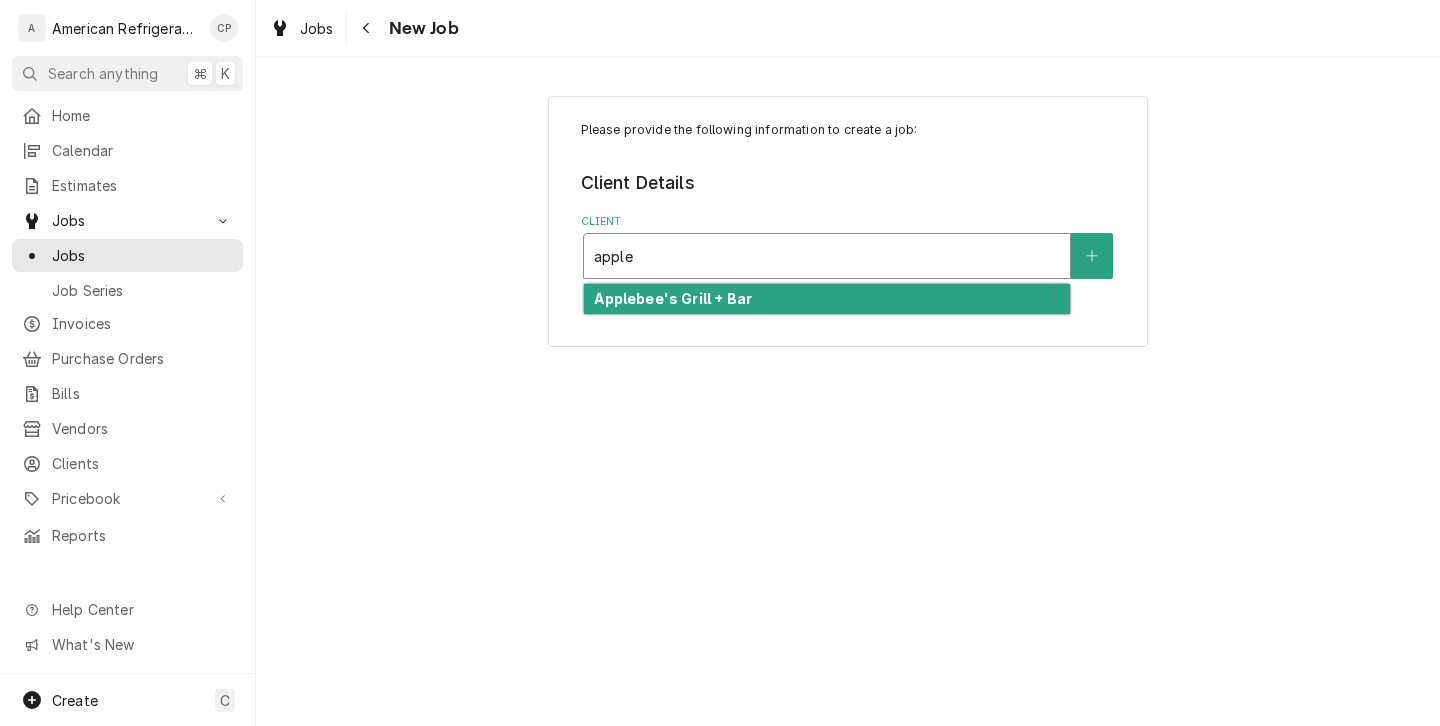 click on "Applebee's Grill + Bar" at bounding box center (827, 299) 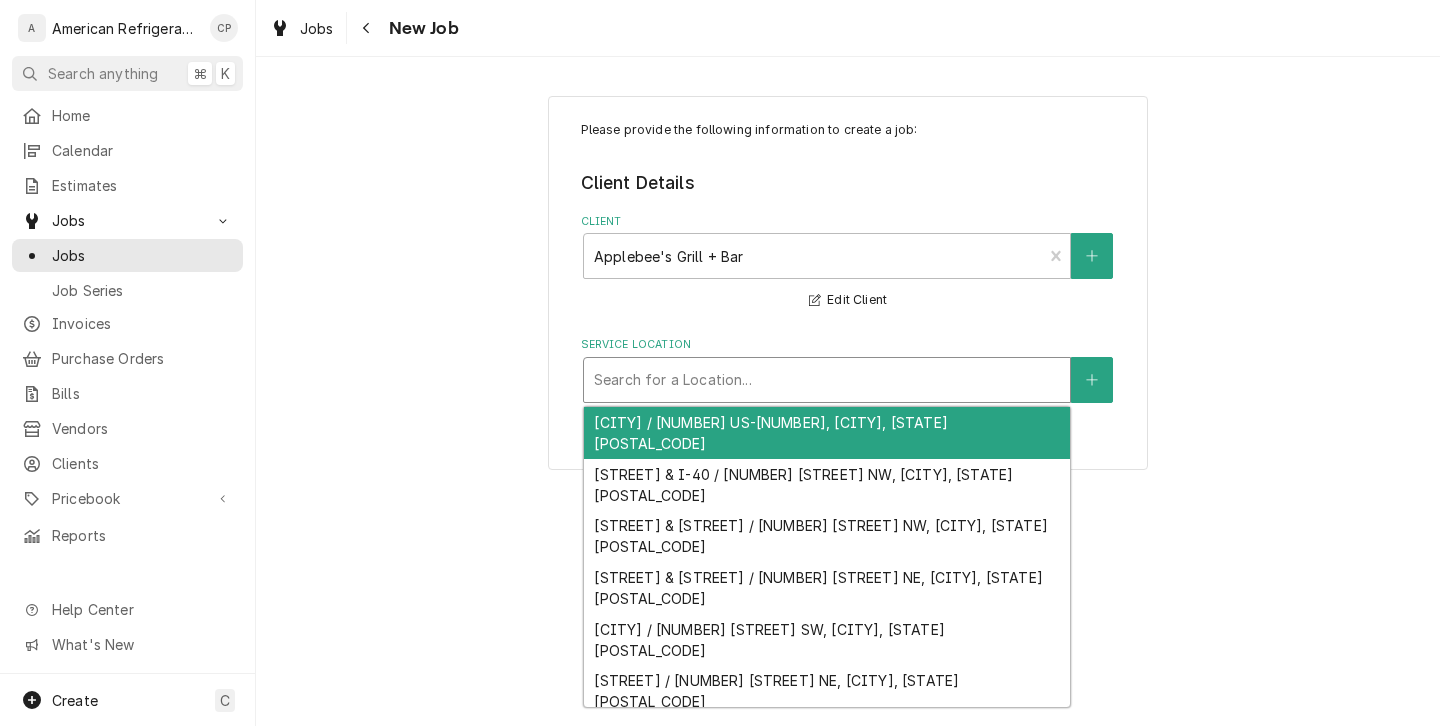 click on "Search for a Location..." at bounding box center (827, 380) 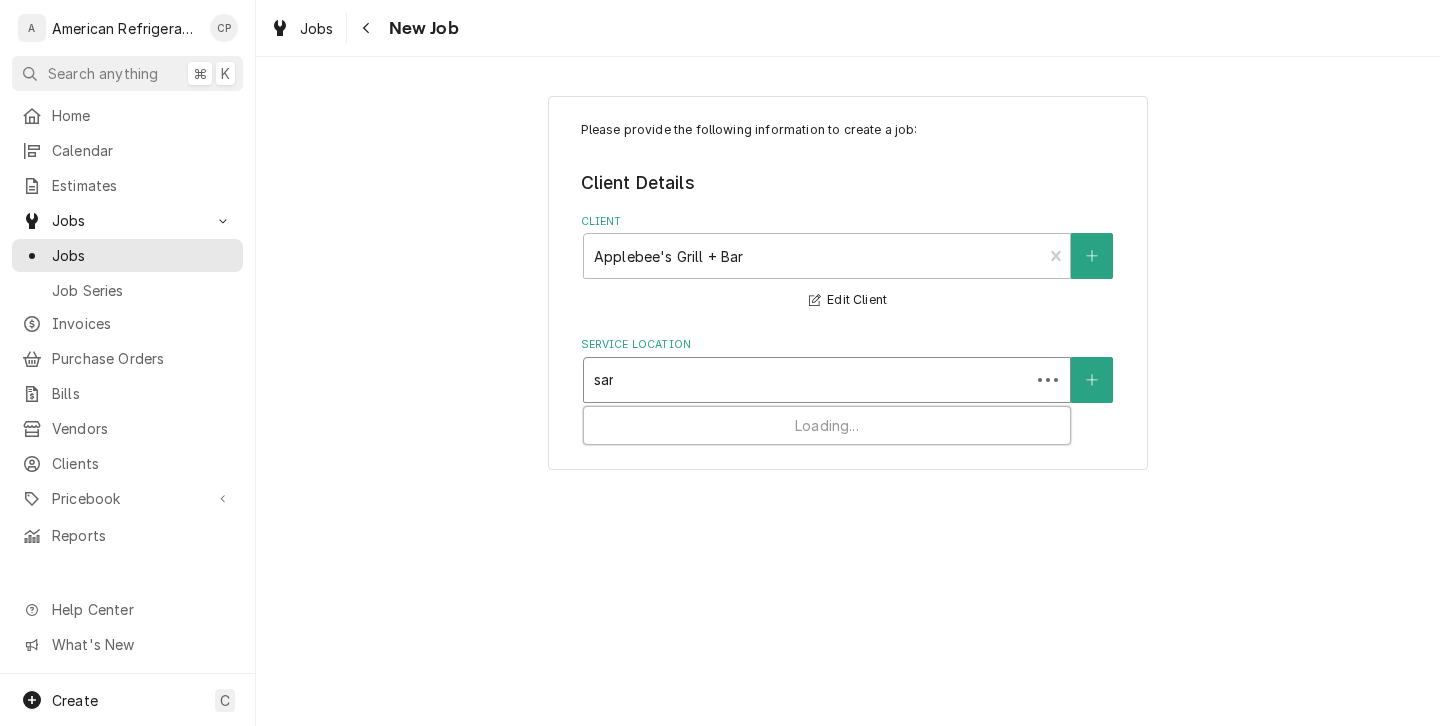 type on "sant" 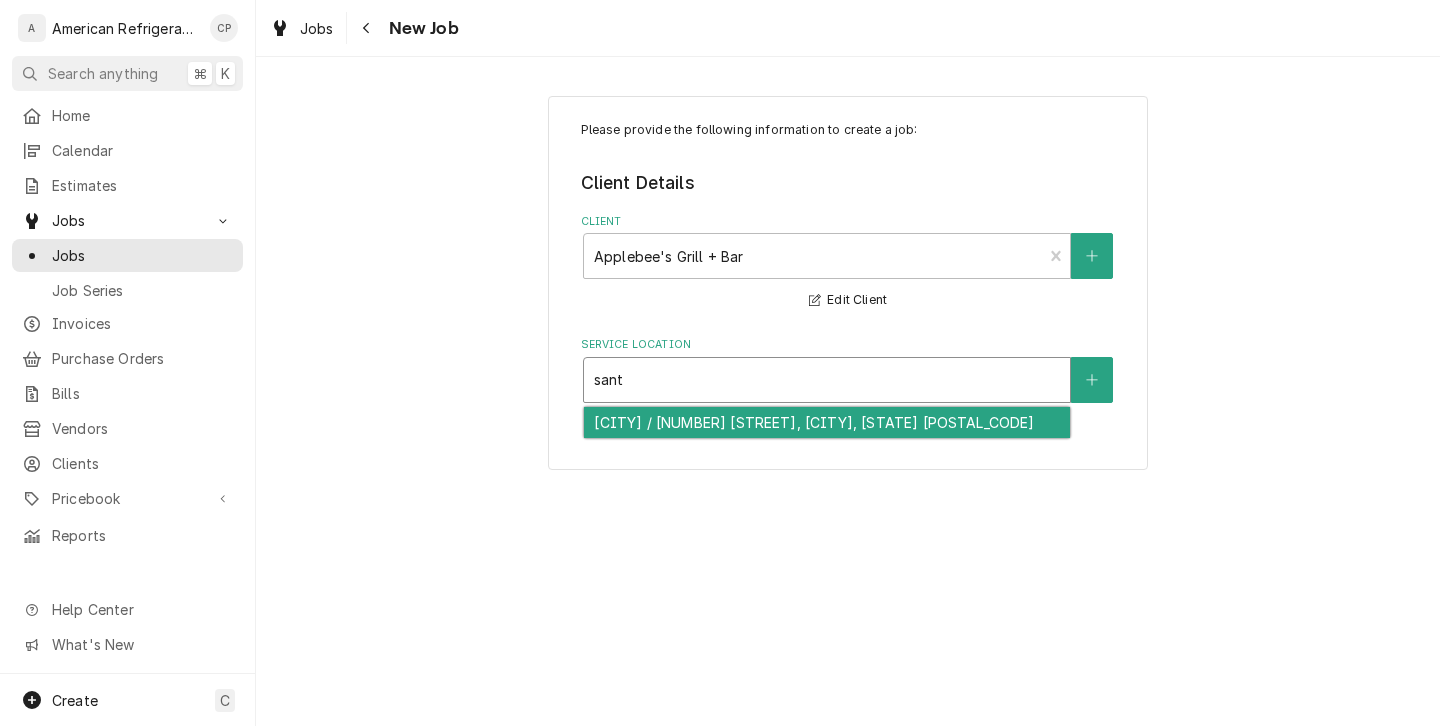 click on "Santa Fe / 4246 Cerrillos Rd, Santa Fe, NM 87507" at bounding box center (827, 422) 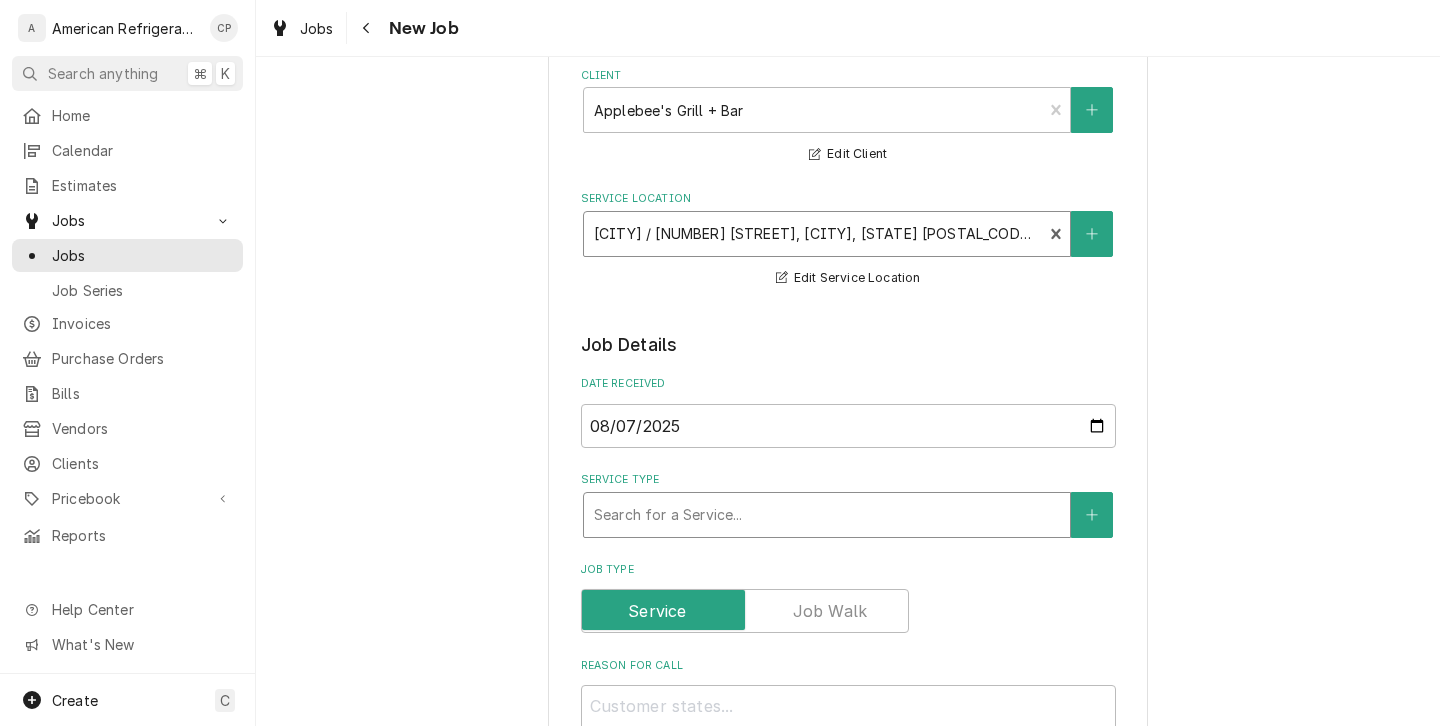 scroll, scrollTop: 174, scrollLeft: 0, axis: vertical 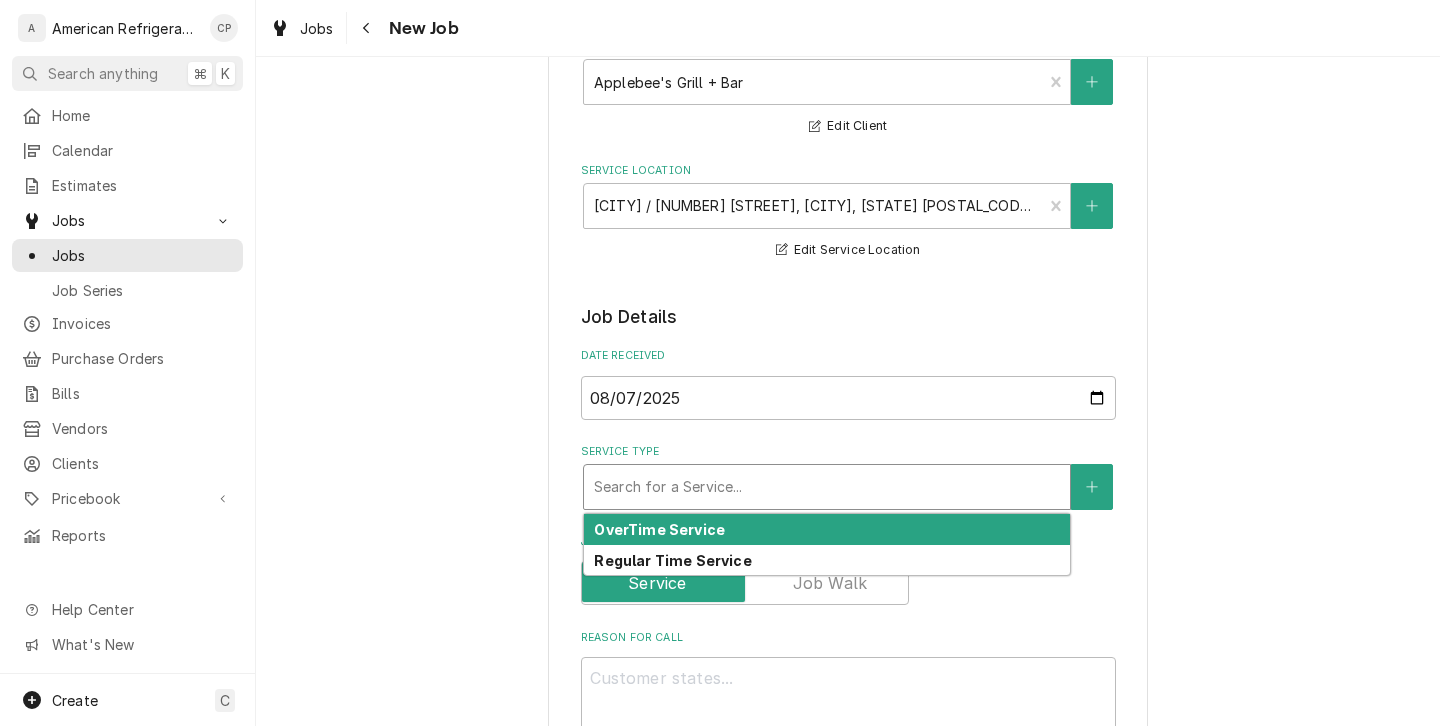 click at bounding box center [827, 487] 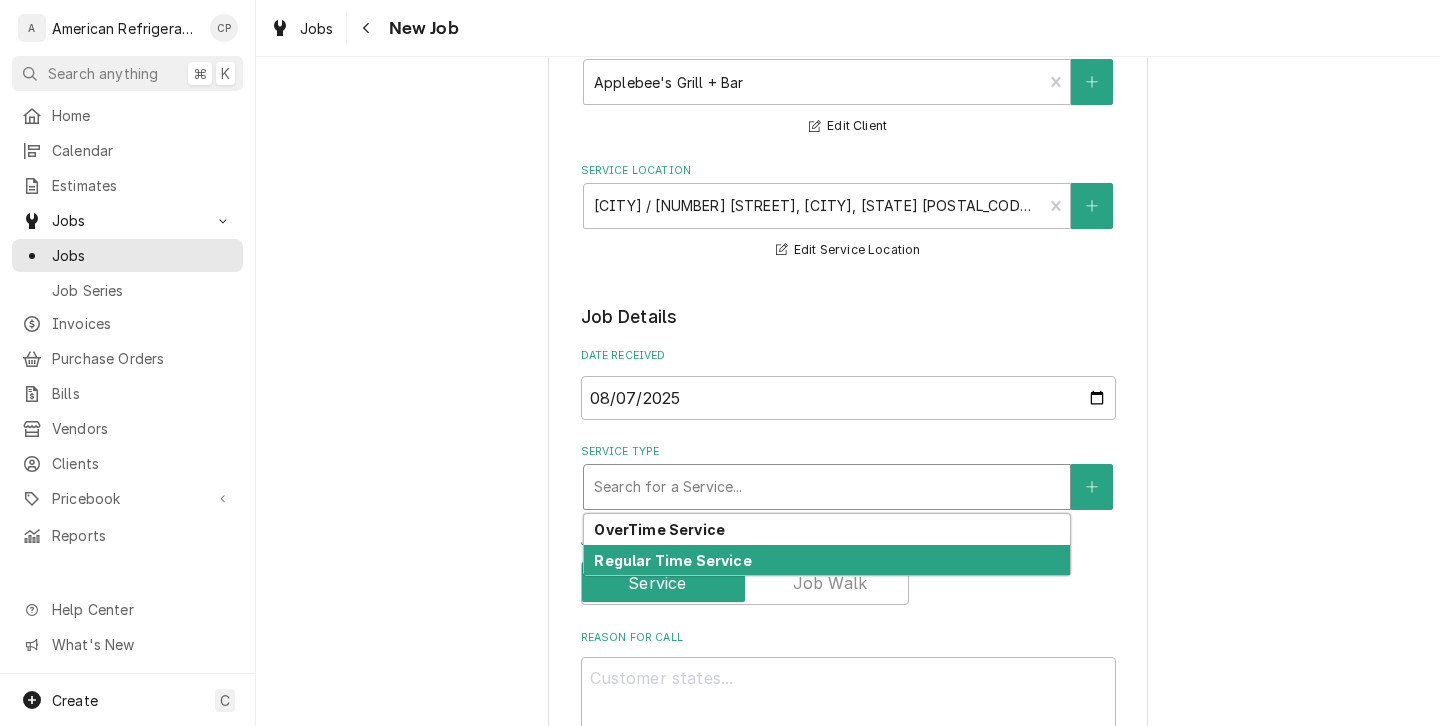 click on "Regular Time Service" at bounding box center (672, 560) 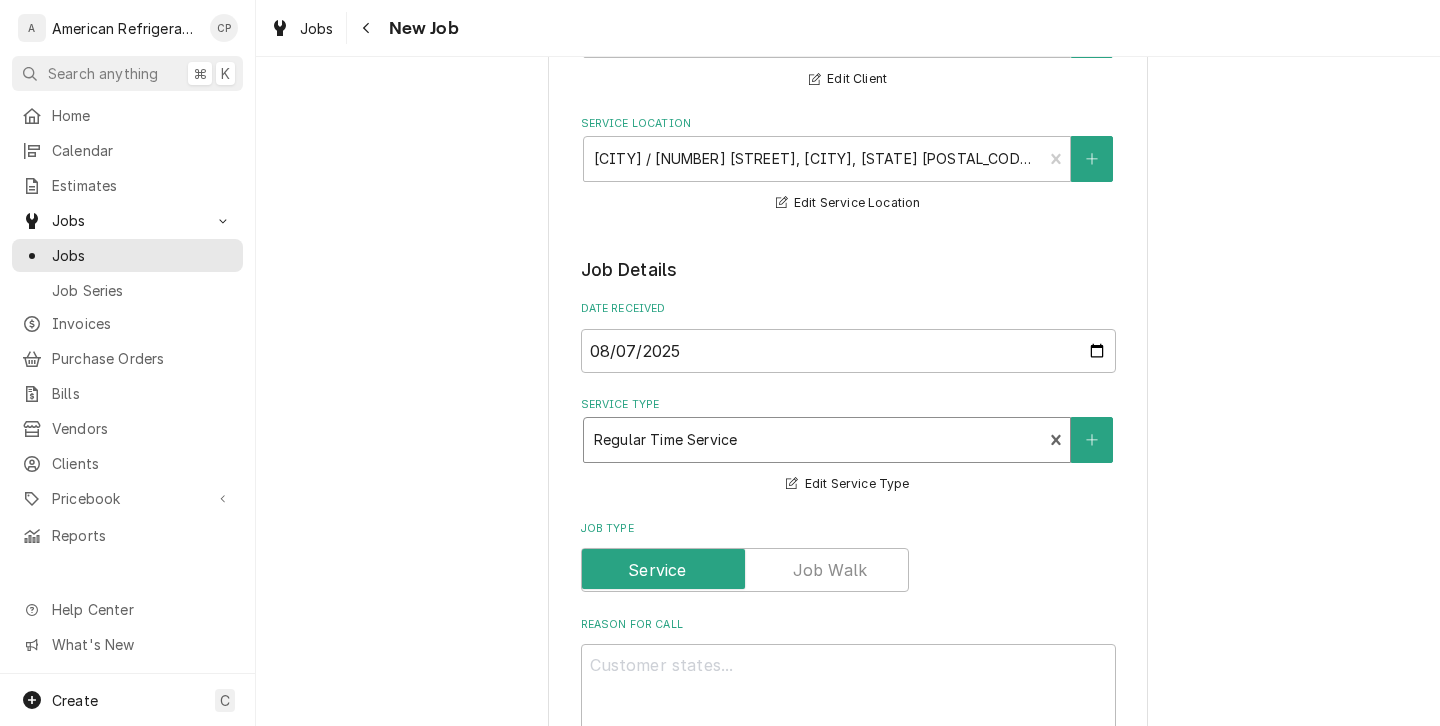 scroll, scrollTop: 277, scrollLeft: 0, axis: vertical 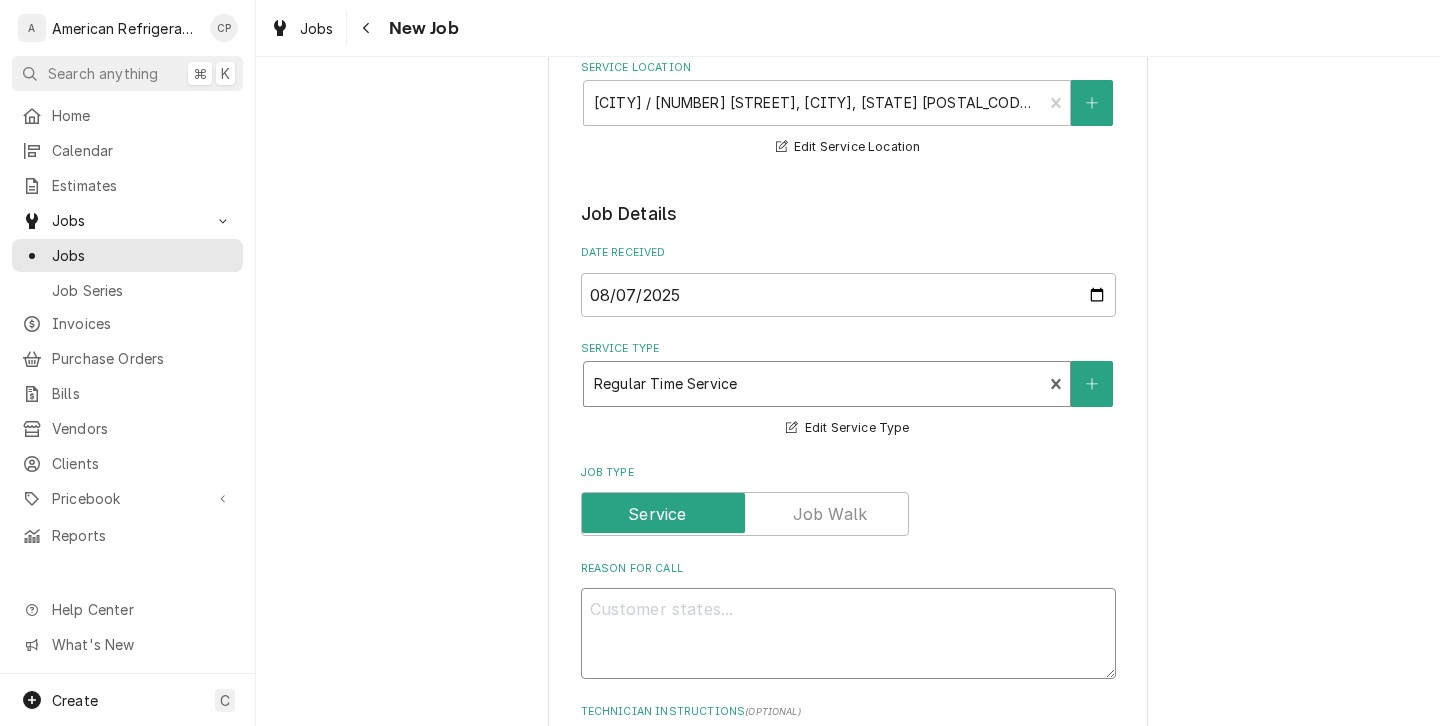 click on "Reason For Call" at bounding box center [848, 633] 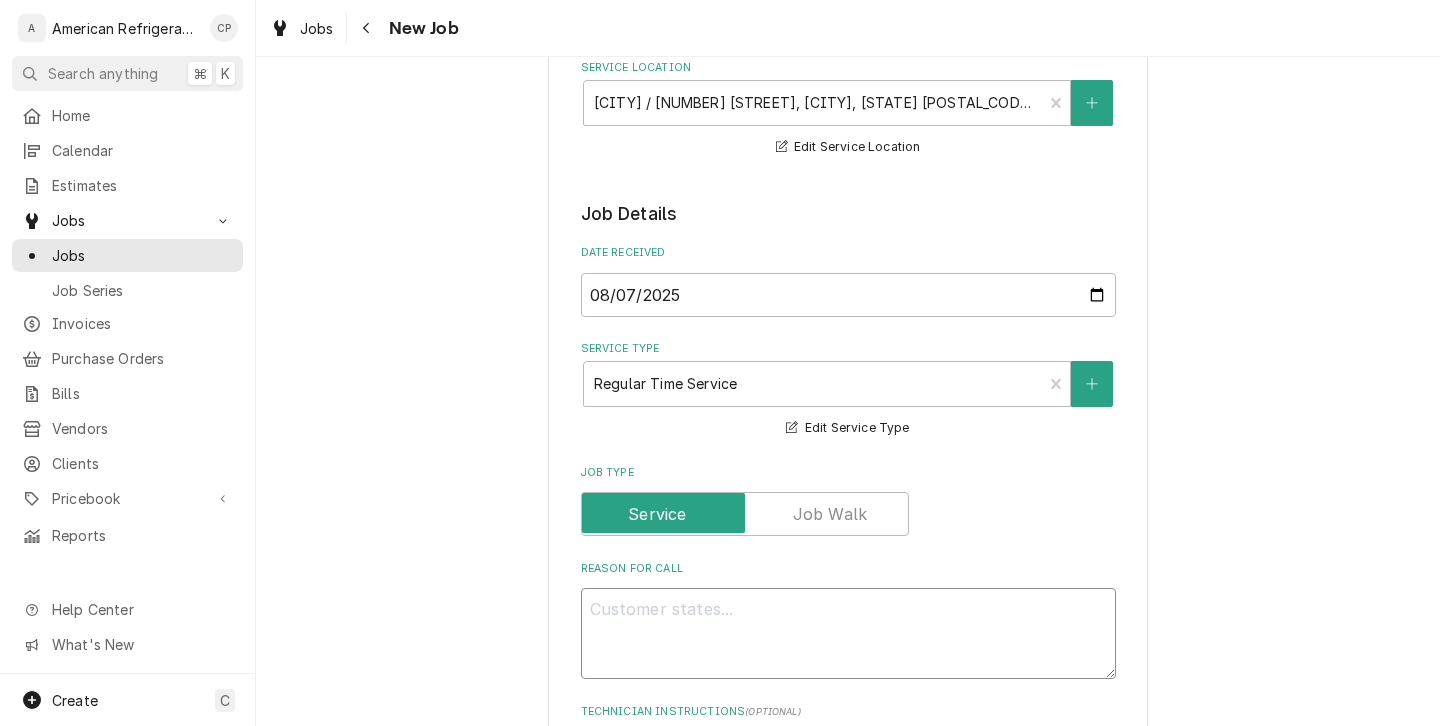 type on "x" 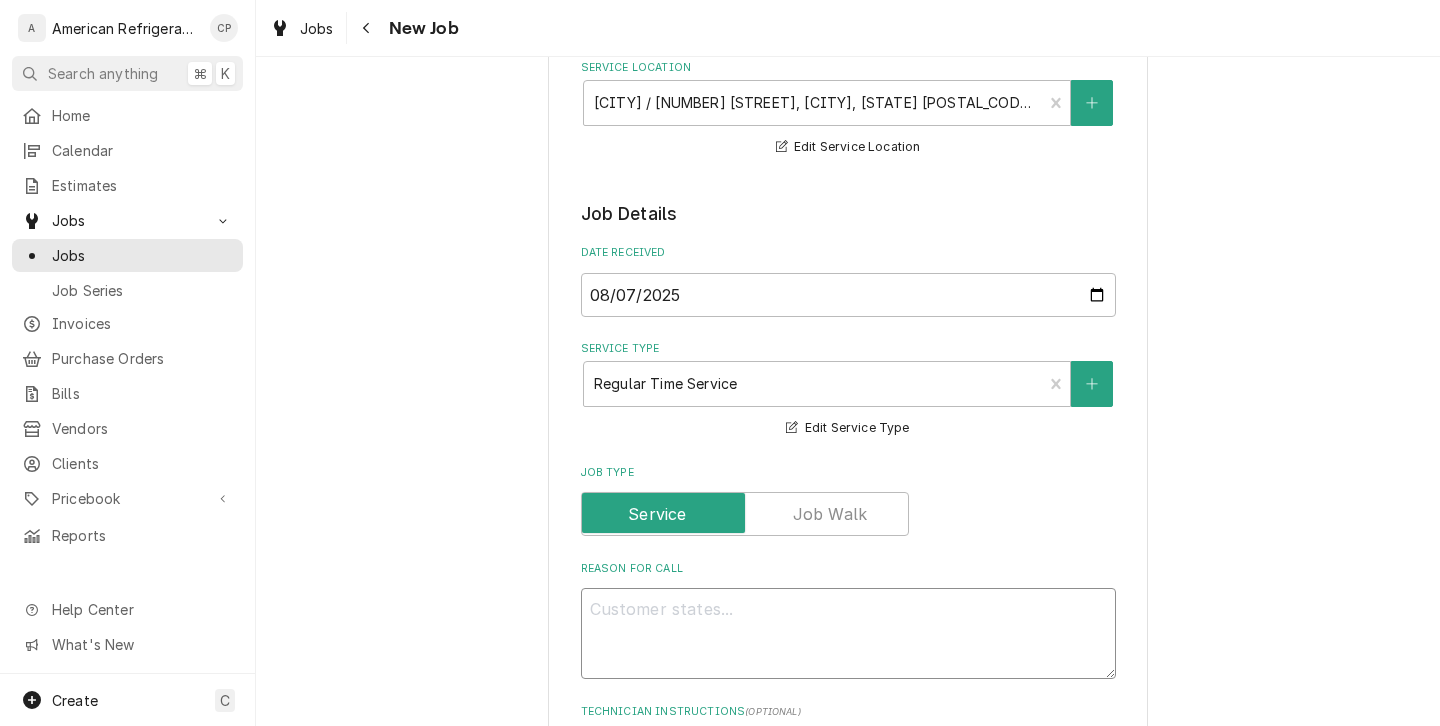 type on "W" 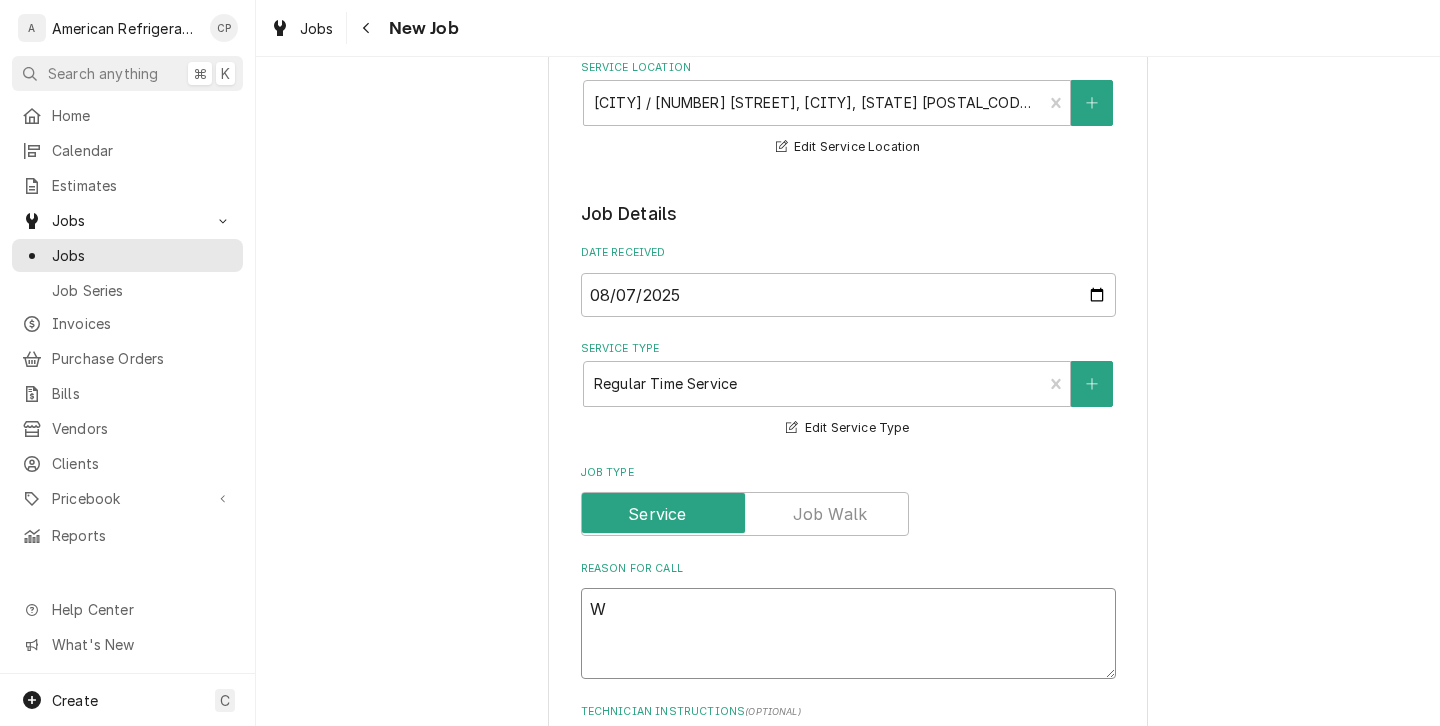type on "x" 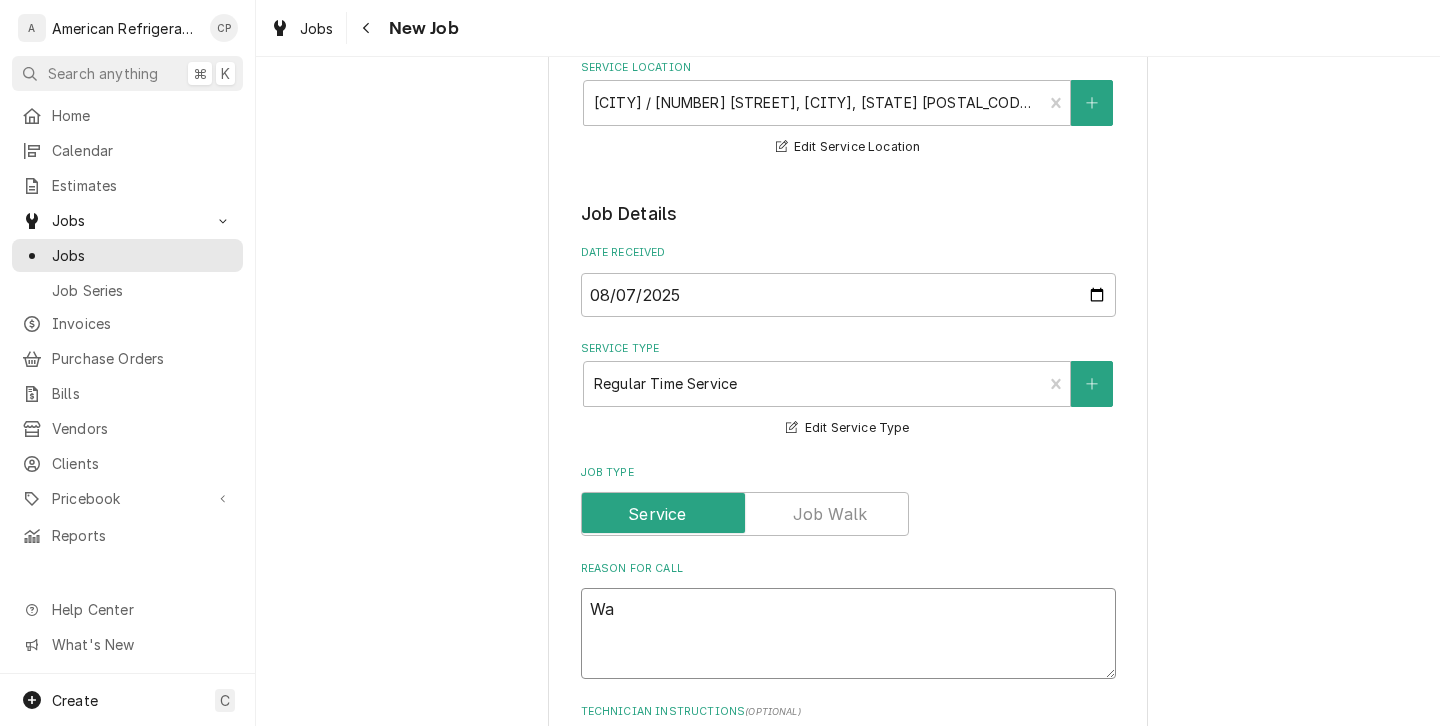 type on "x" 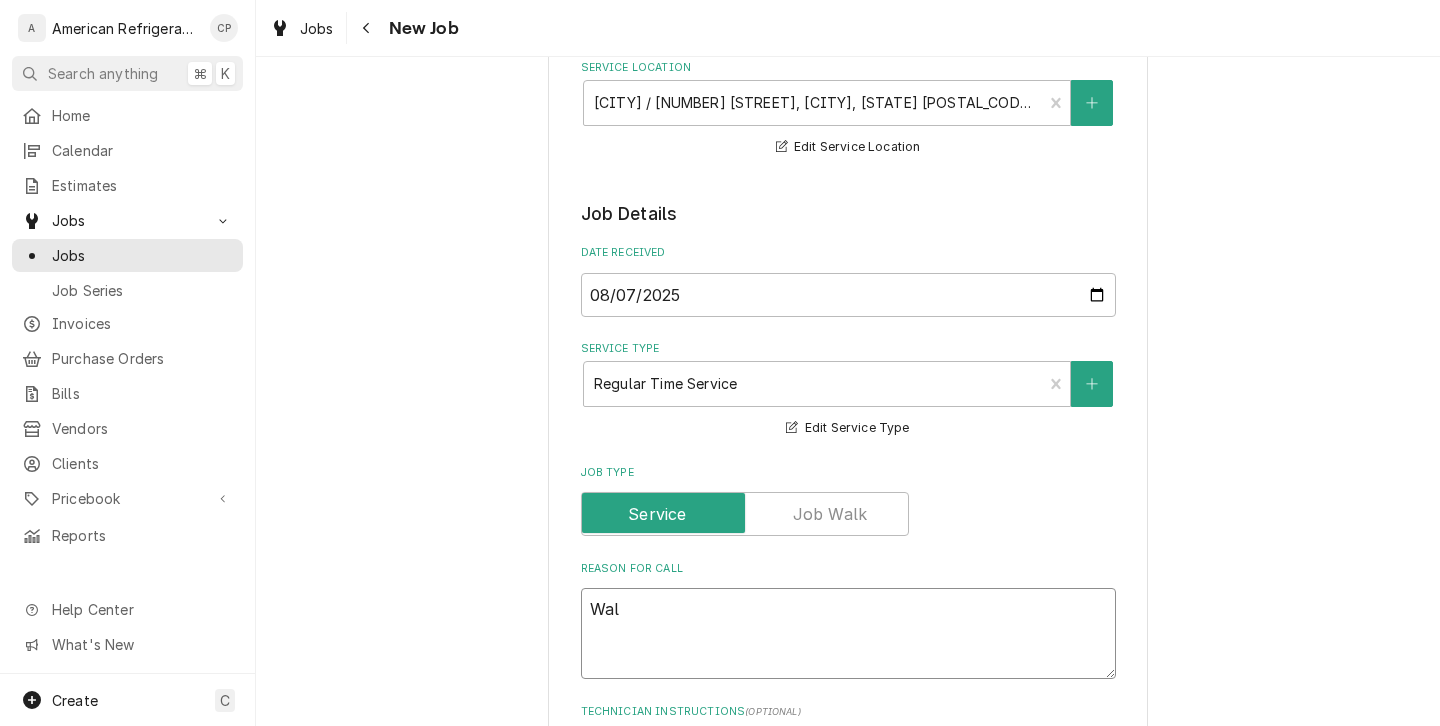 type on "x" 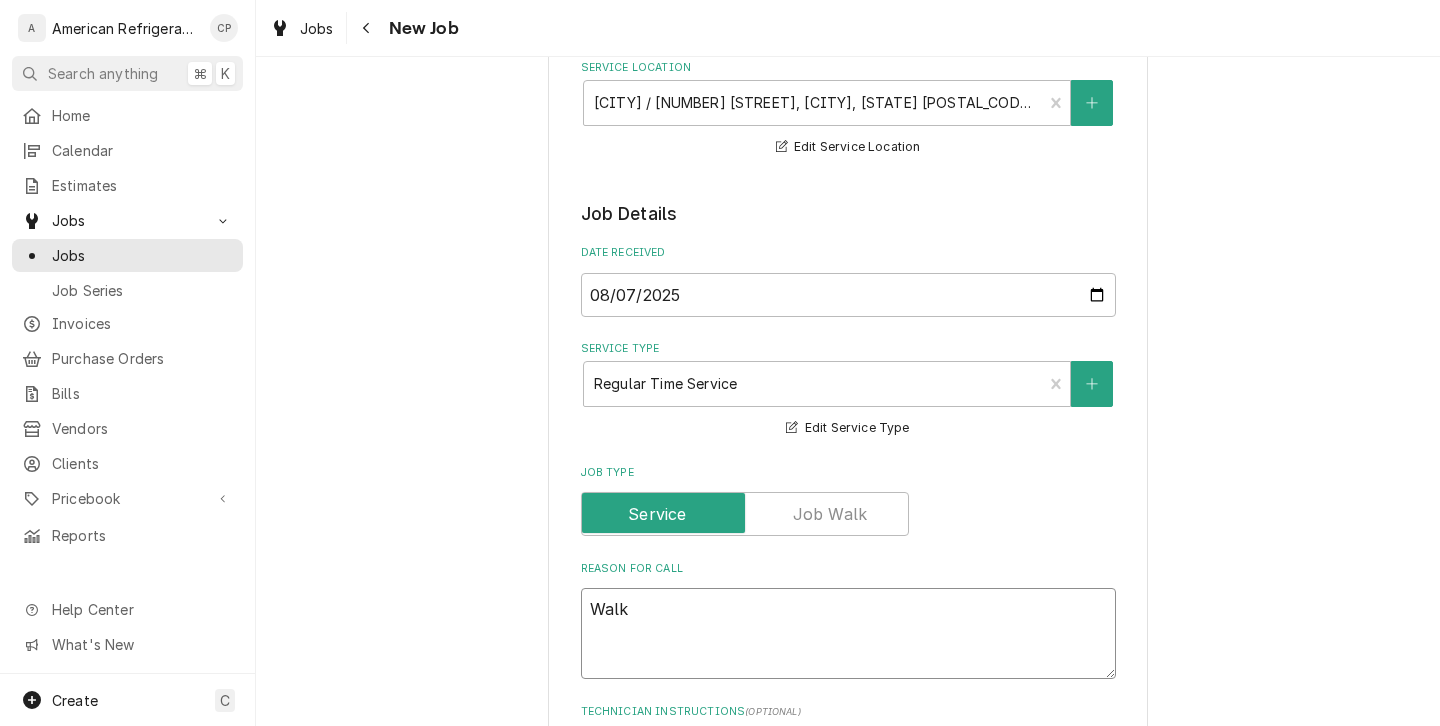 type on "x" 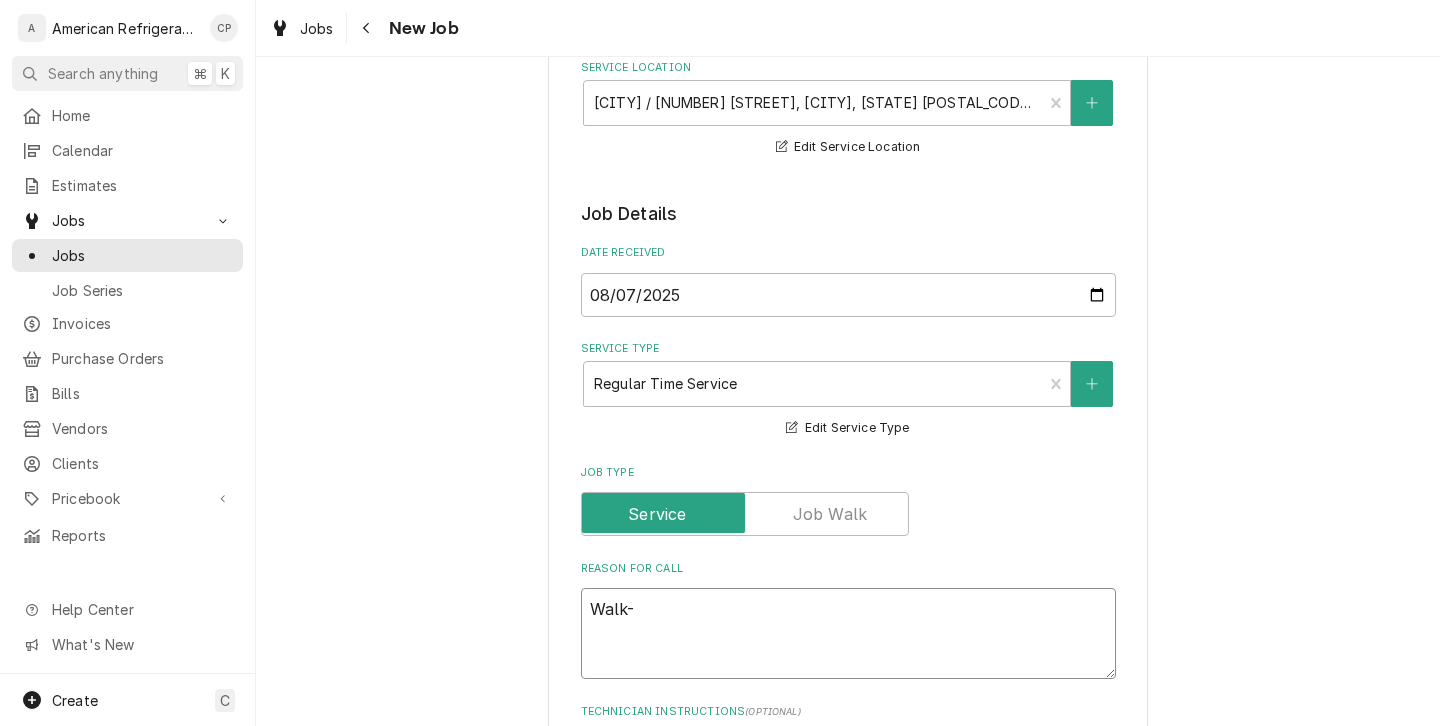 type on "x" 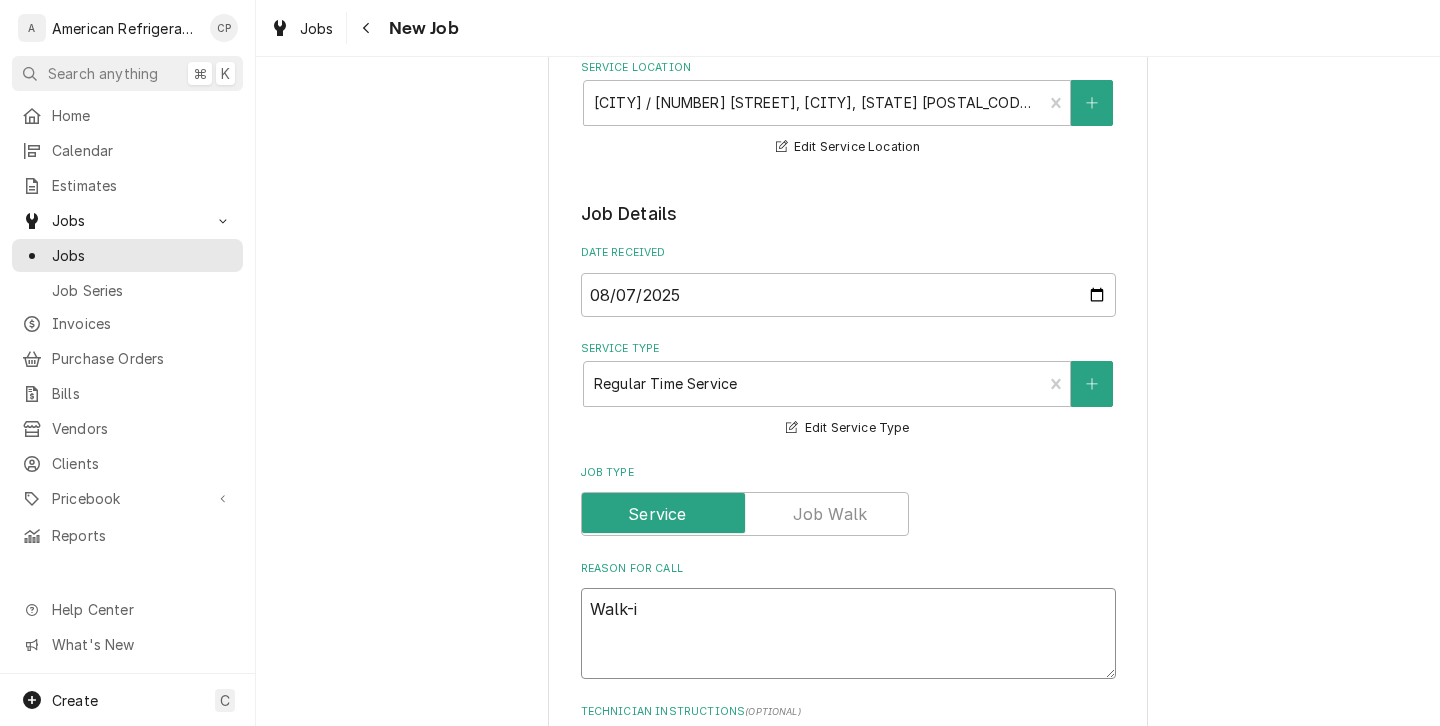 type on "x" 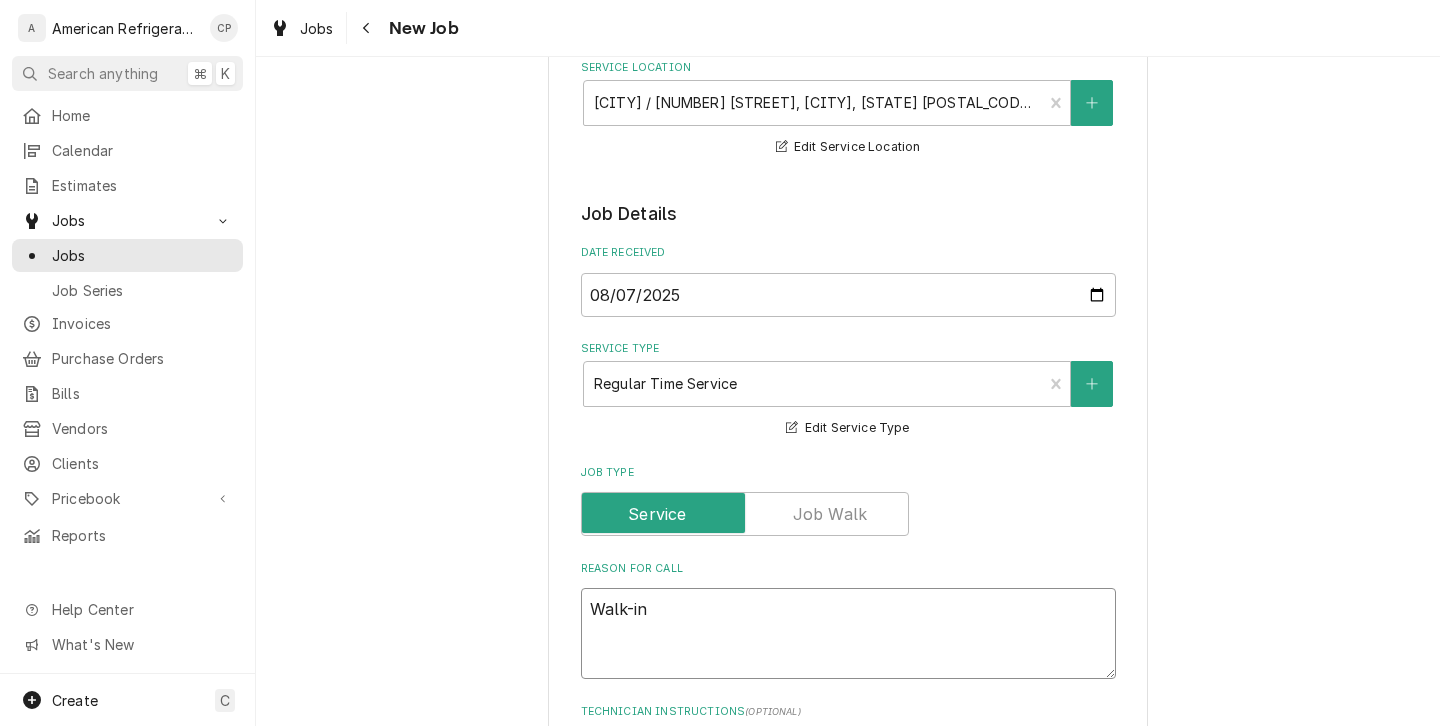 type on "x" 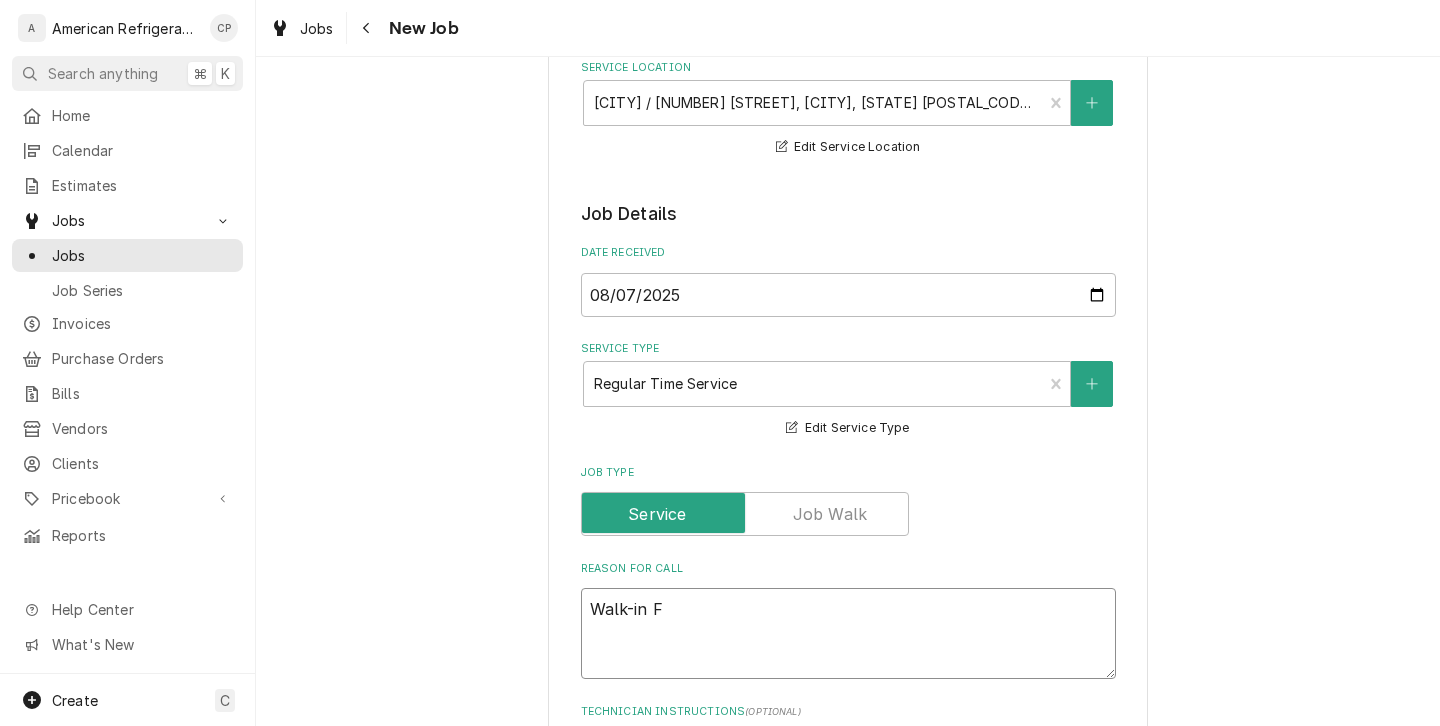 type on "x" 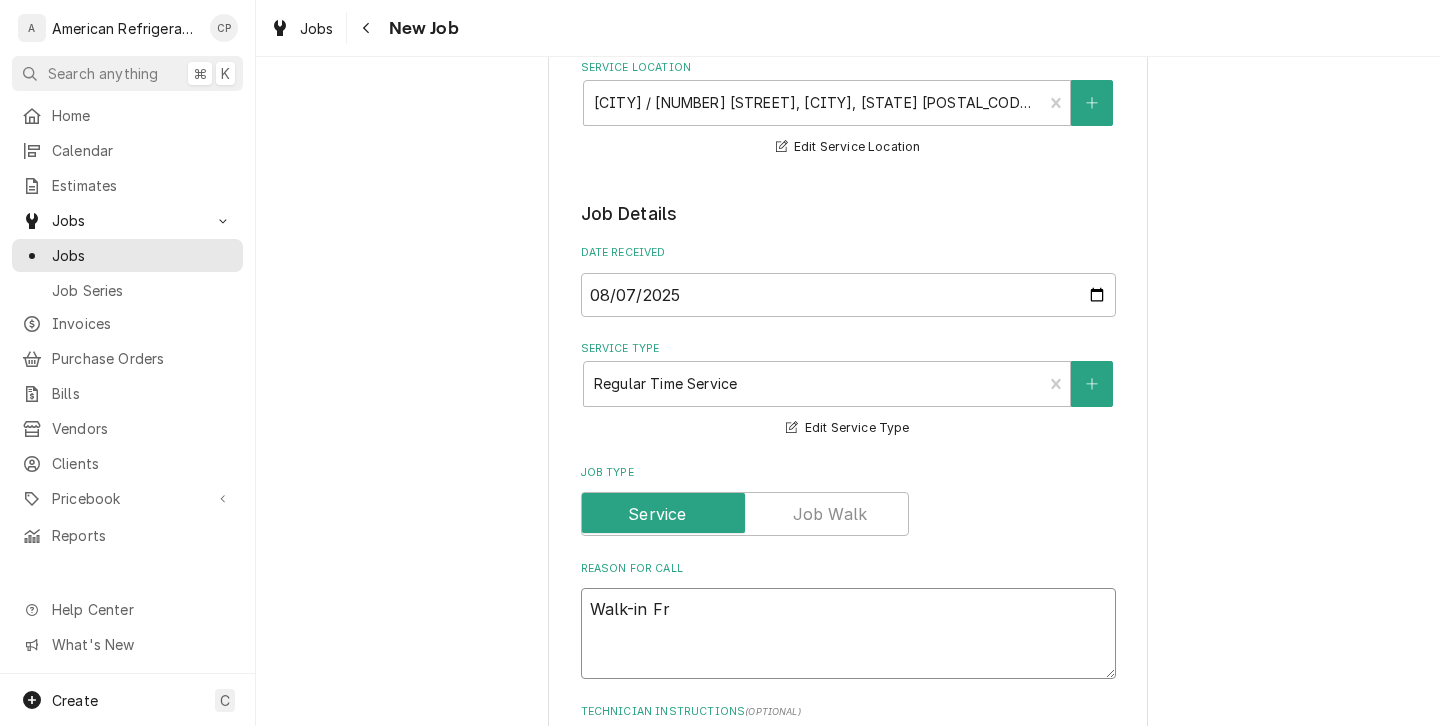 type on "x" 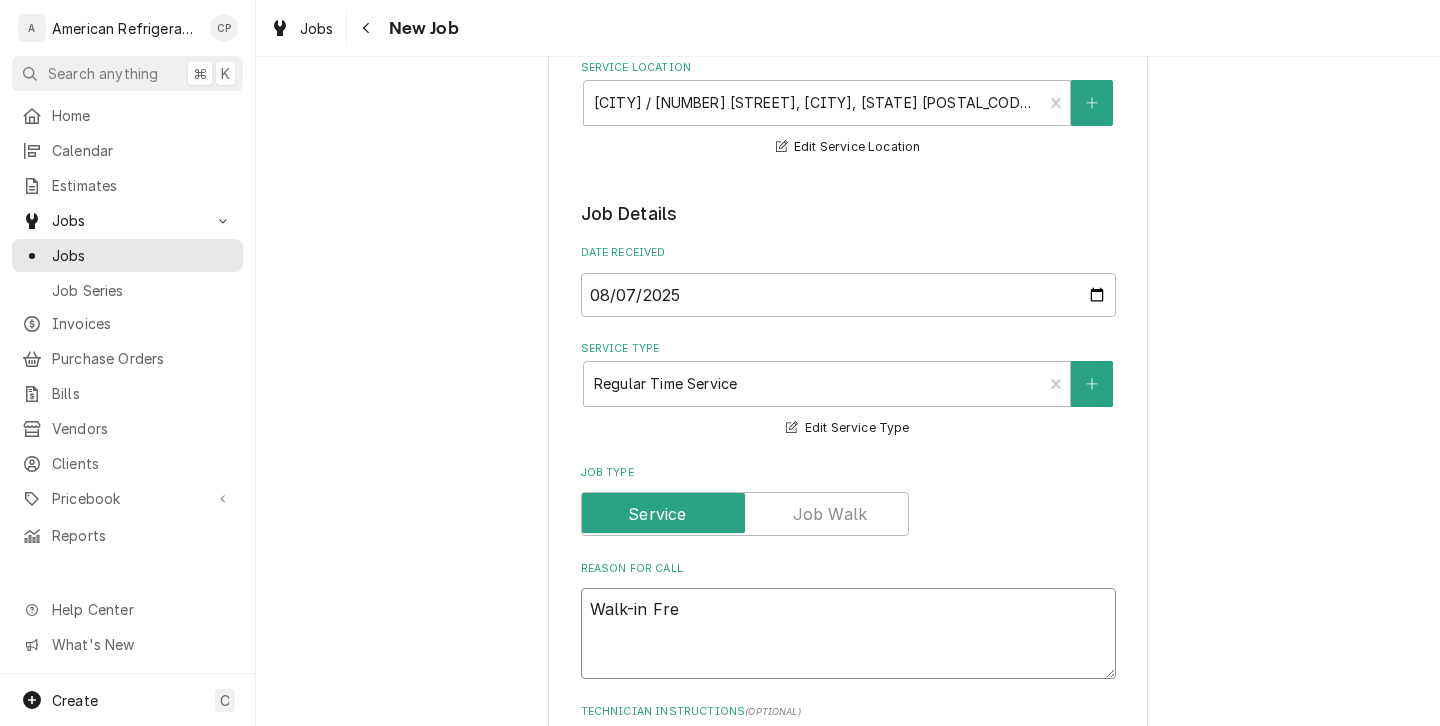 type on "x" 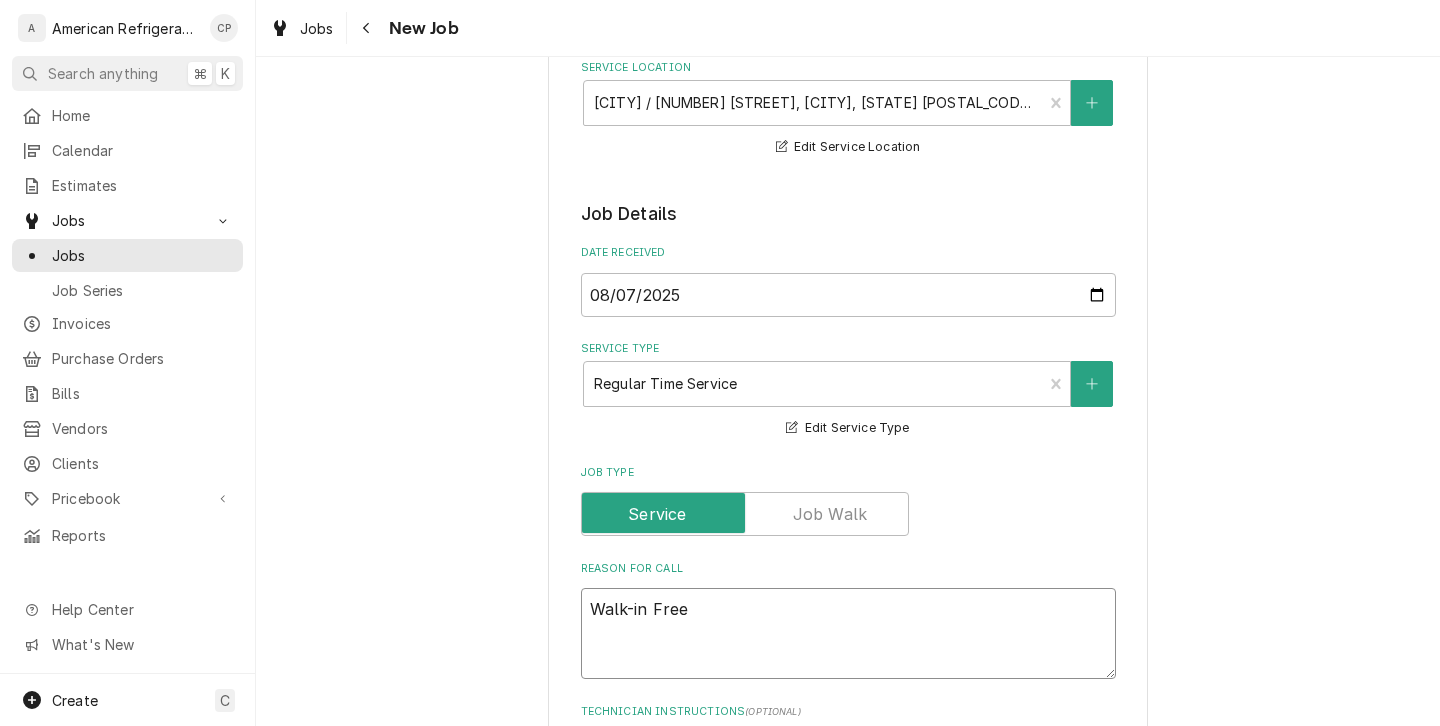 type on "x" 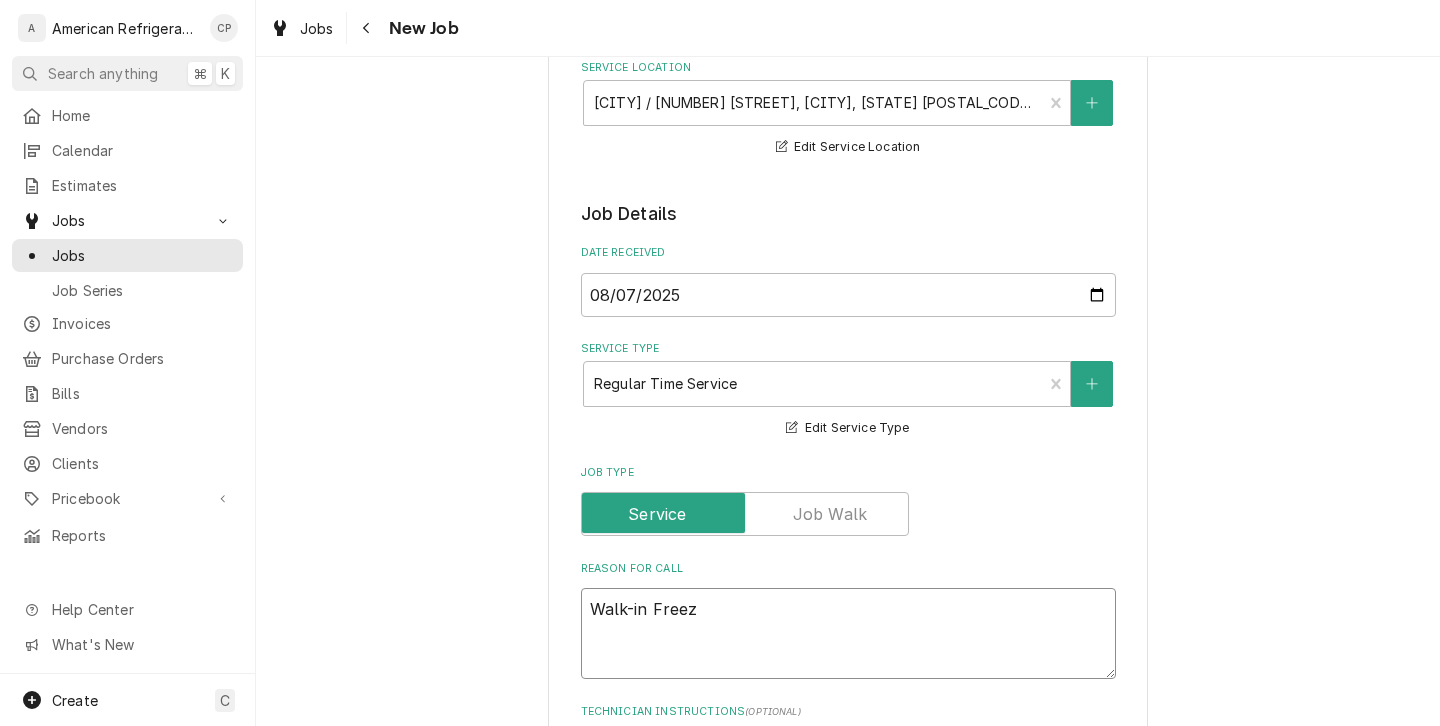 type on "x" 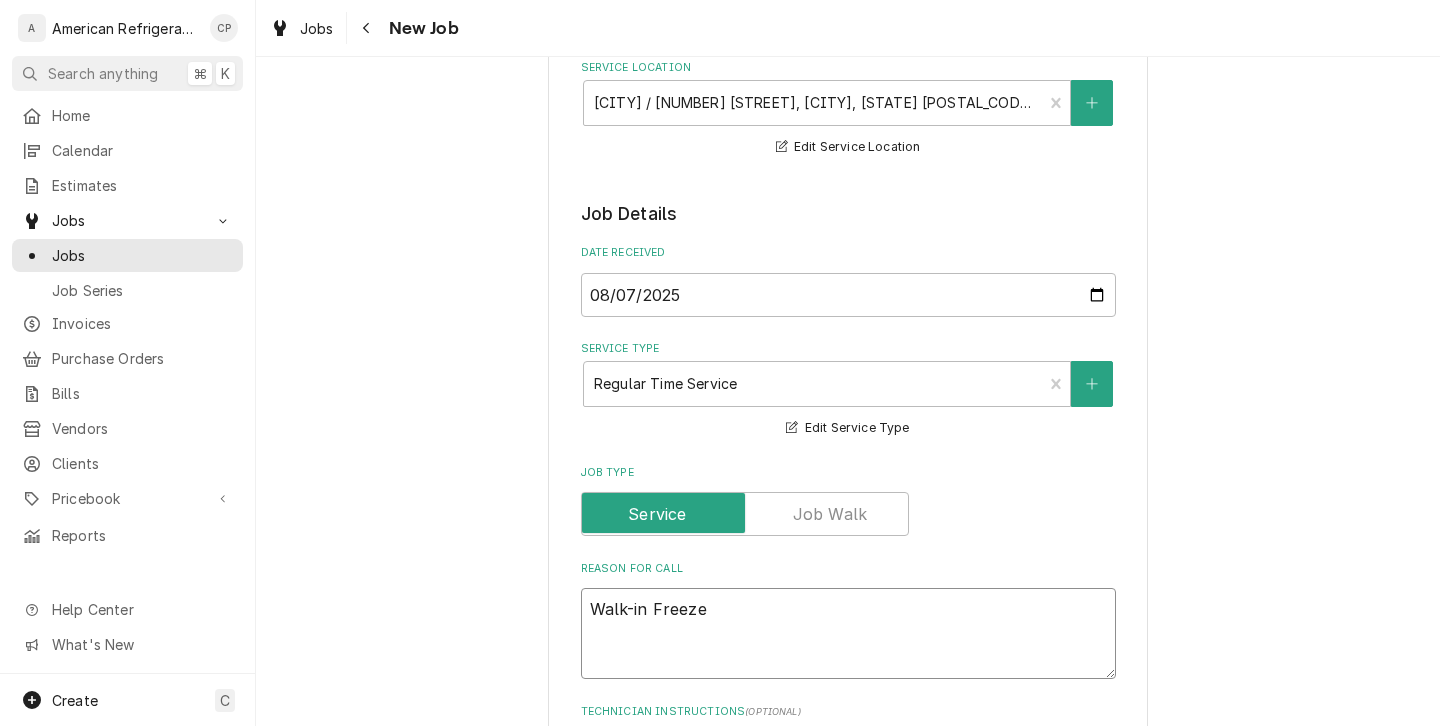 type on "x" 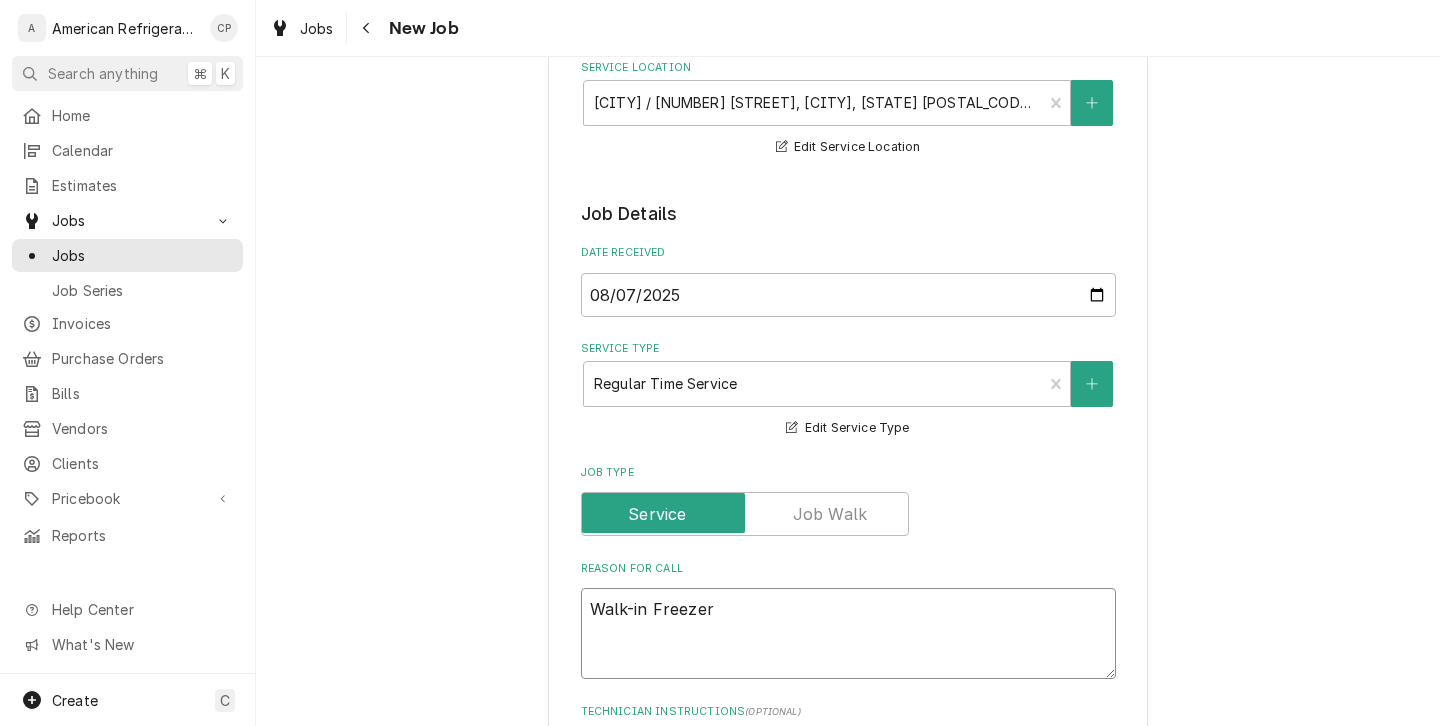 type on "x" 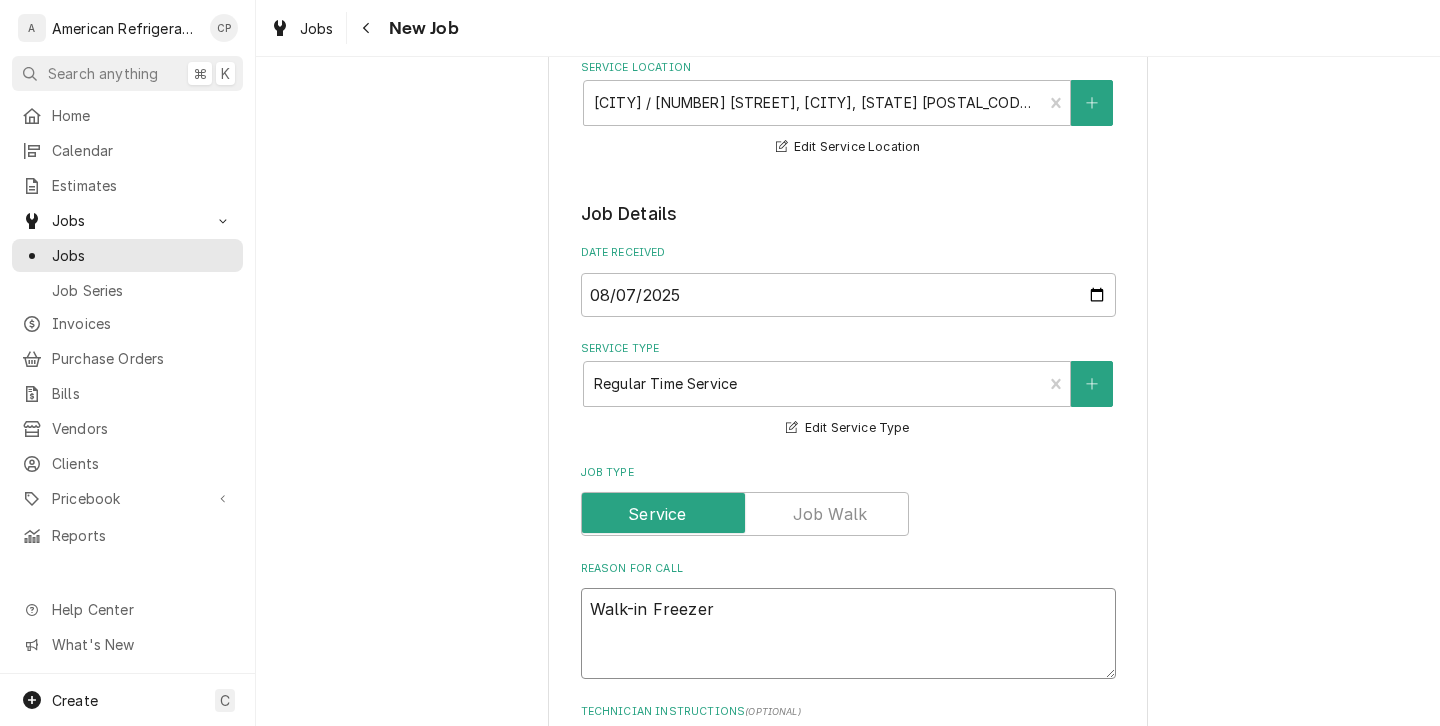 type on "x" 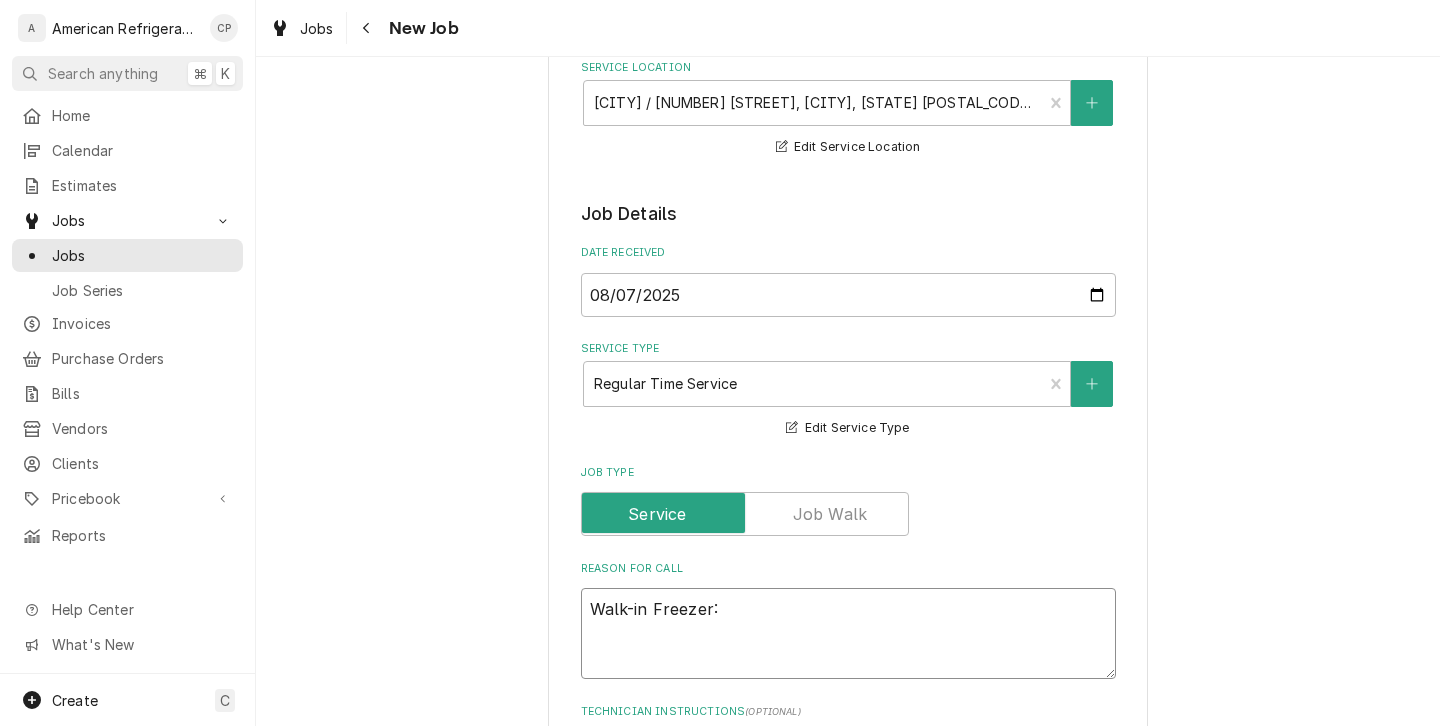 type on "x" 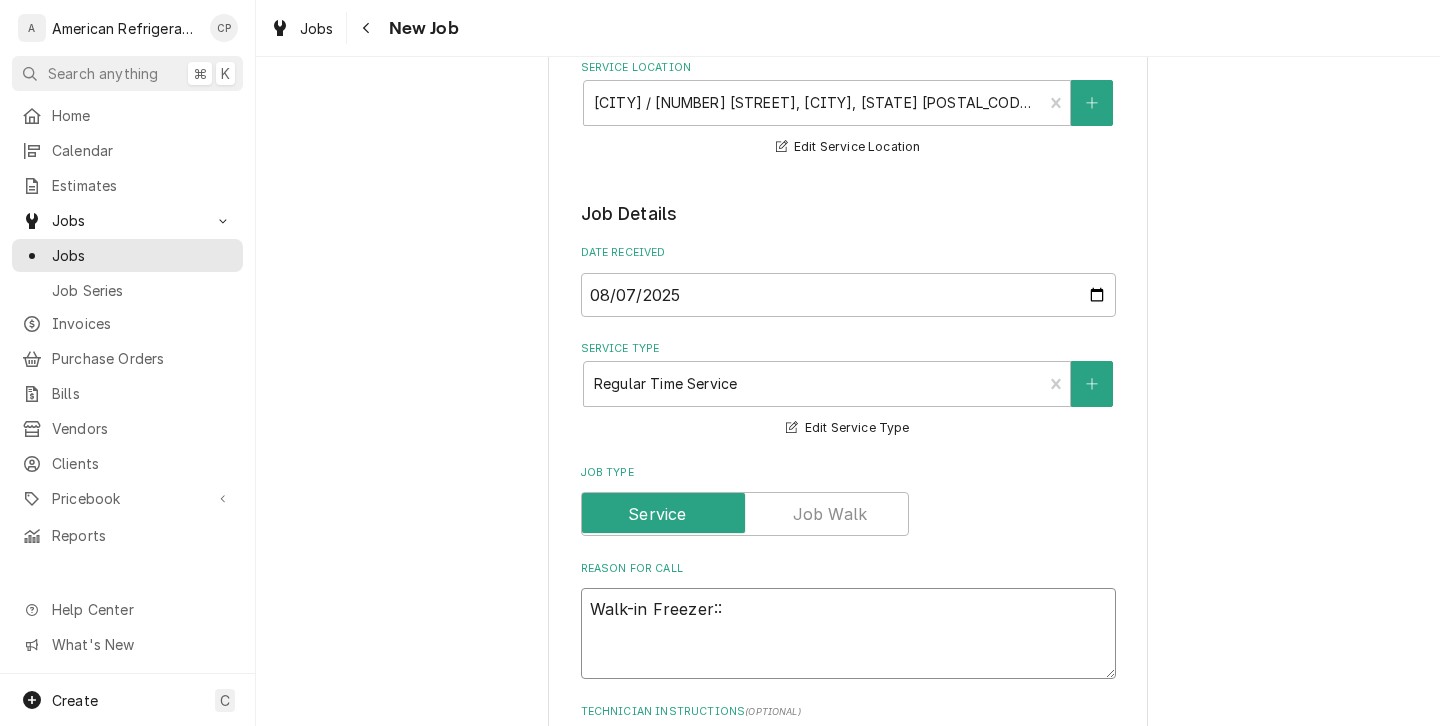 type on "x" 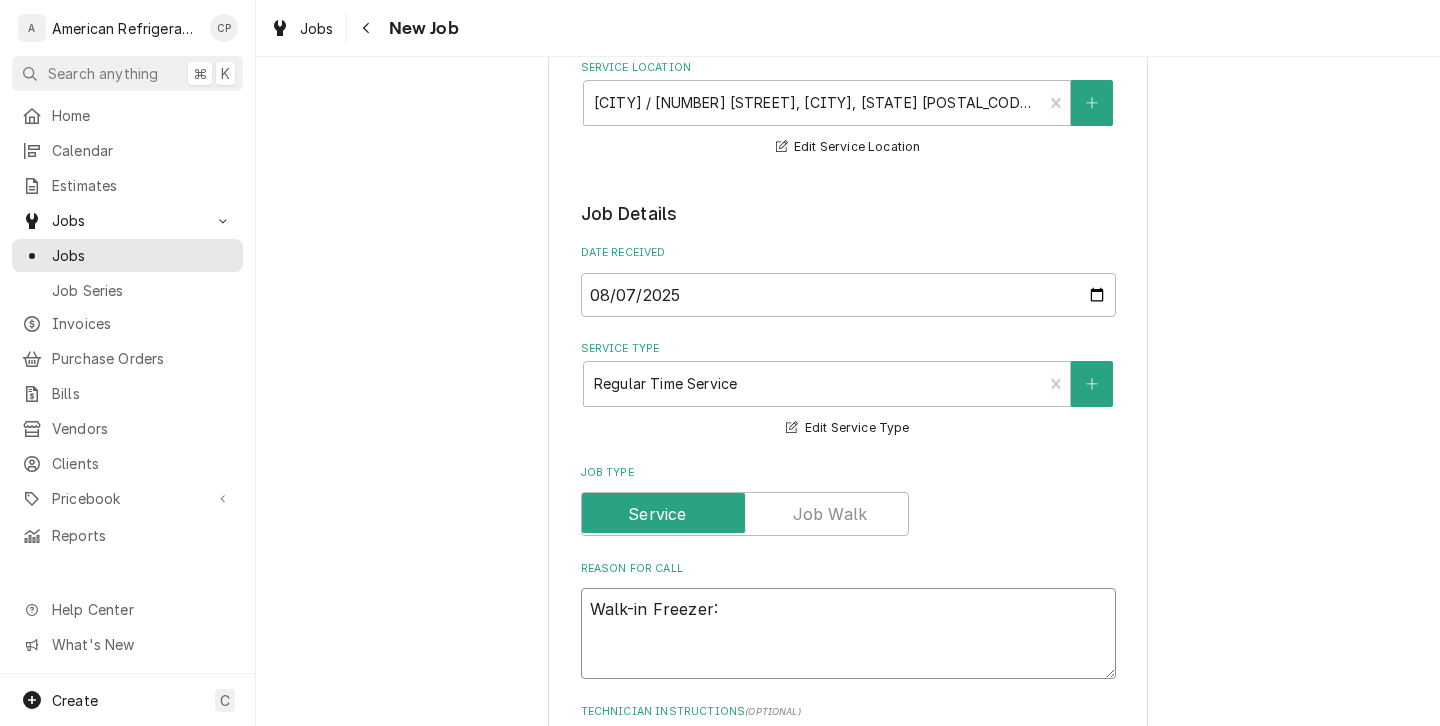 type on "x" 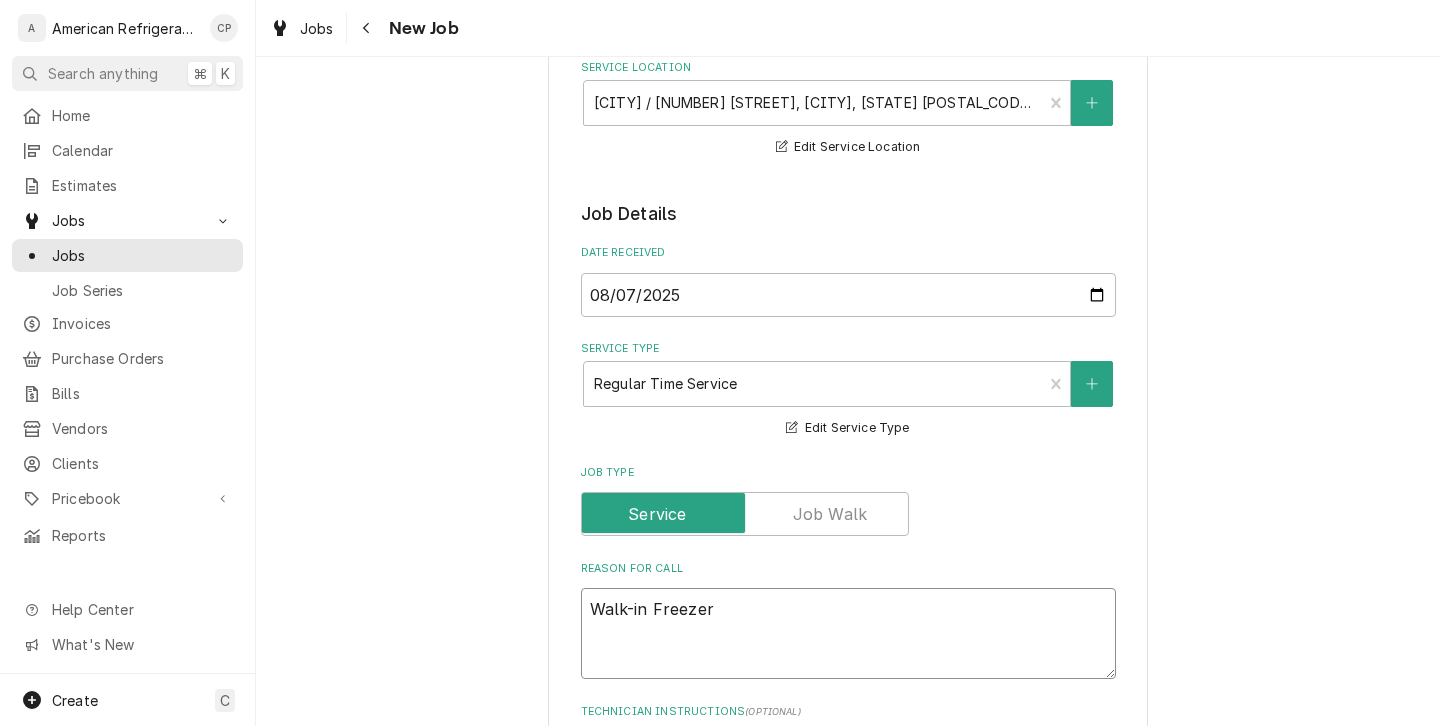 type on "x" 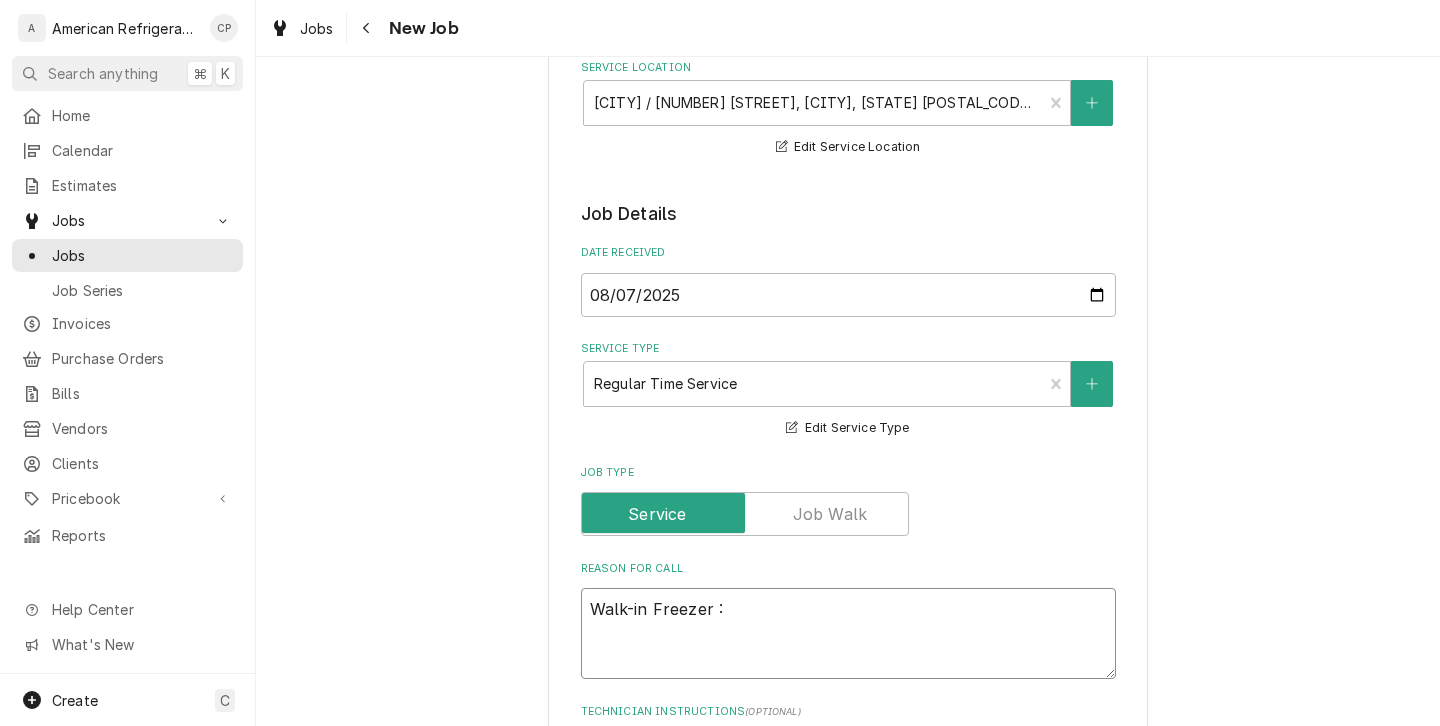 type on "x" 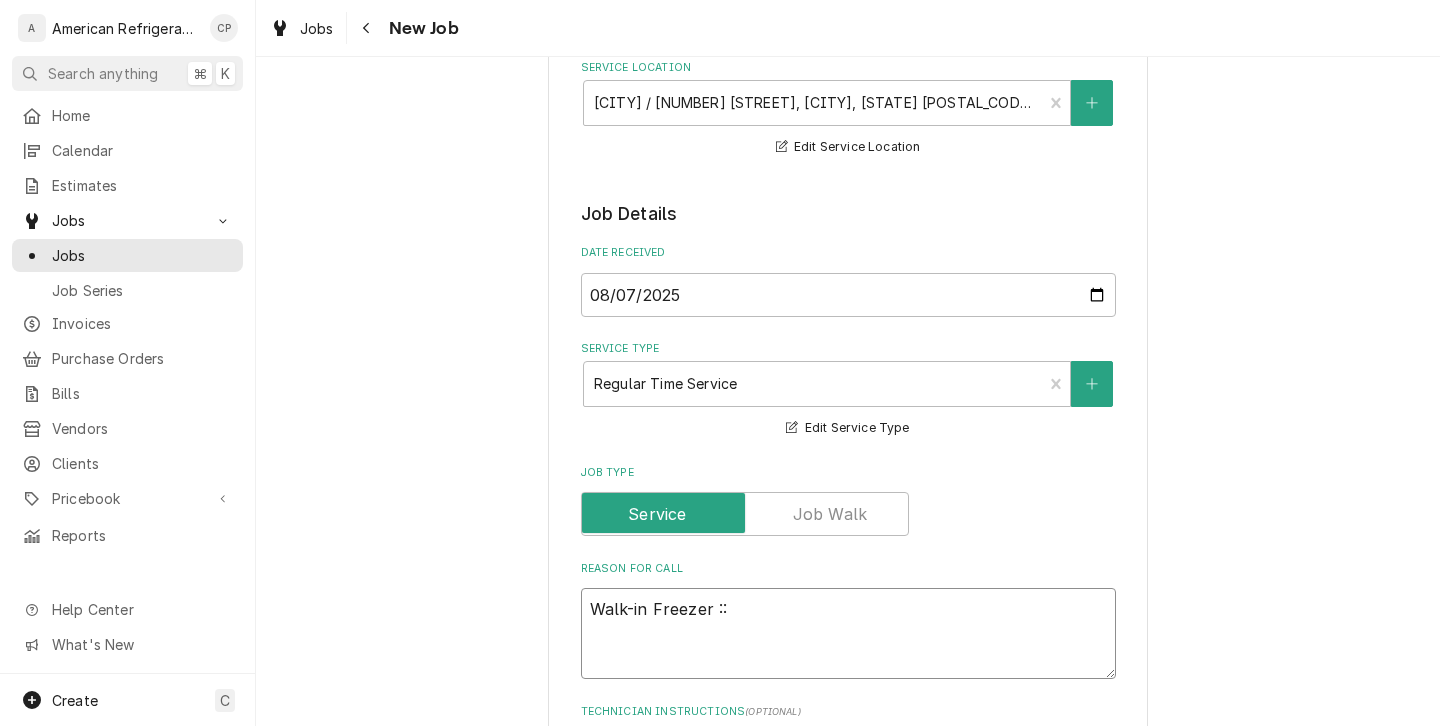 type on "Walk-in Freezer ::" 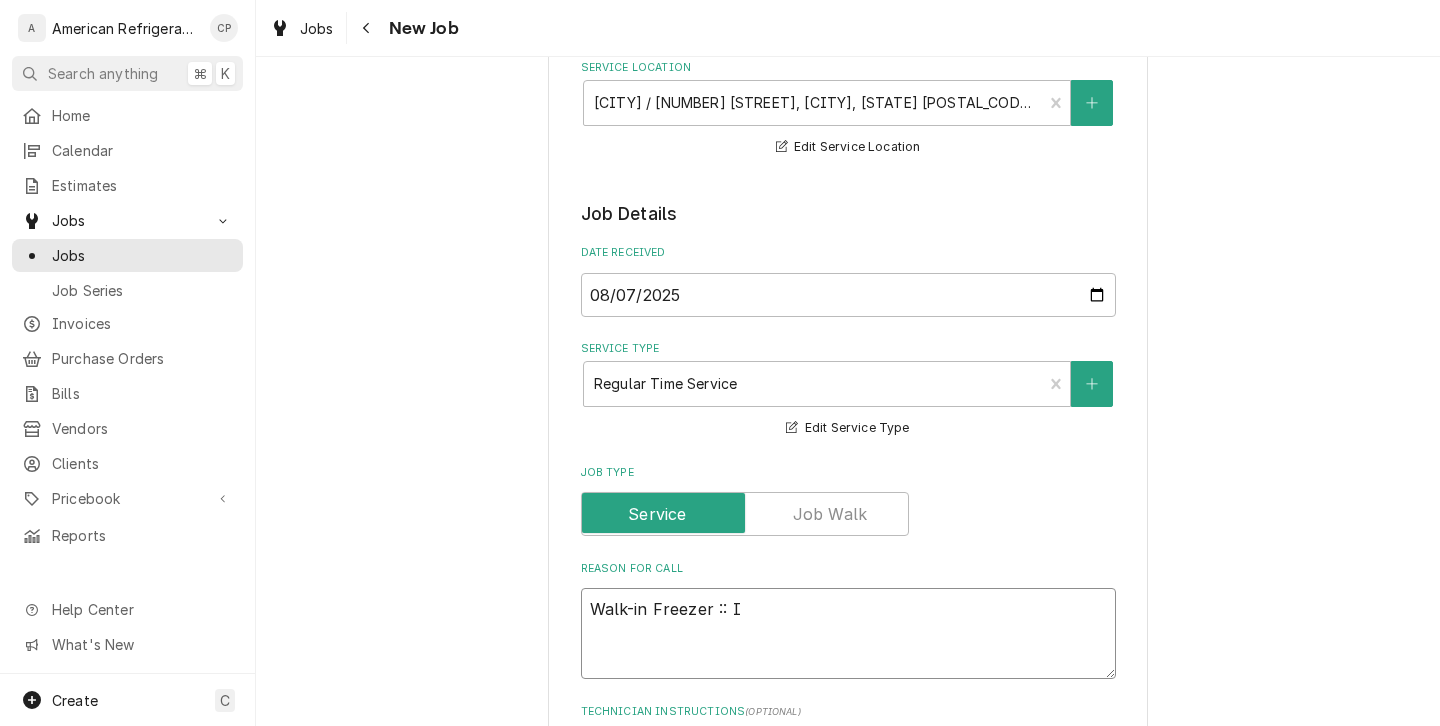 type on "x" 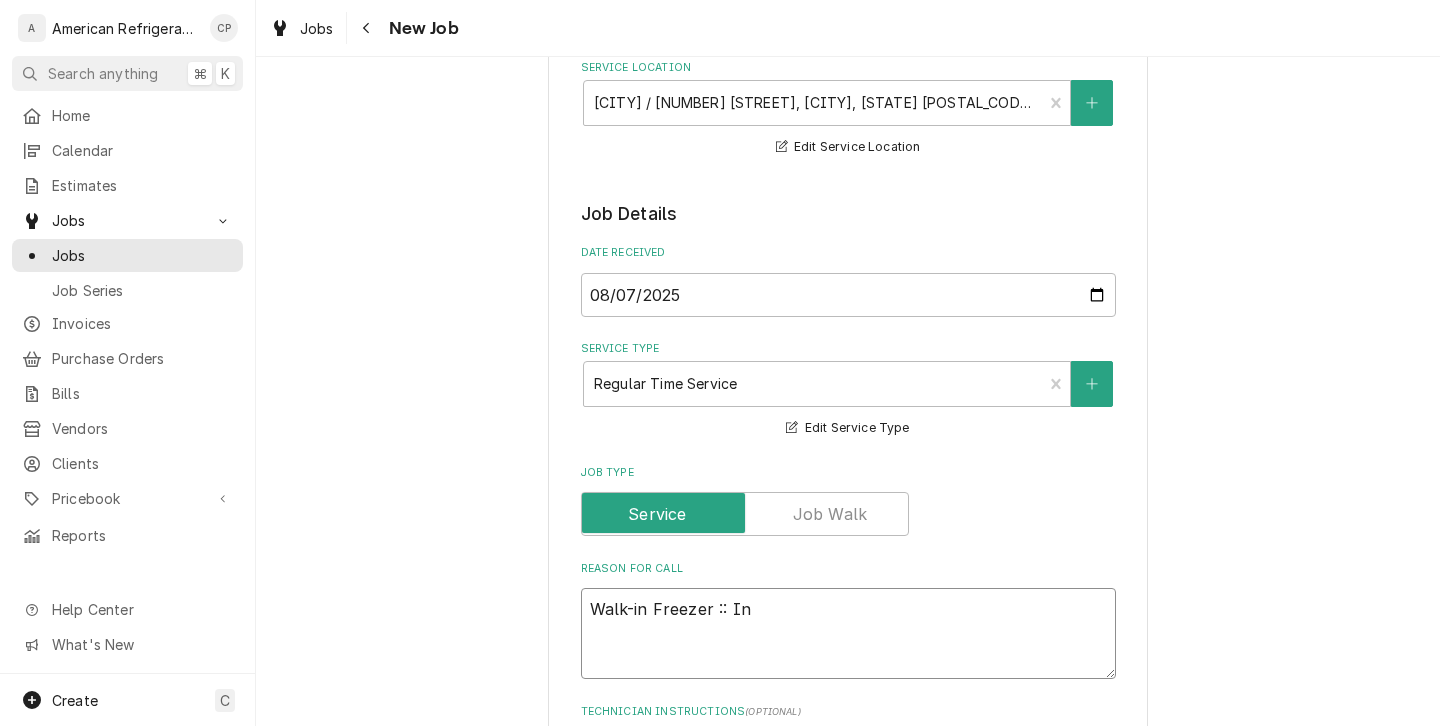 type on "x" 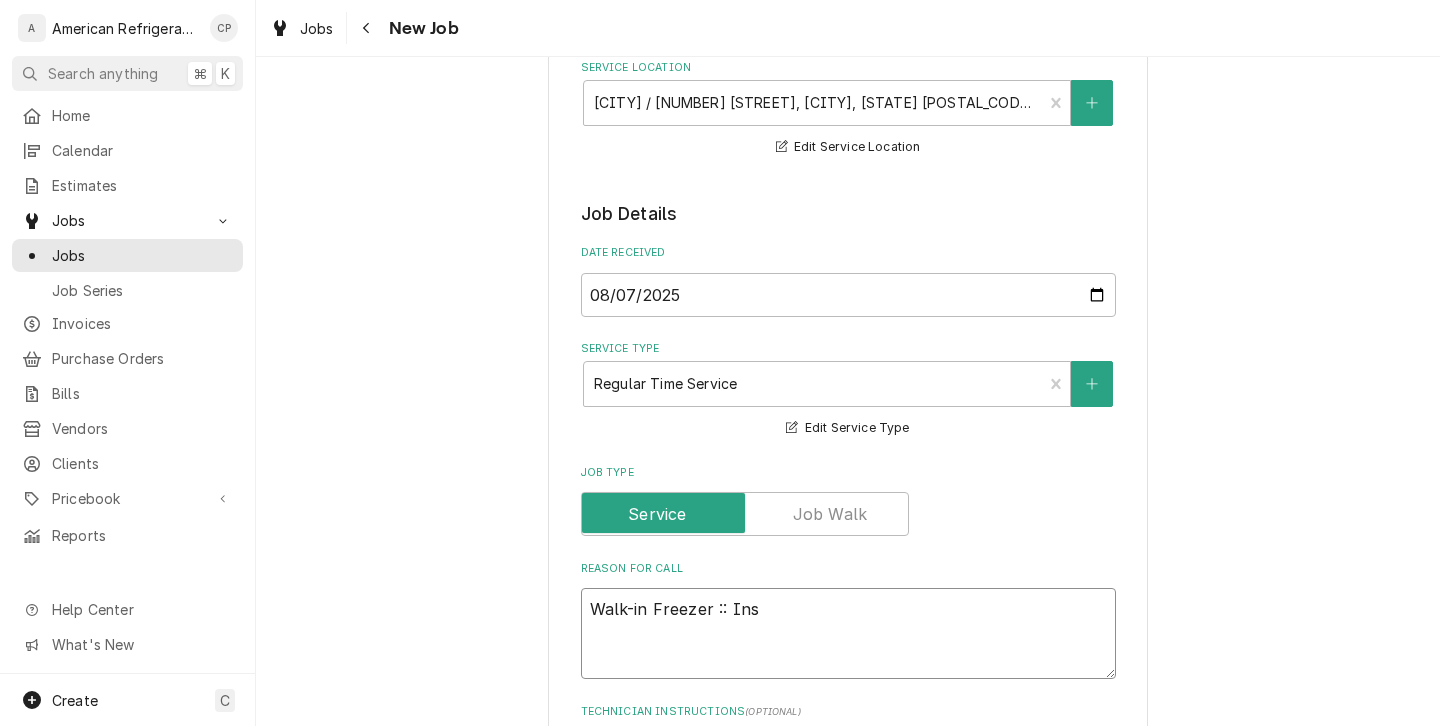 type on "x" 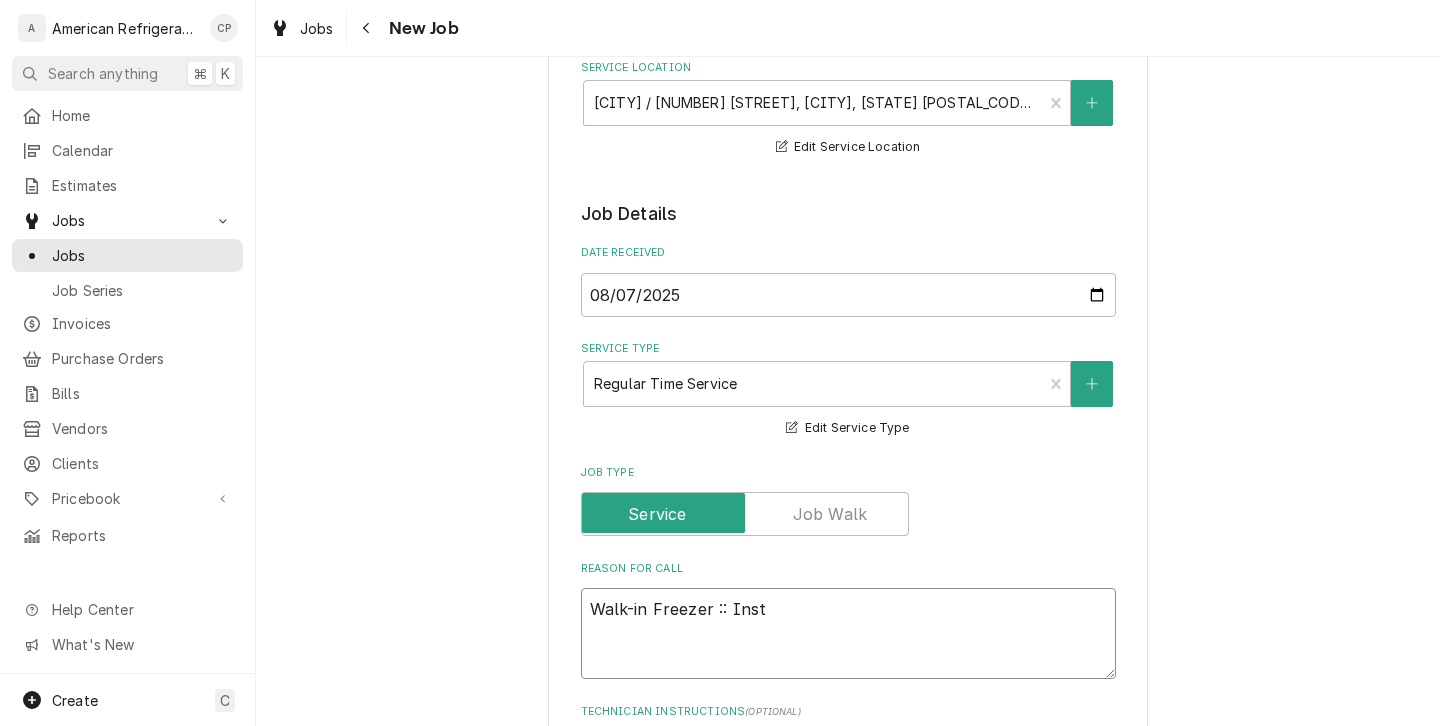 type on "x" 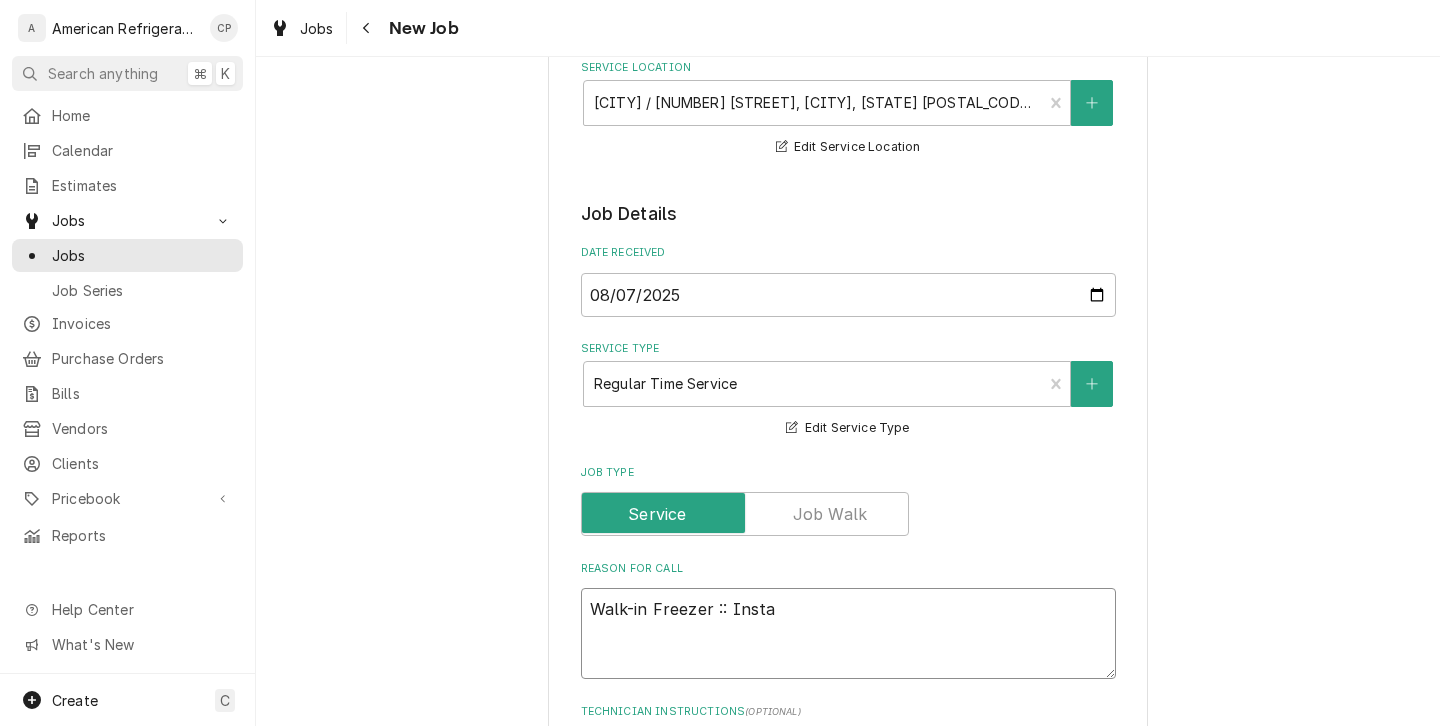 type on "x" 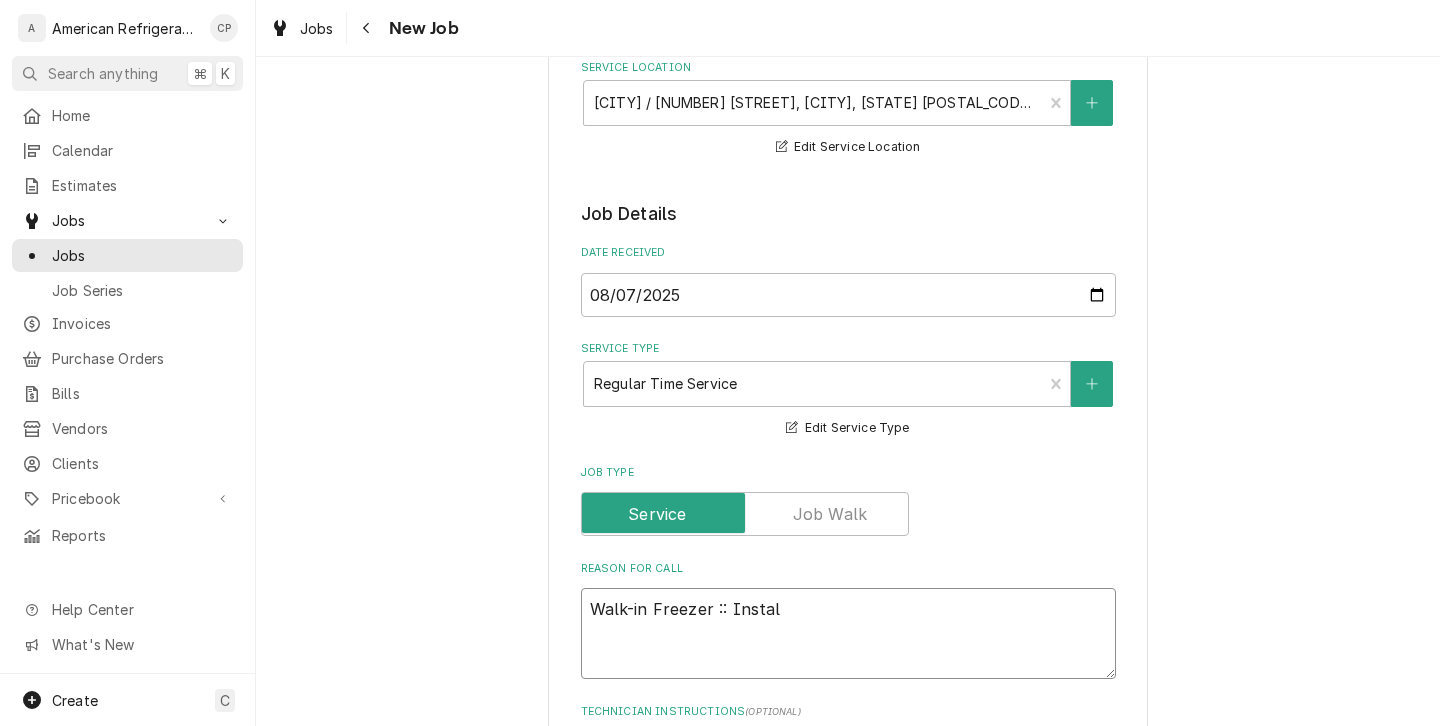 type on "x" 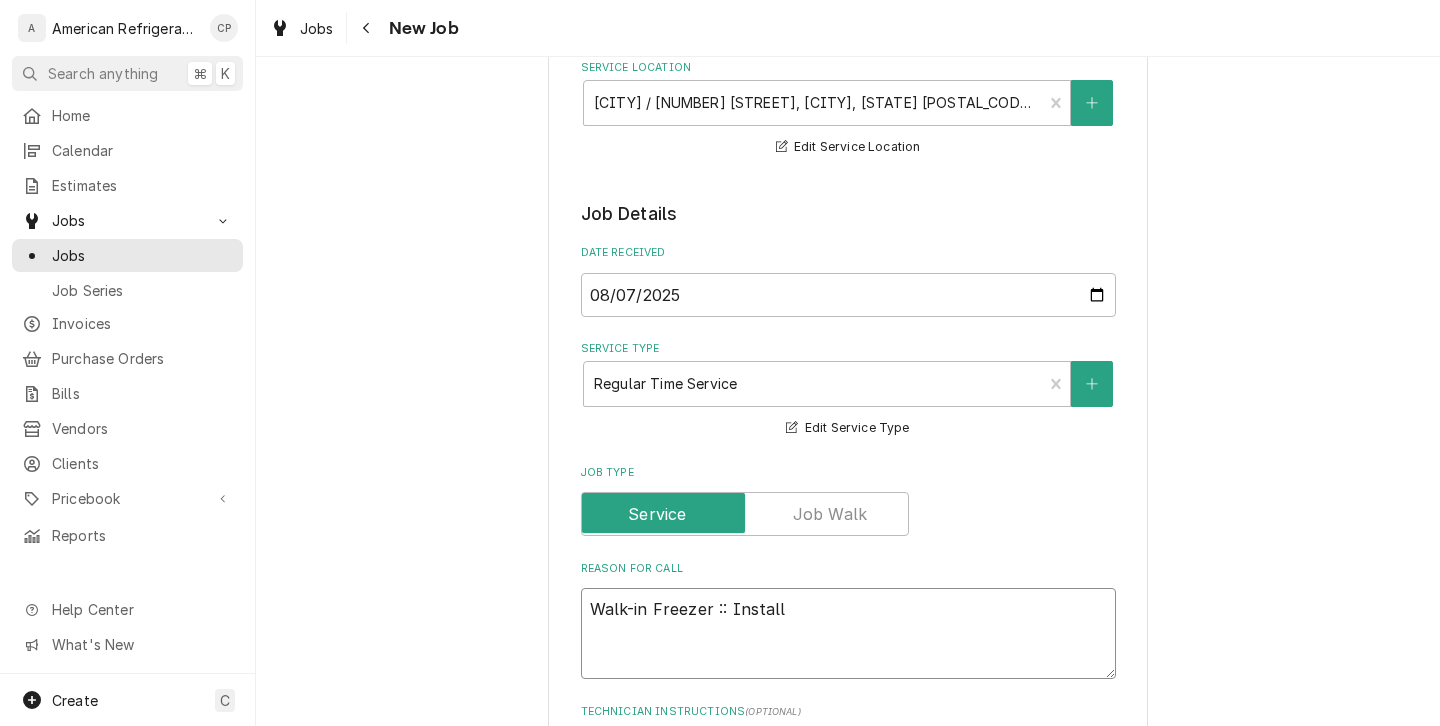 type on "x" 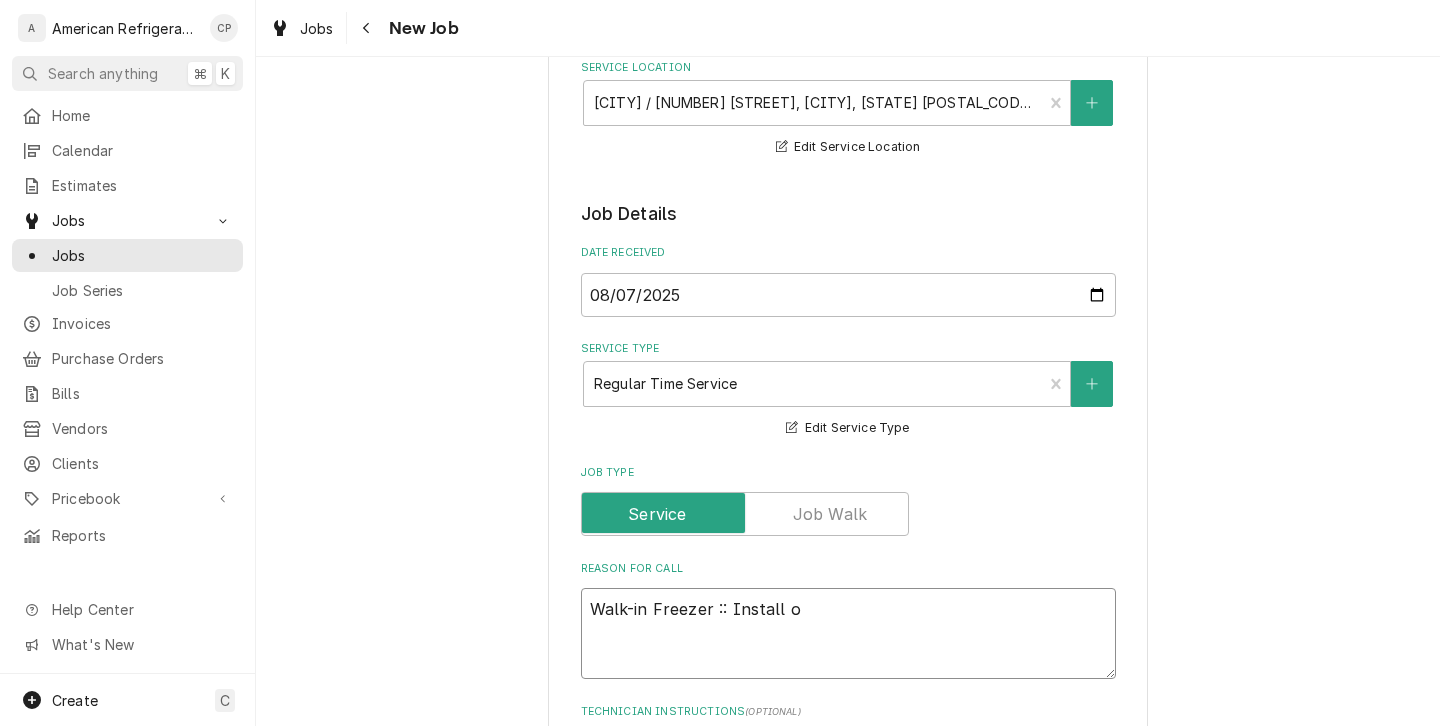 type on "x" 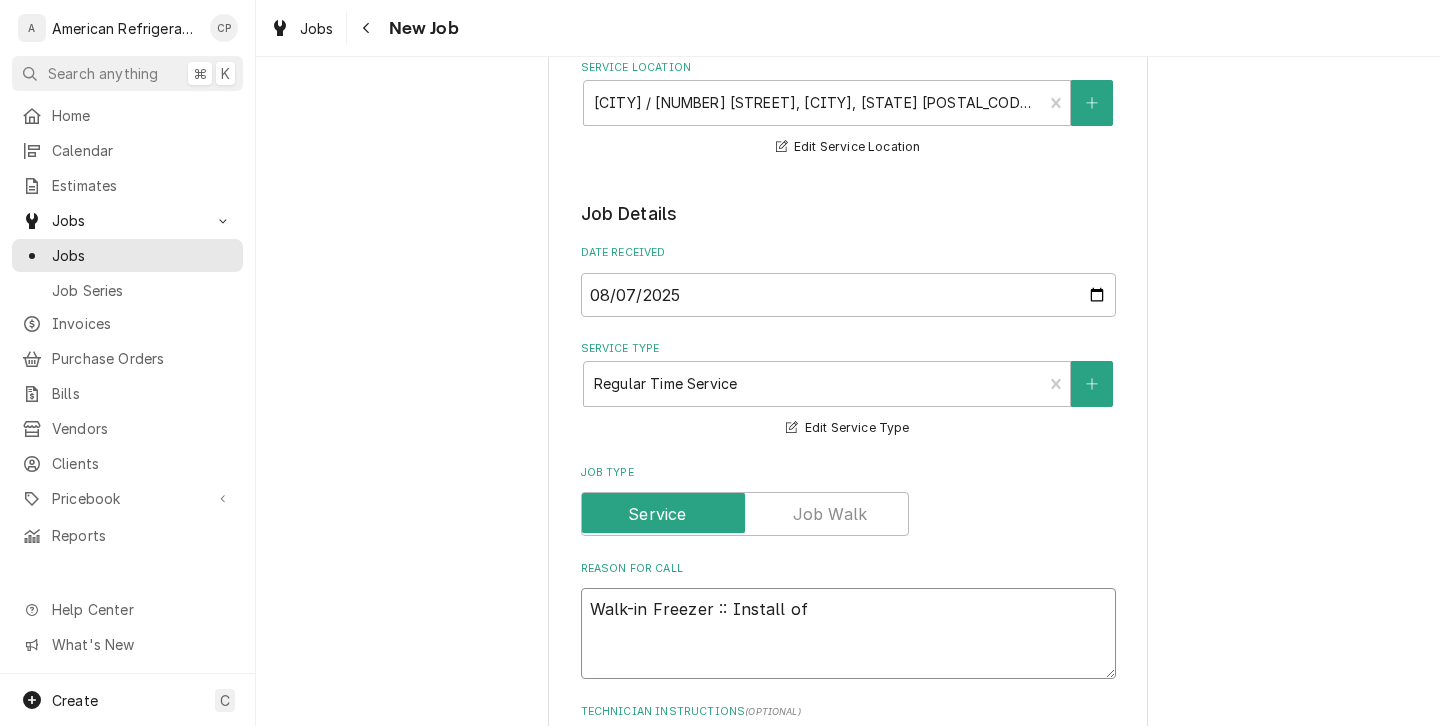 type on "x" 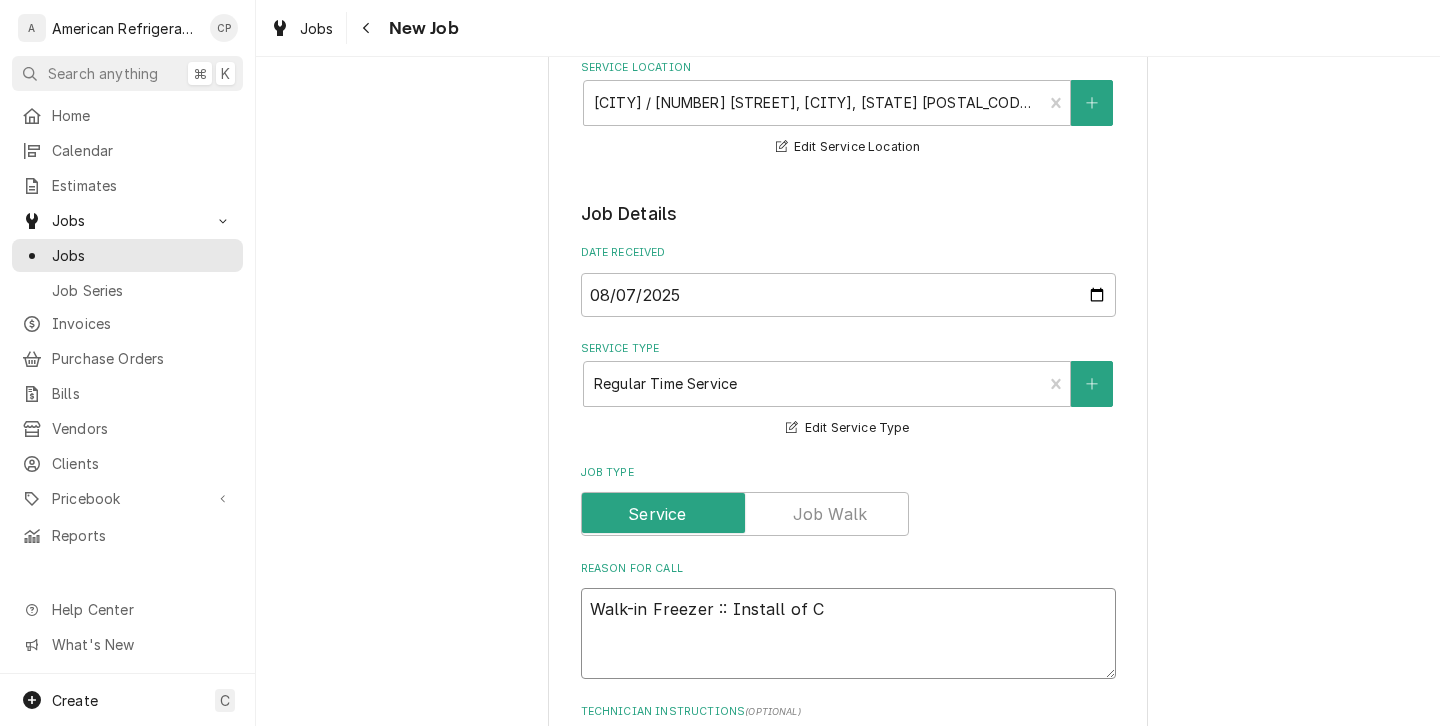 type on "Walk-in Freezer :: Install of Co" 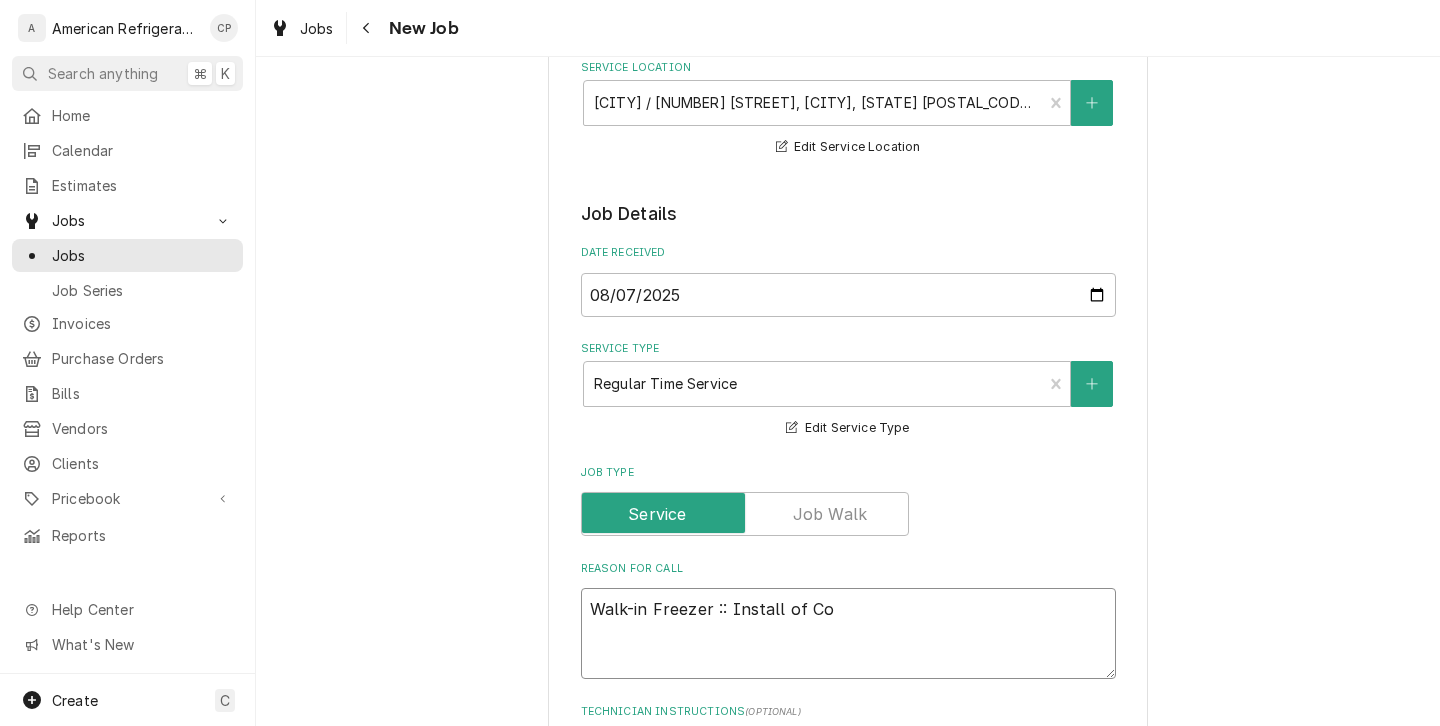 type on "x" 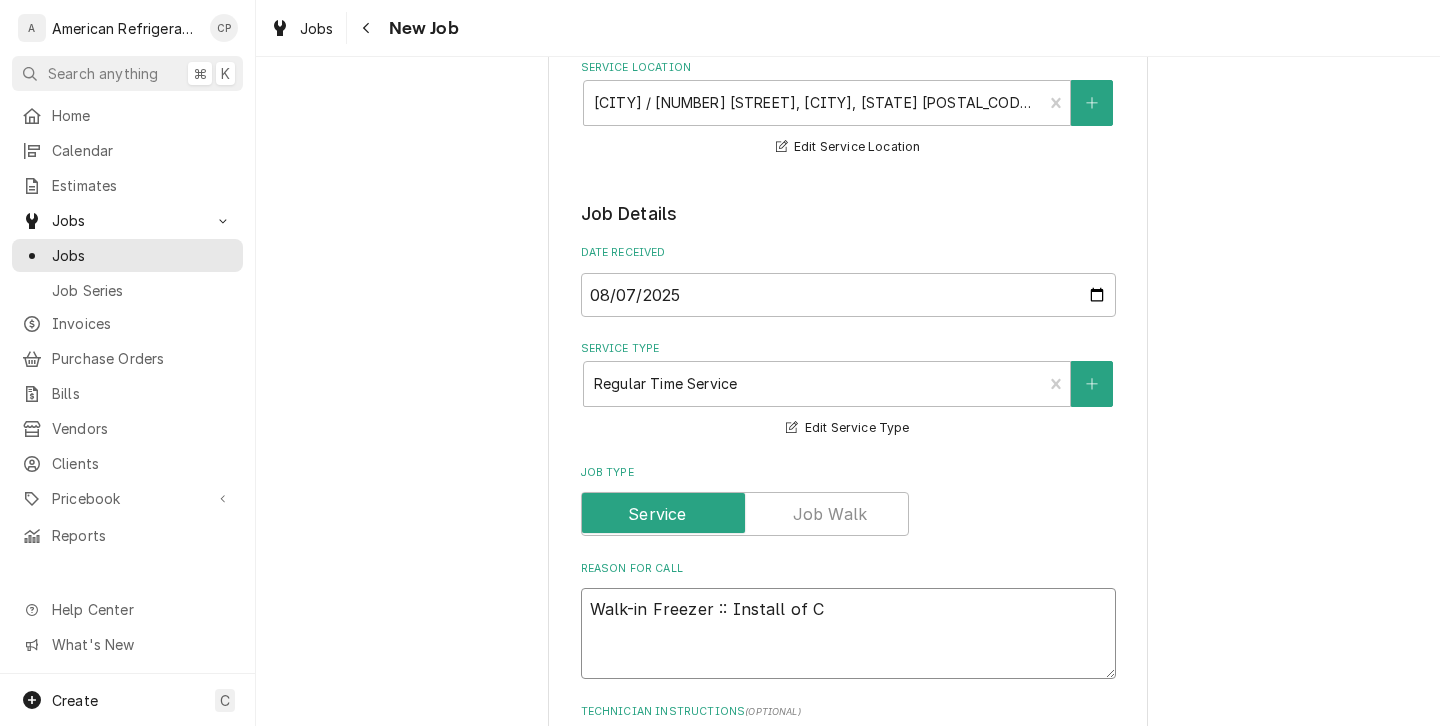 type on "x" 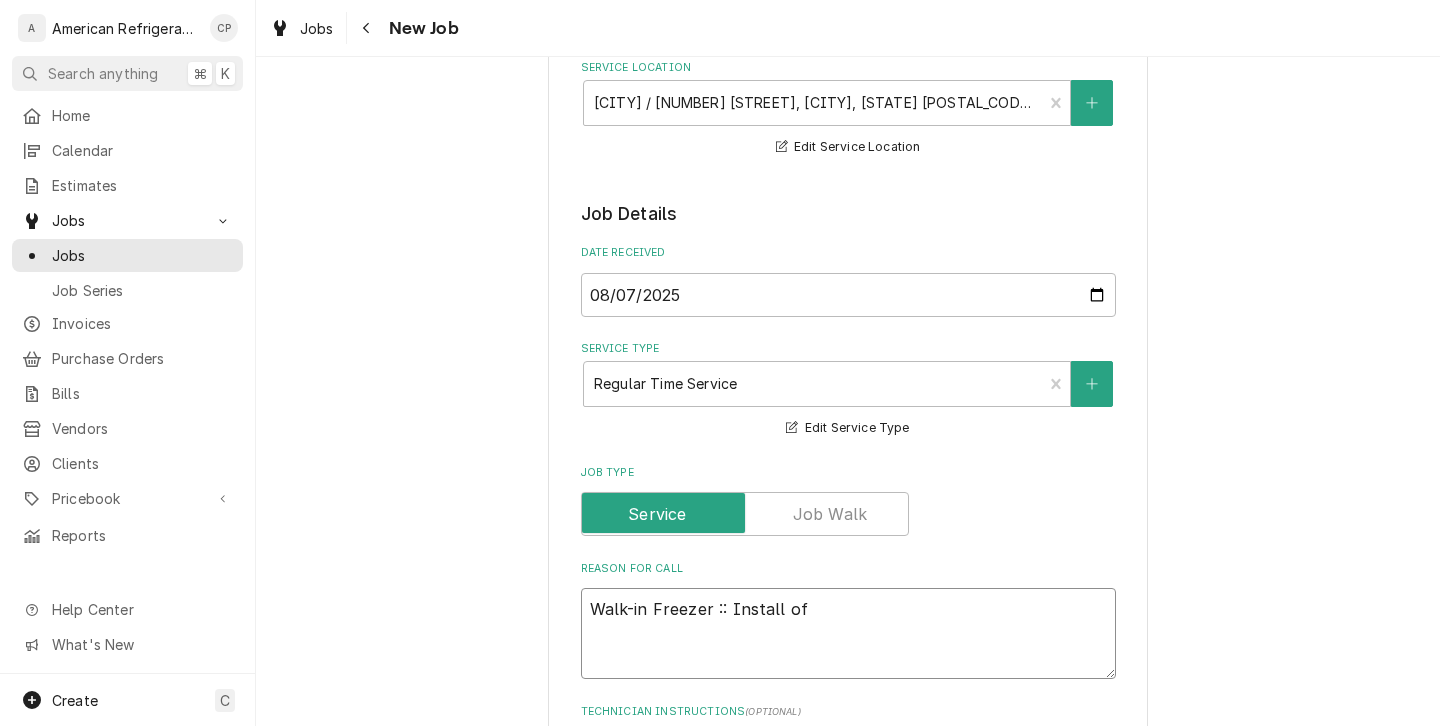 type on "x" 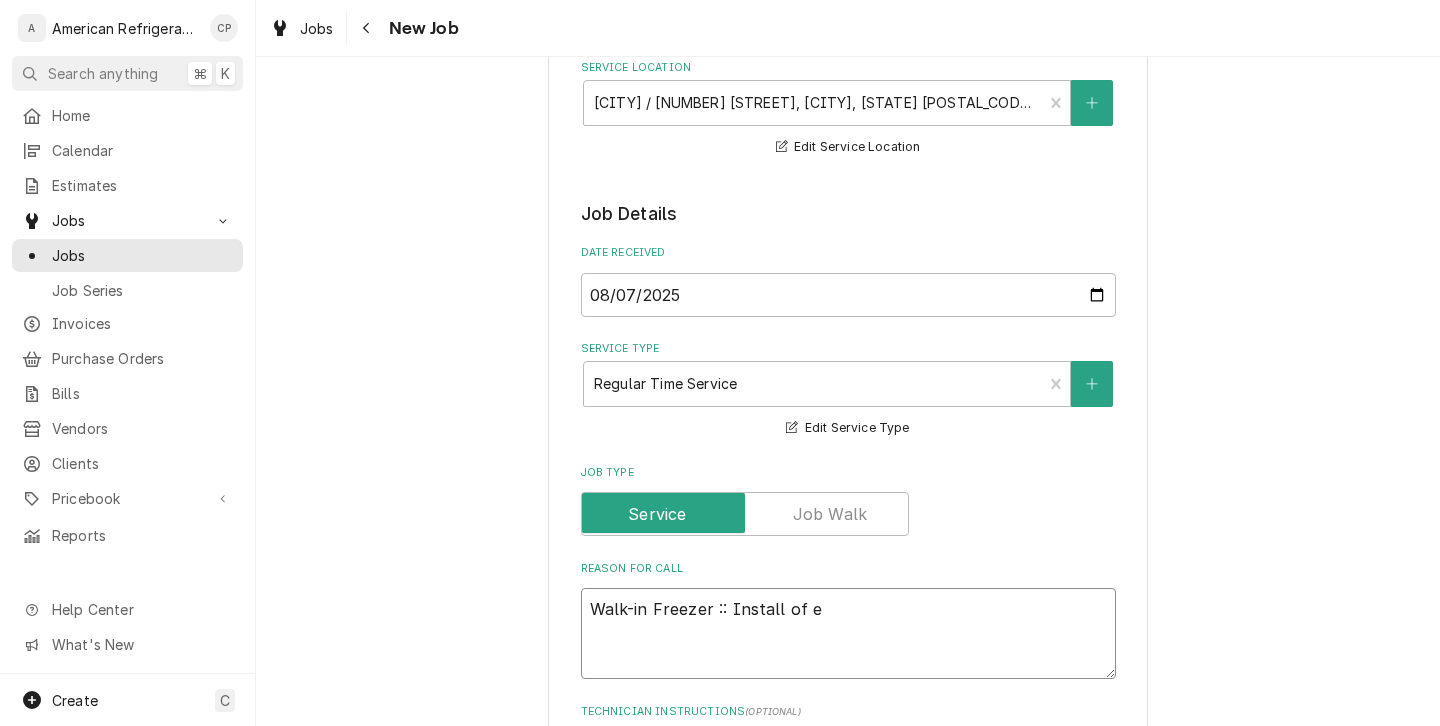 type on "x" 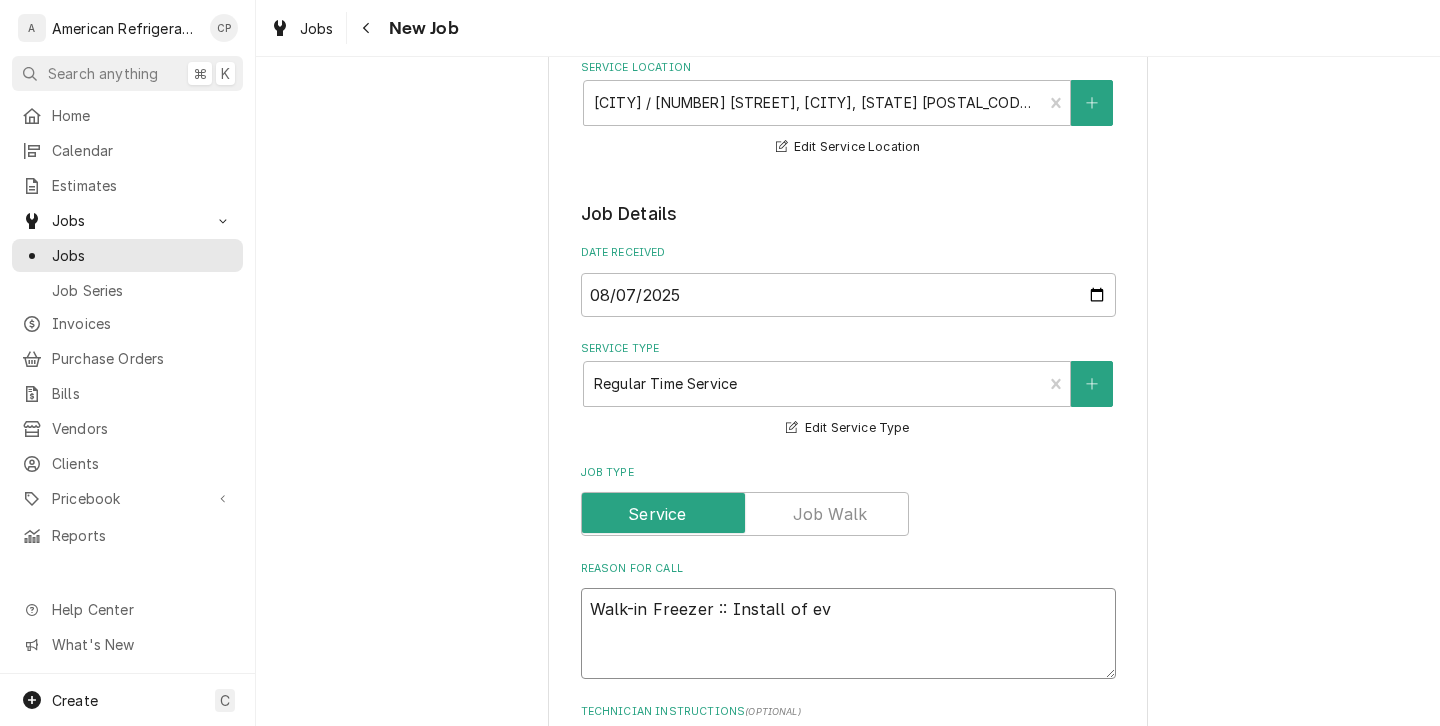 type on "x" 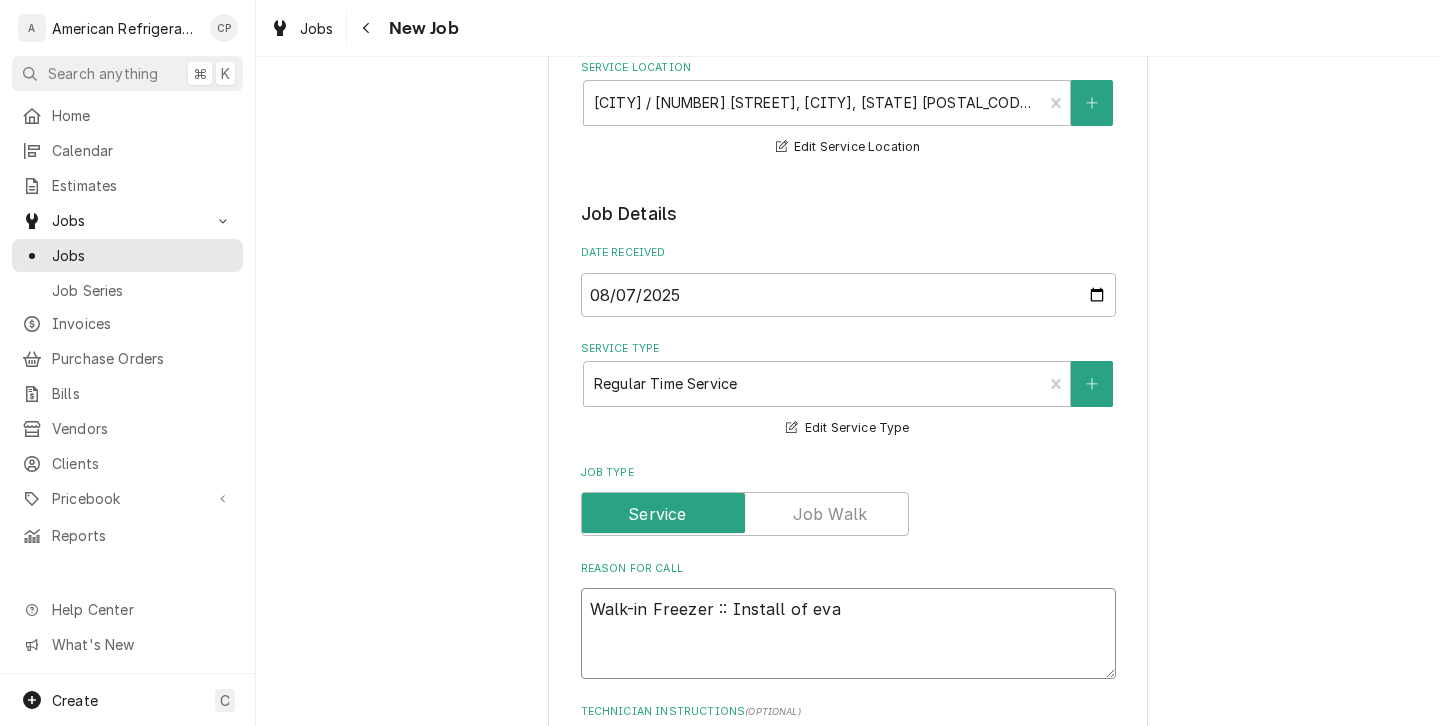 type on "Walk-in Freezer :: Install of evap" 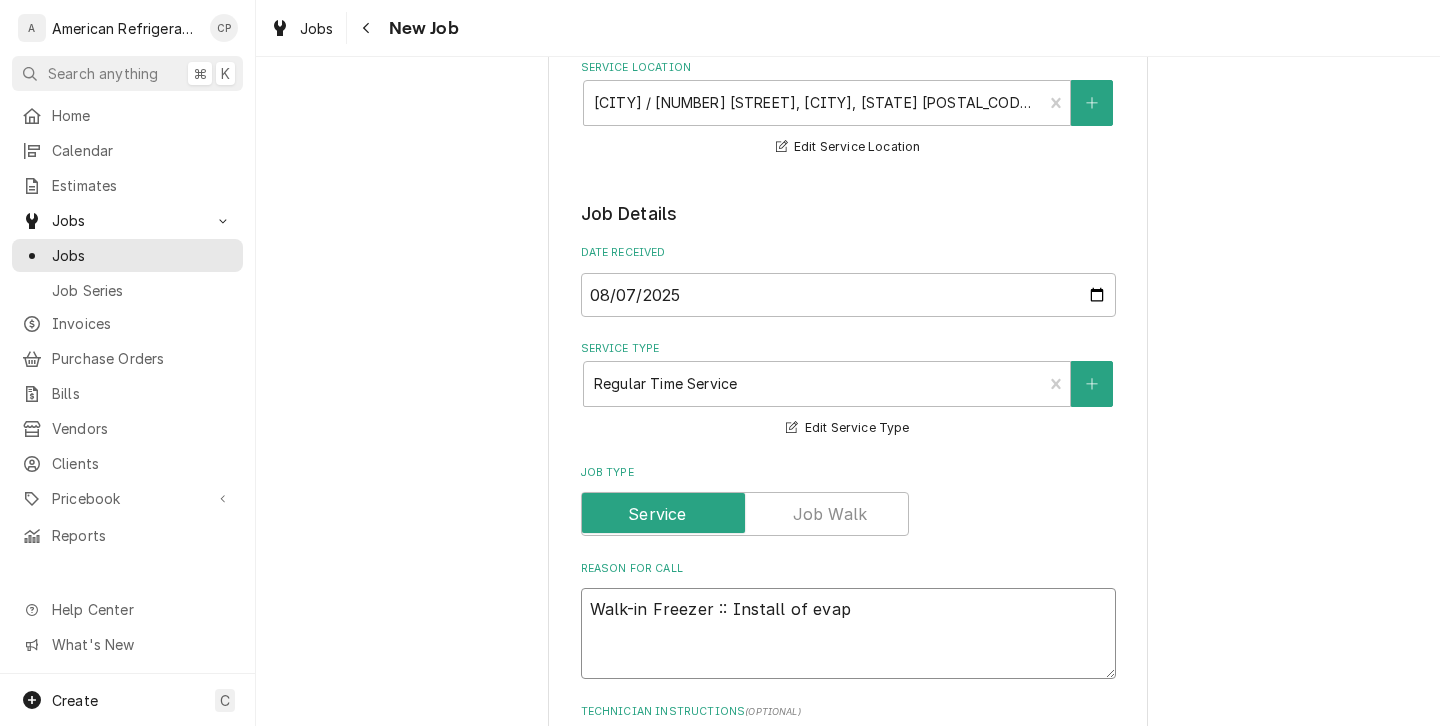 type on "x" 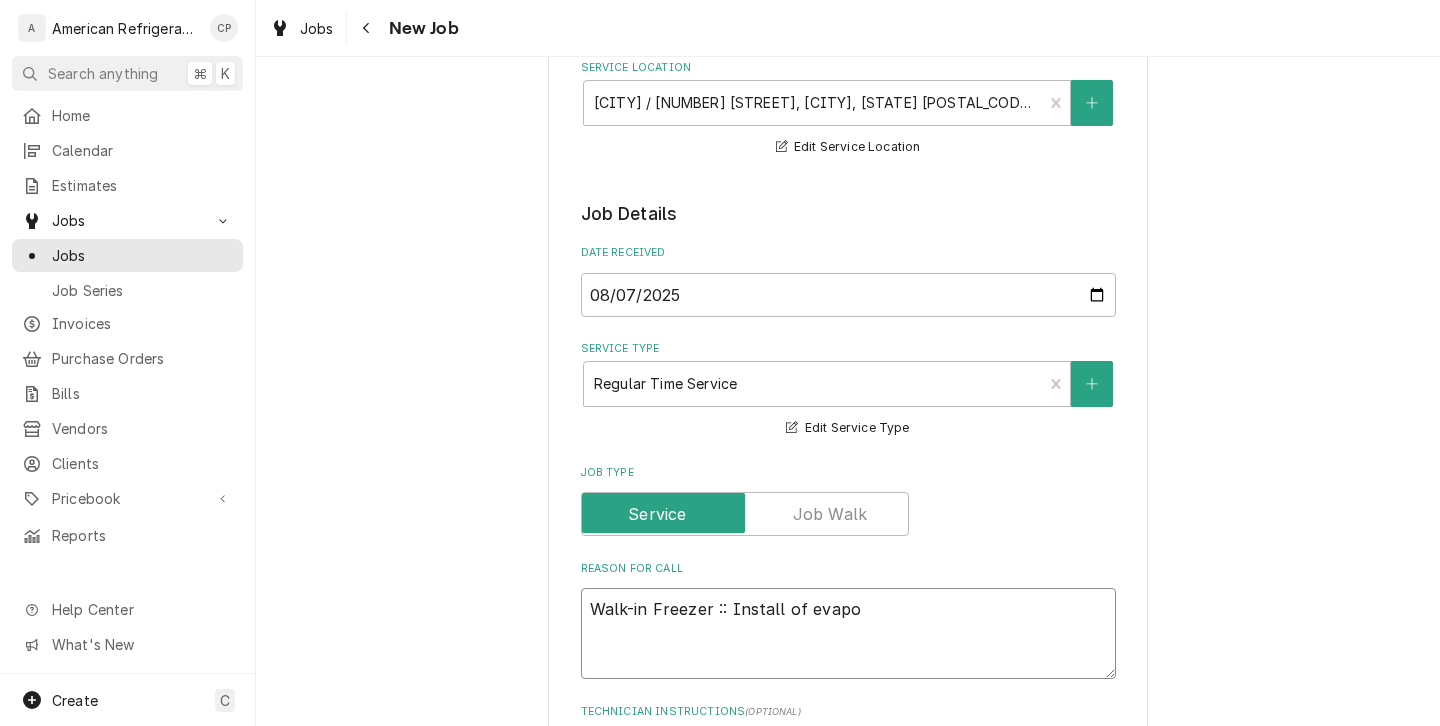 type on "x" 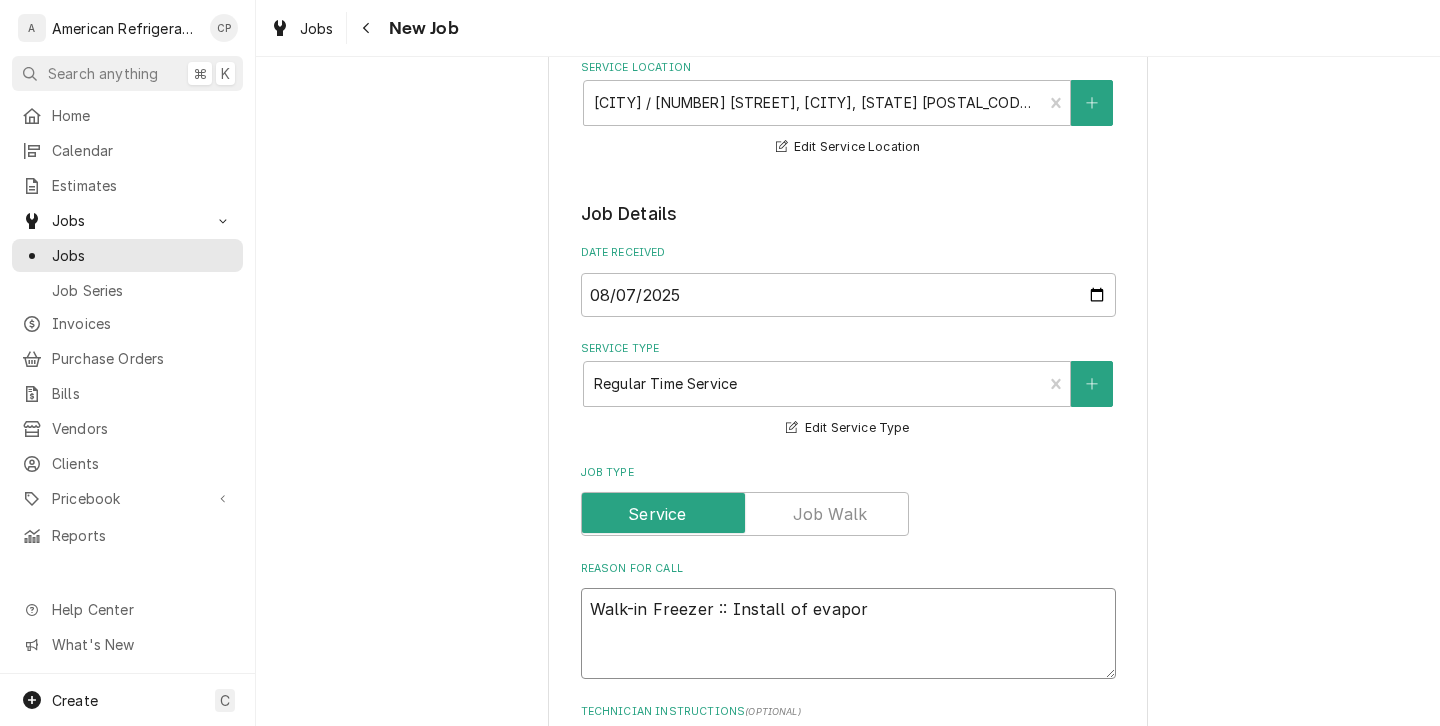 type on "x" 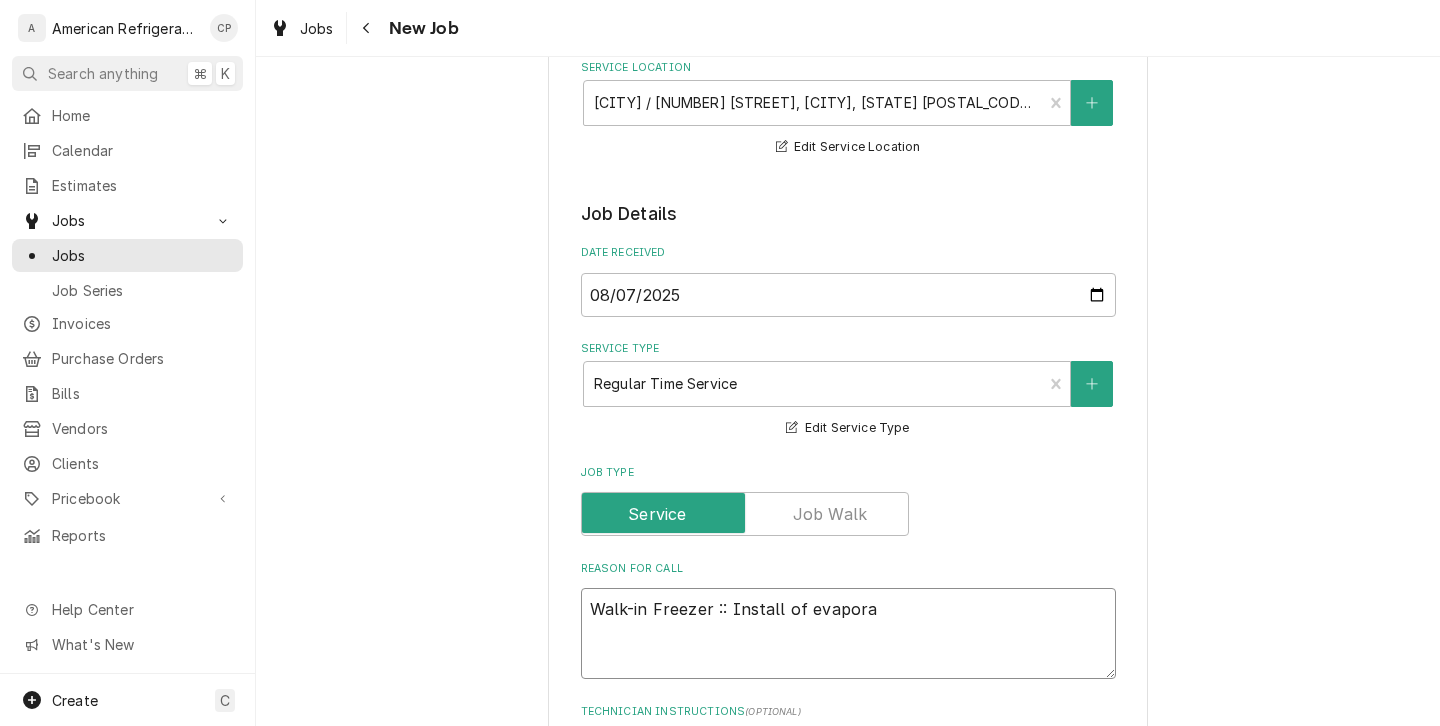 type on "Walk-in Freezer :: Install of evaporat" 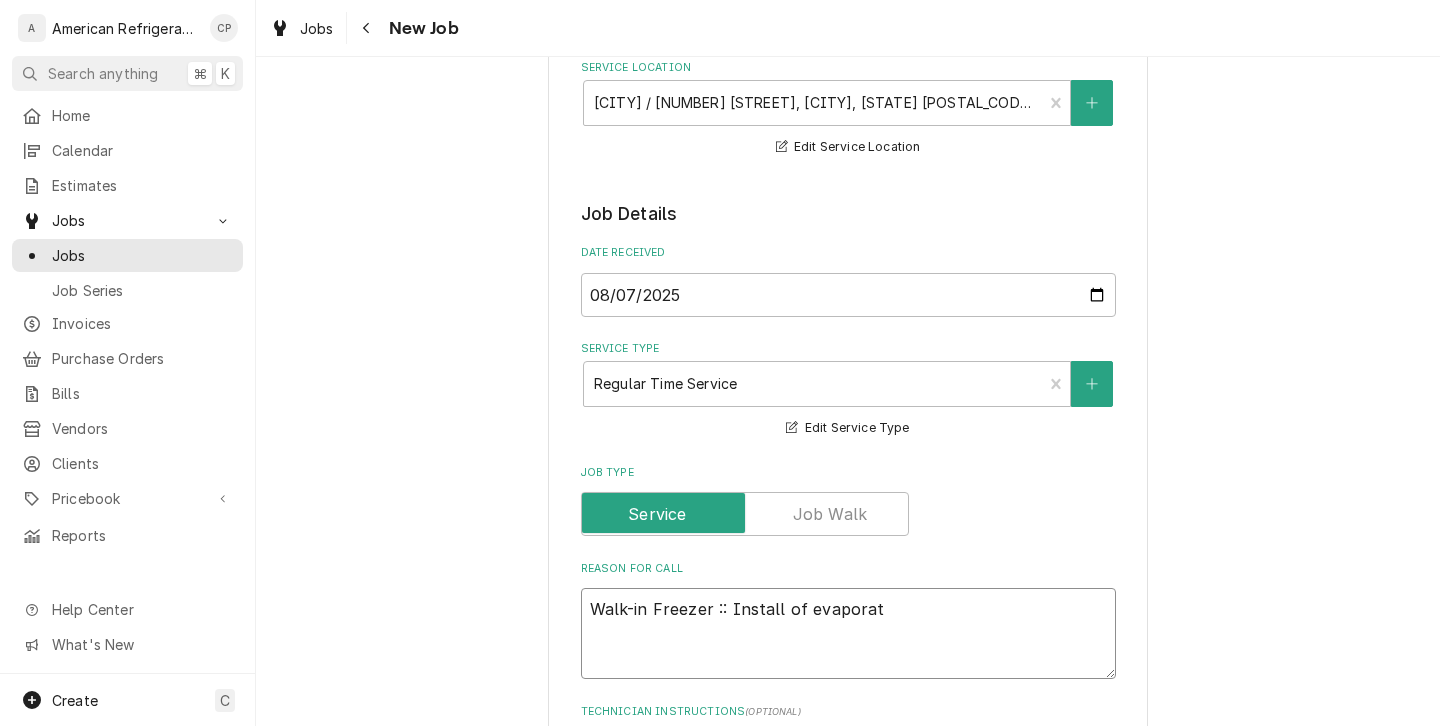 type on "x" 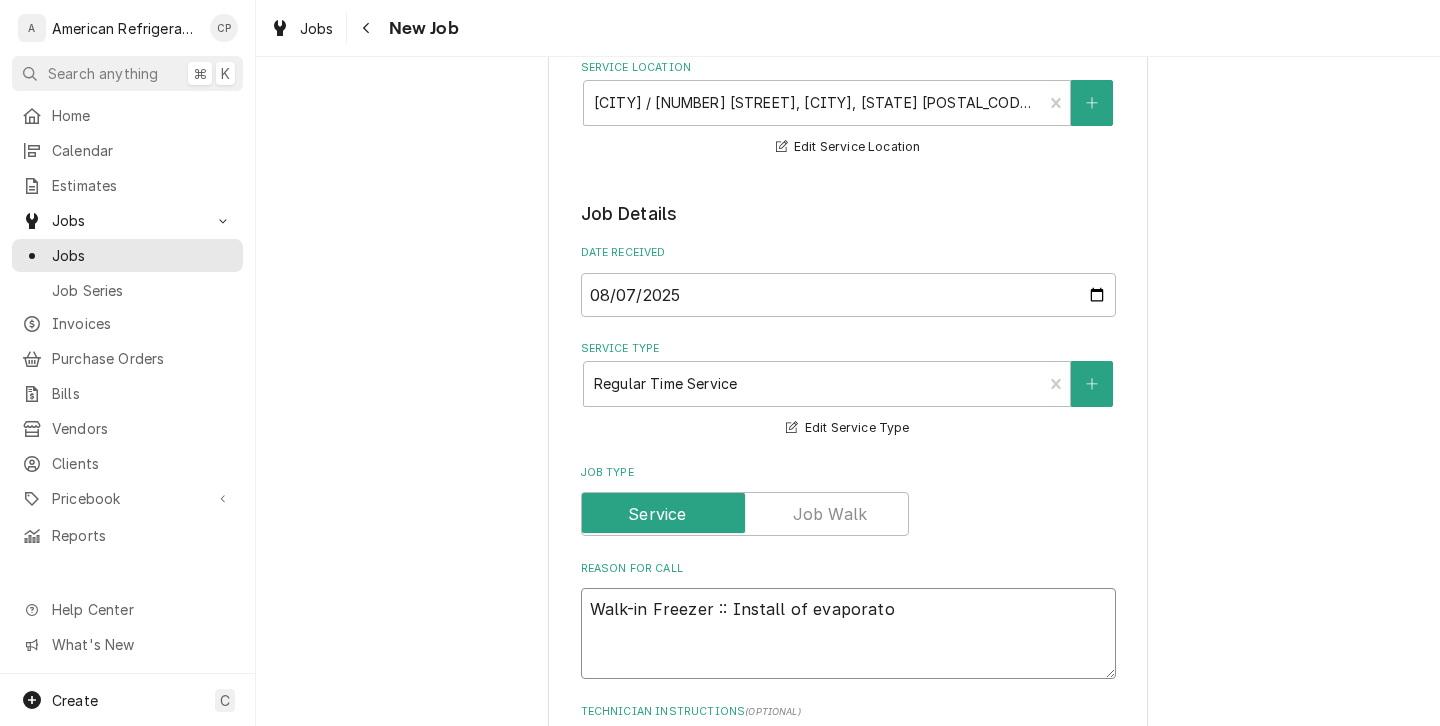 type on "x" 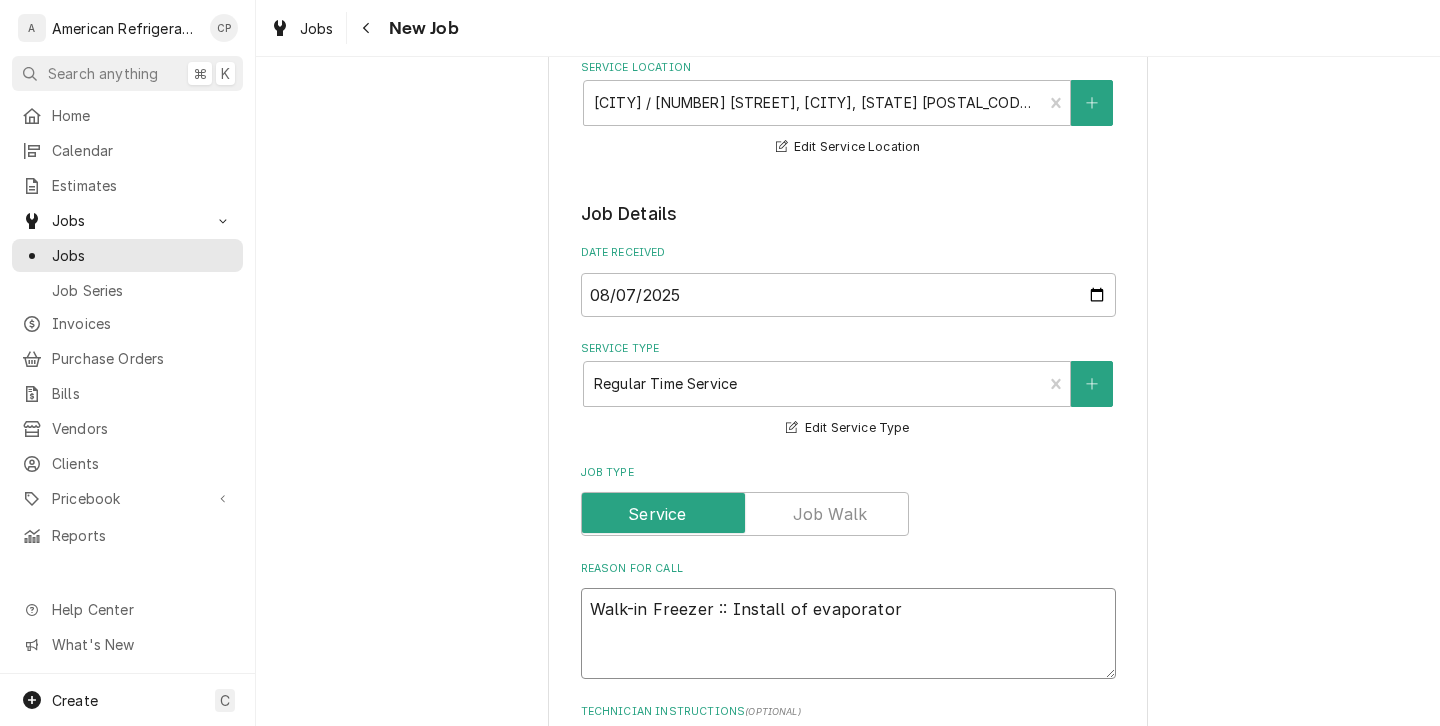 type on "x" 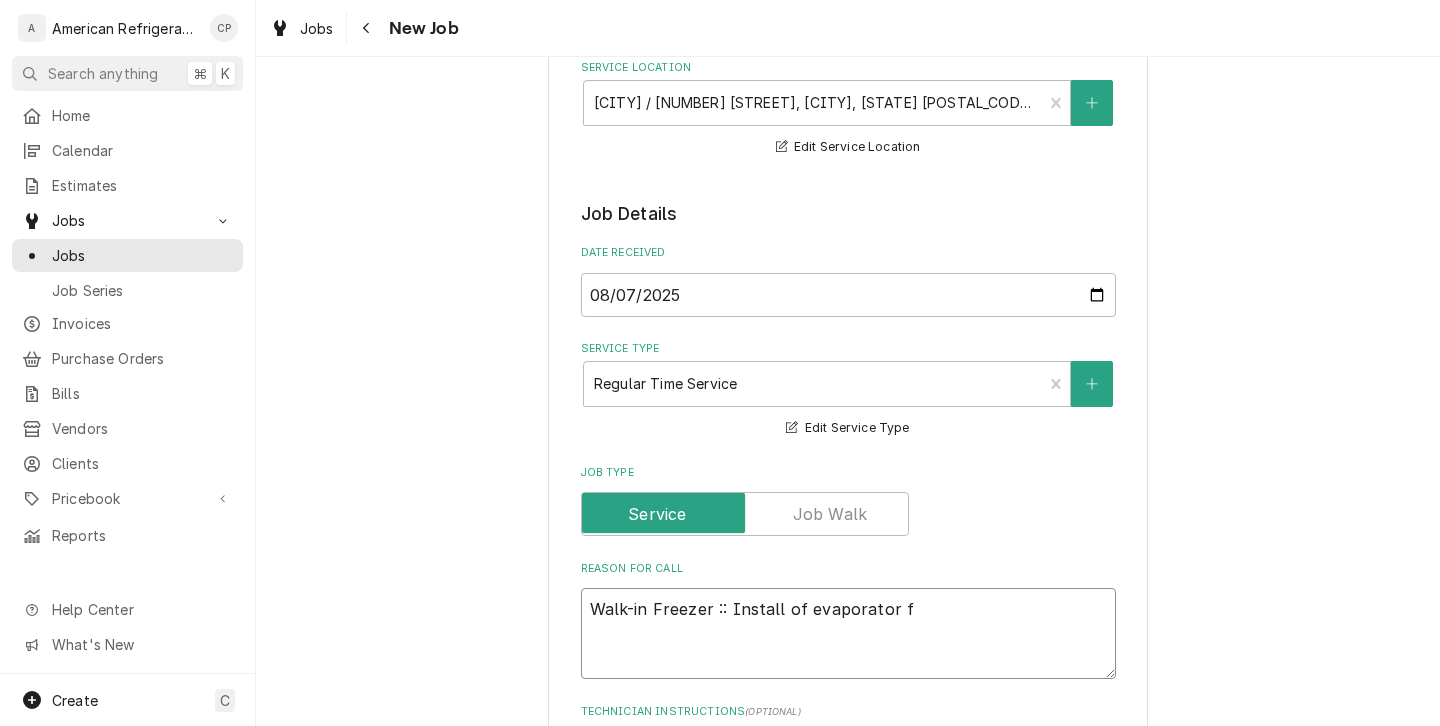 type on "Walk-in Freezer :: Install of evaporator fa" 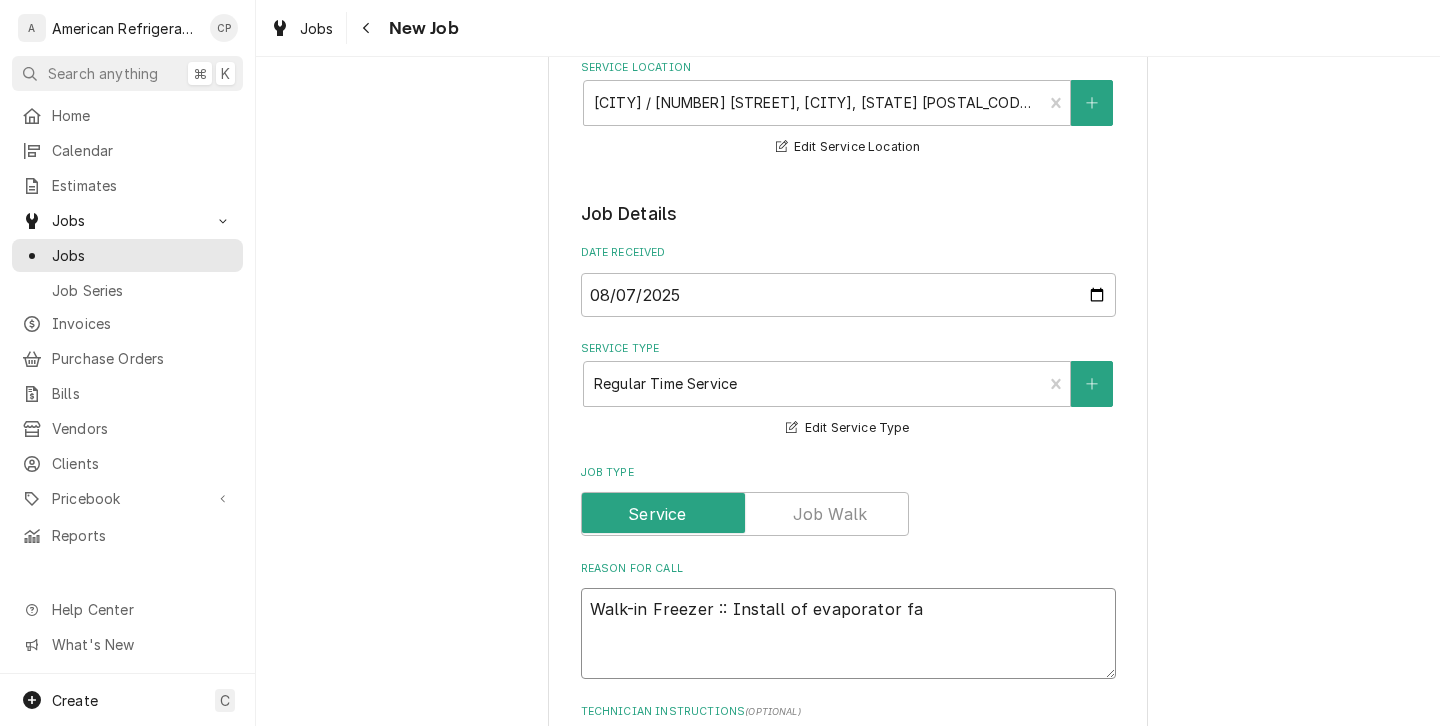 type on "x" 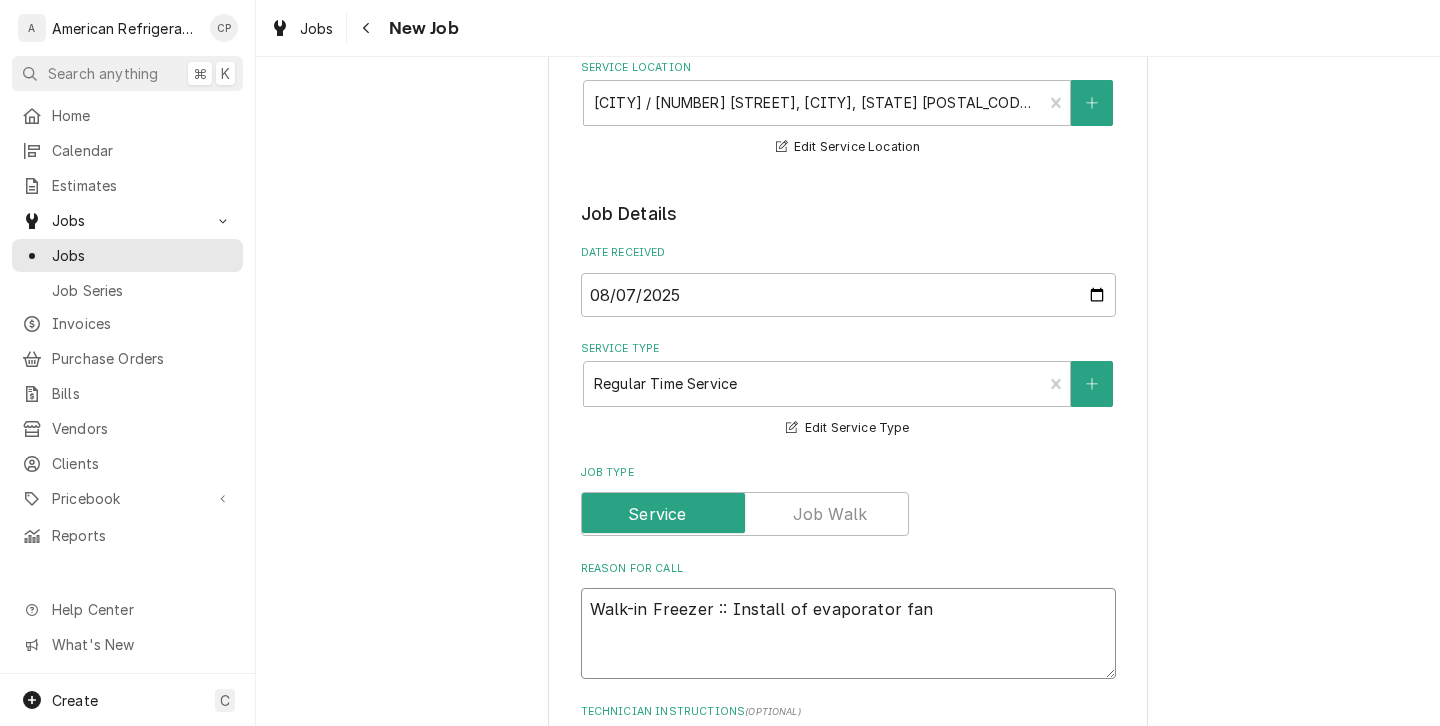 type on "x" 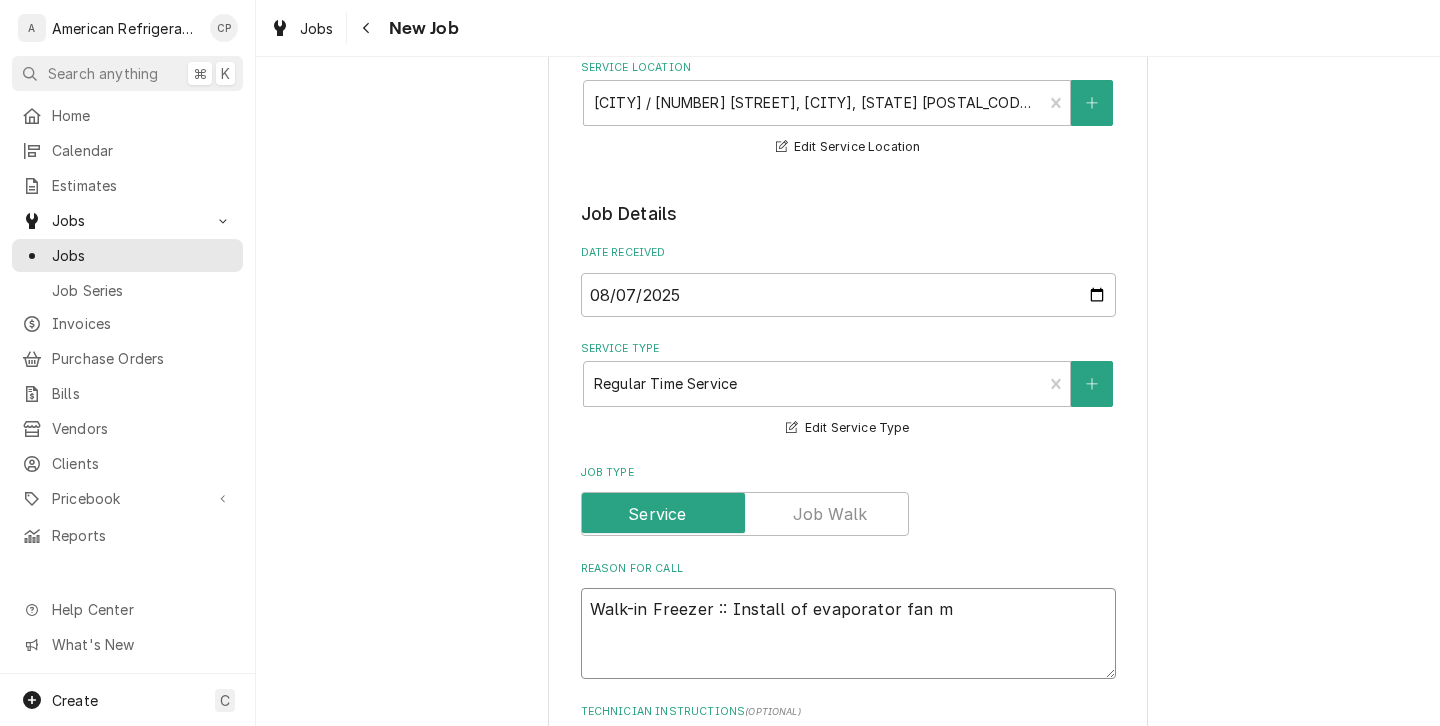 type on "x" 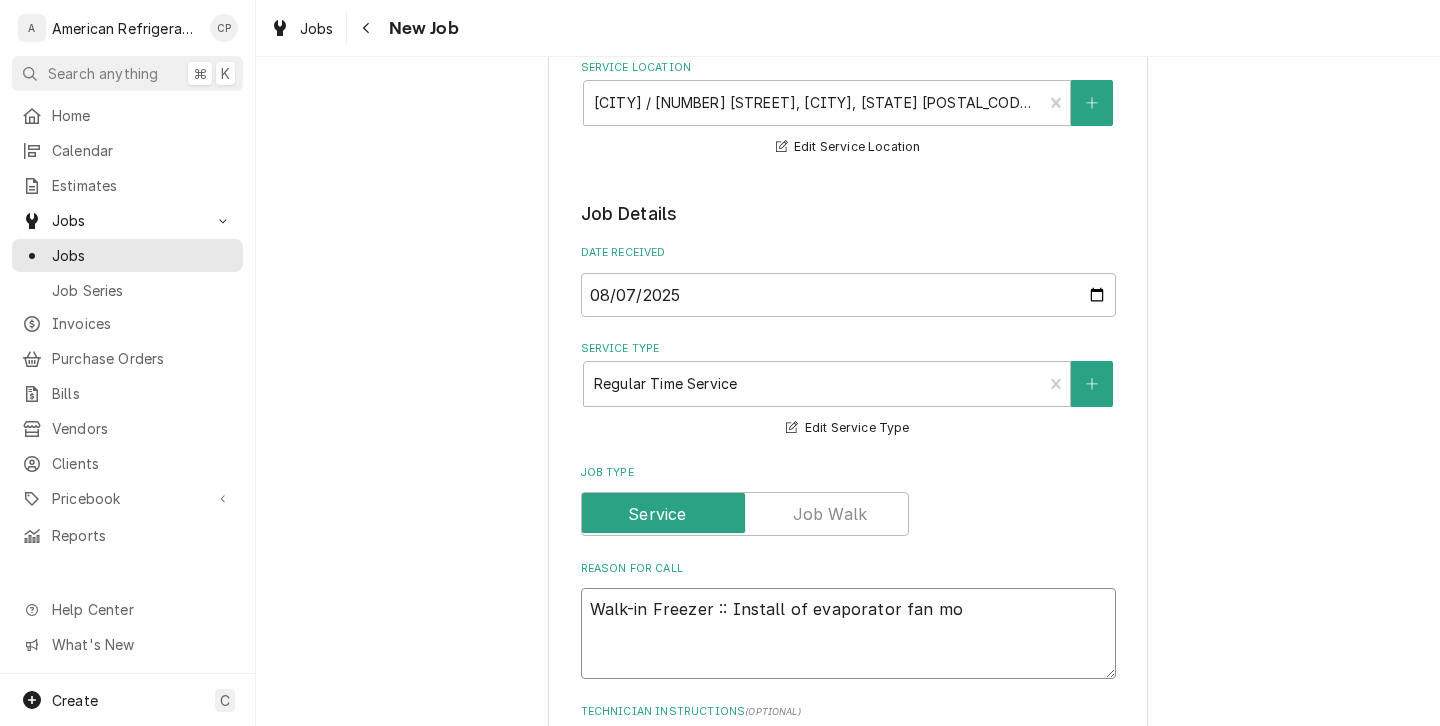 type on "x" 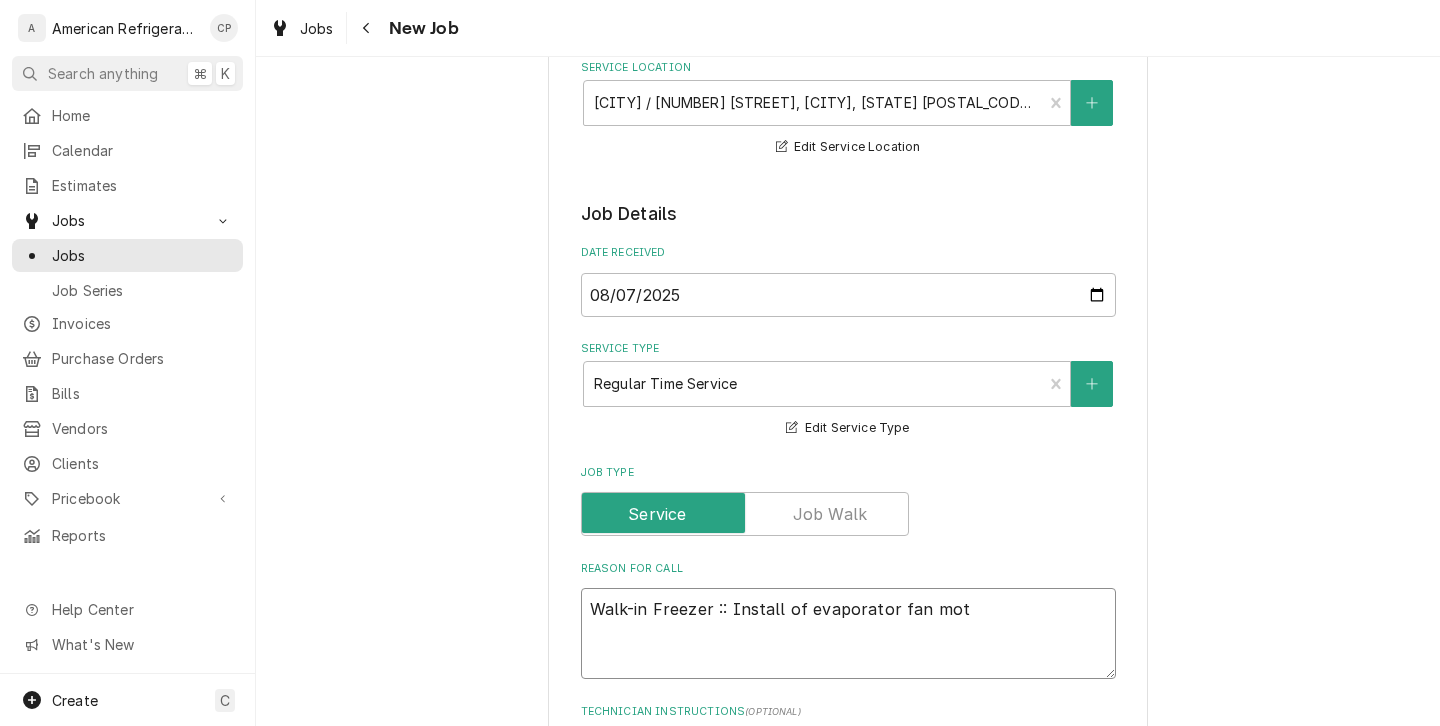 type on "x" 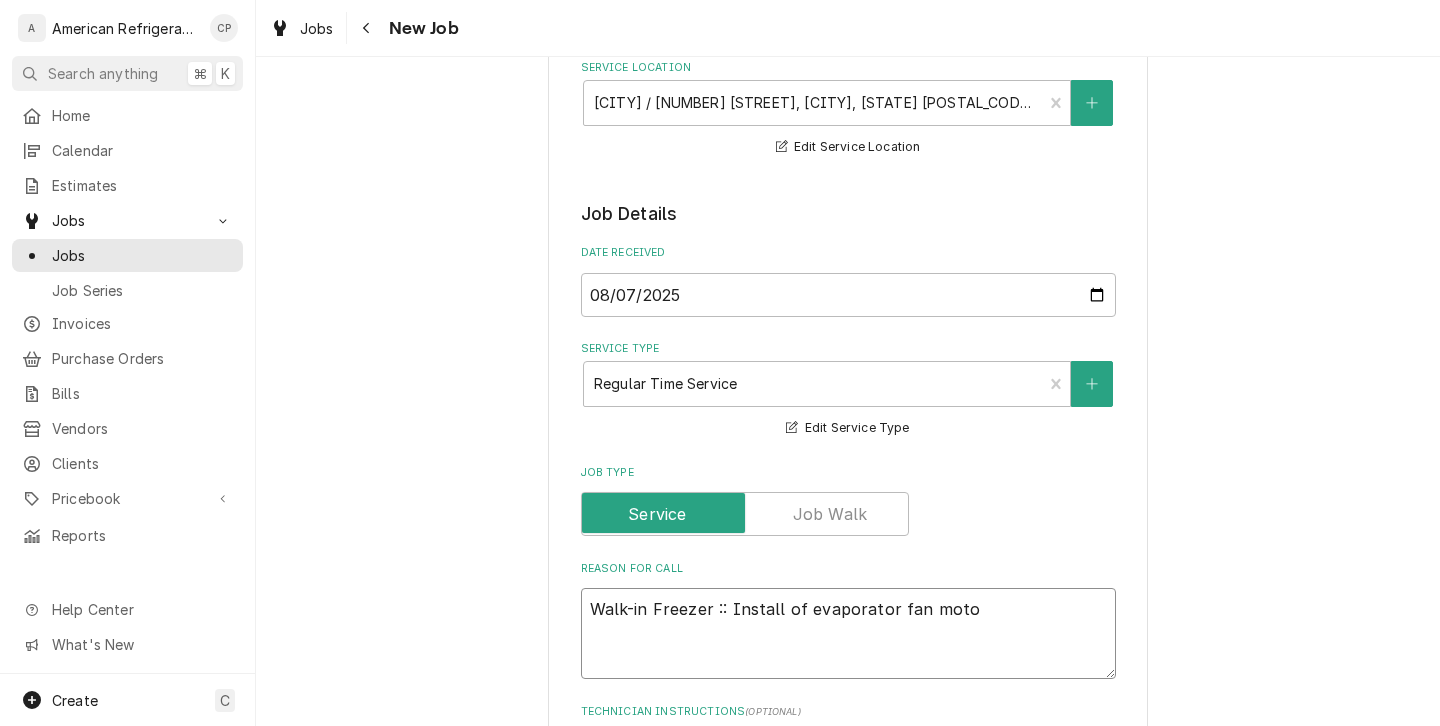 type on "x" 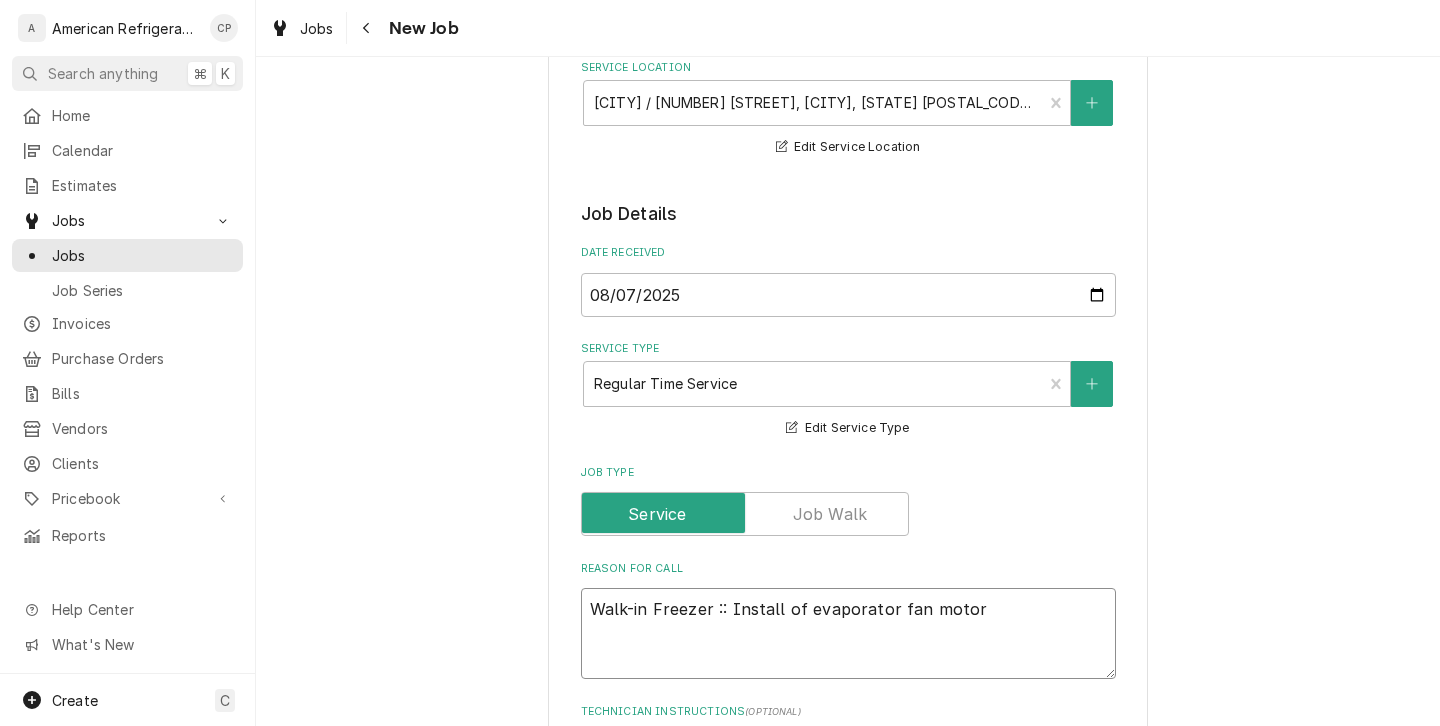 type on "x" 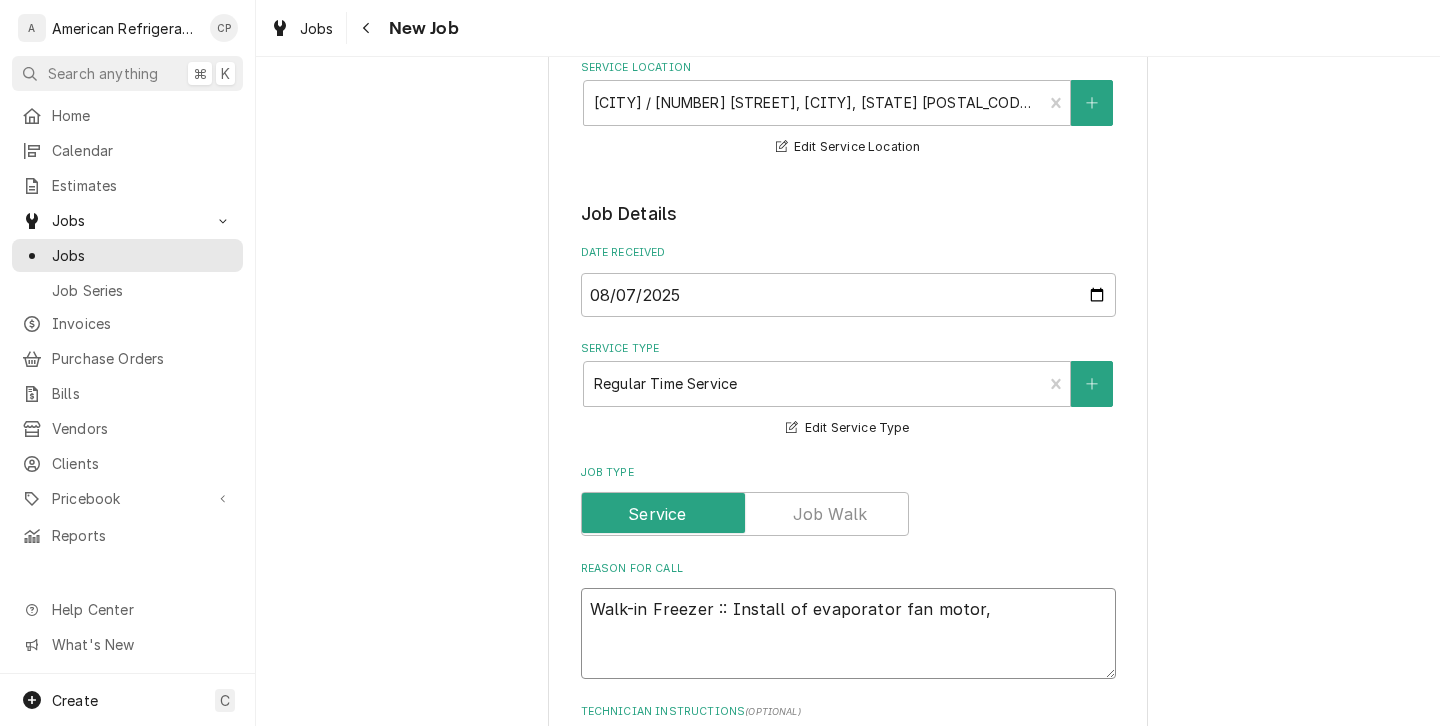 type on "x" 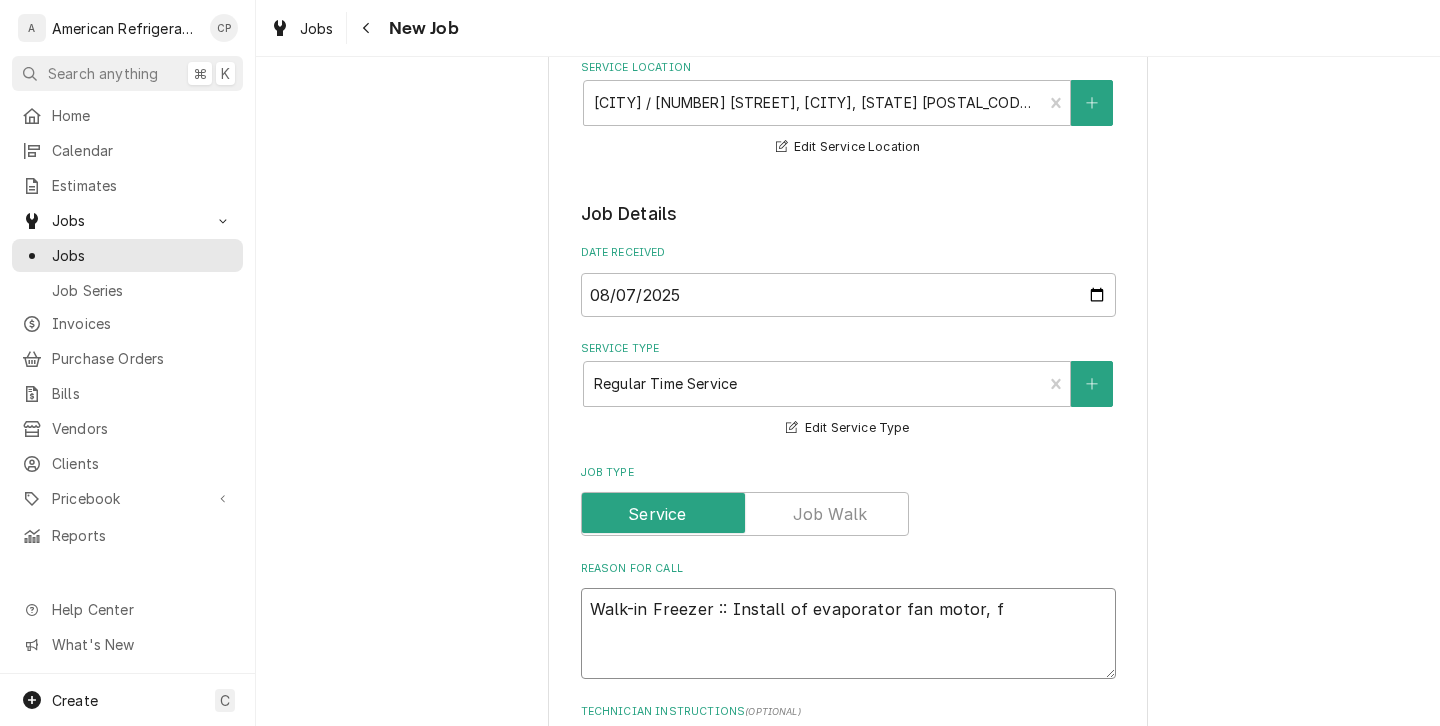 type on "Walk-in Freezer :: Install of evaporator fan motor, fa" 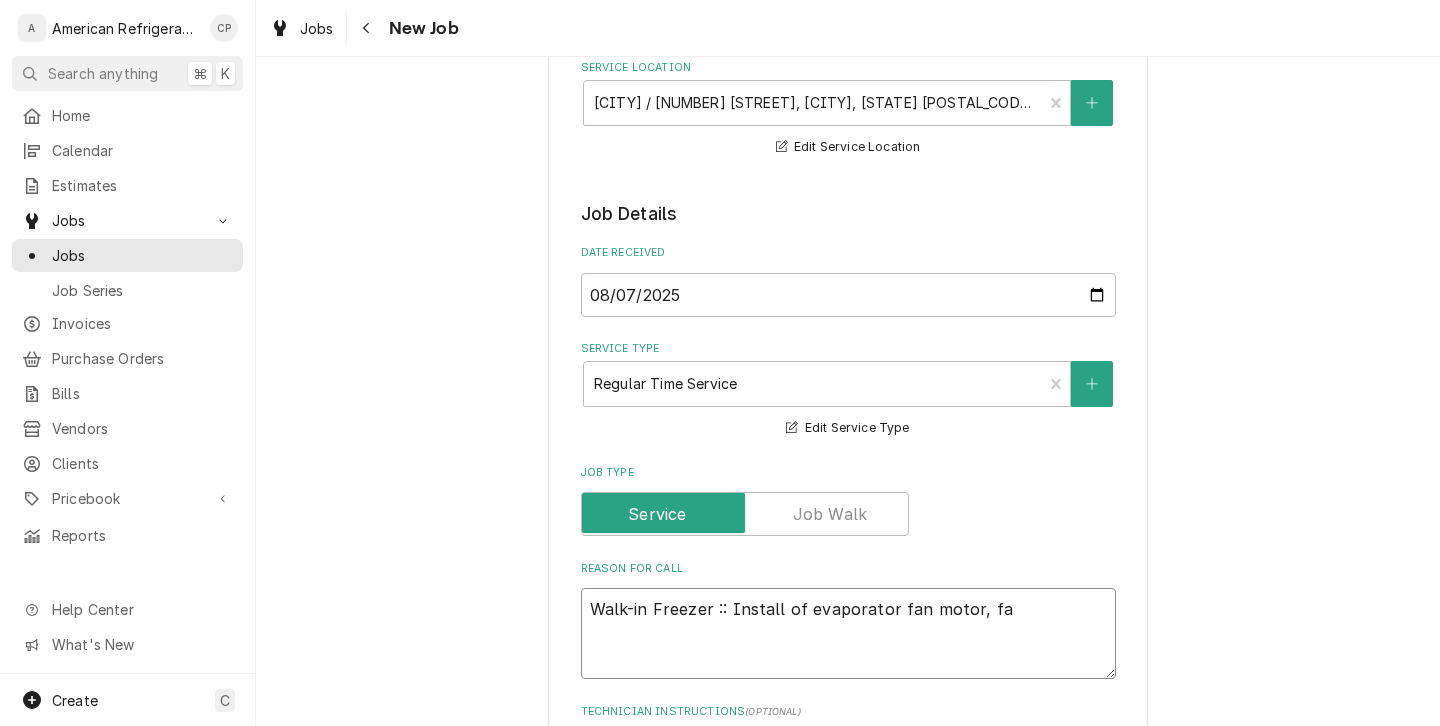 type on "x" 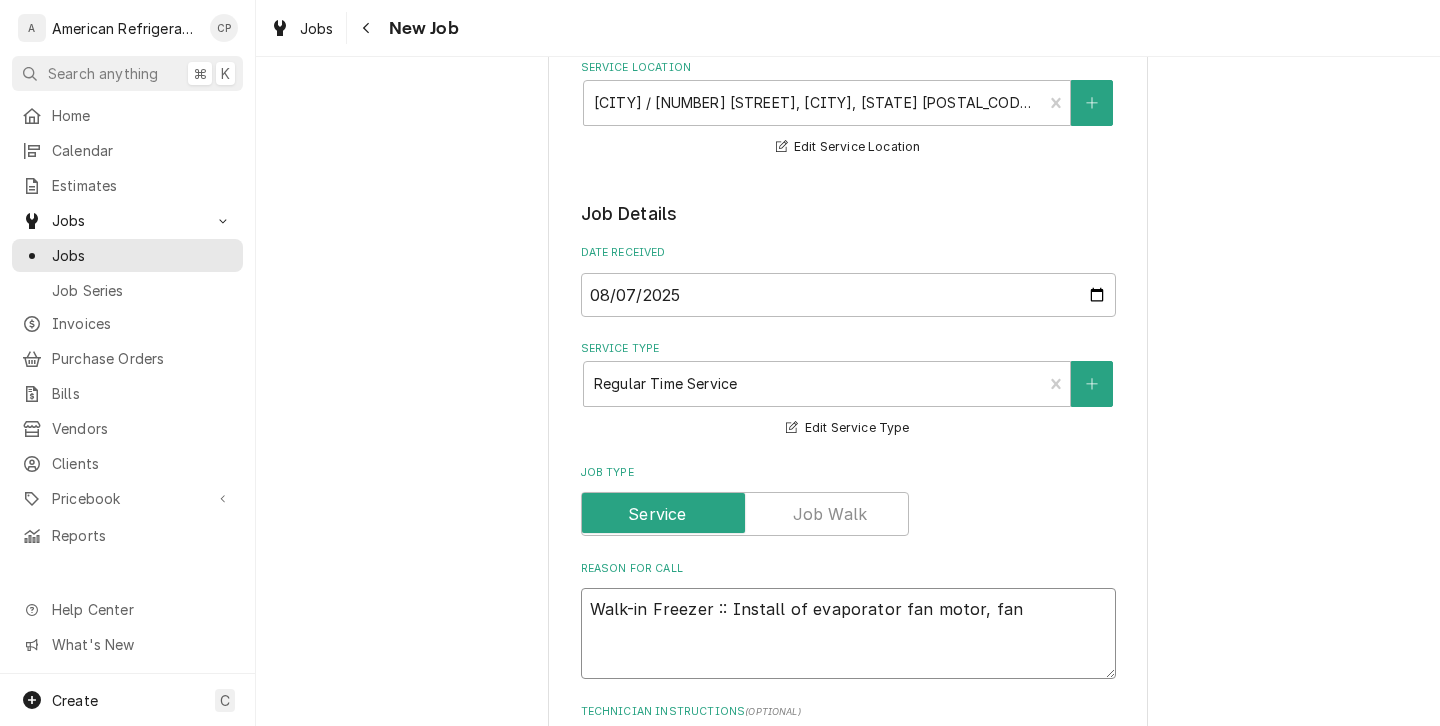 type on "x" 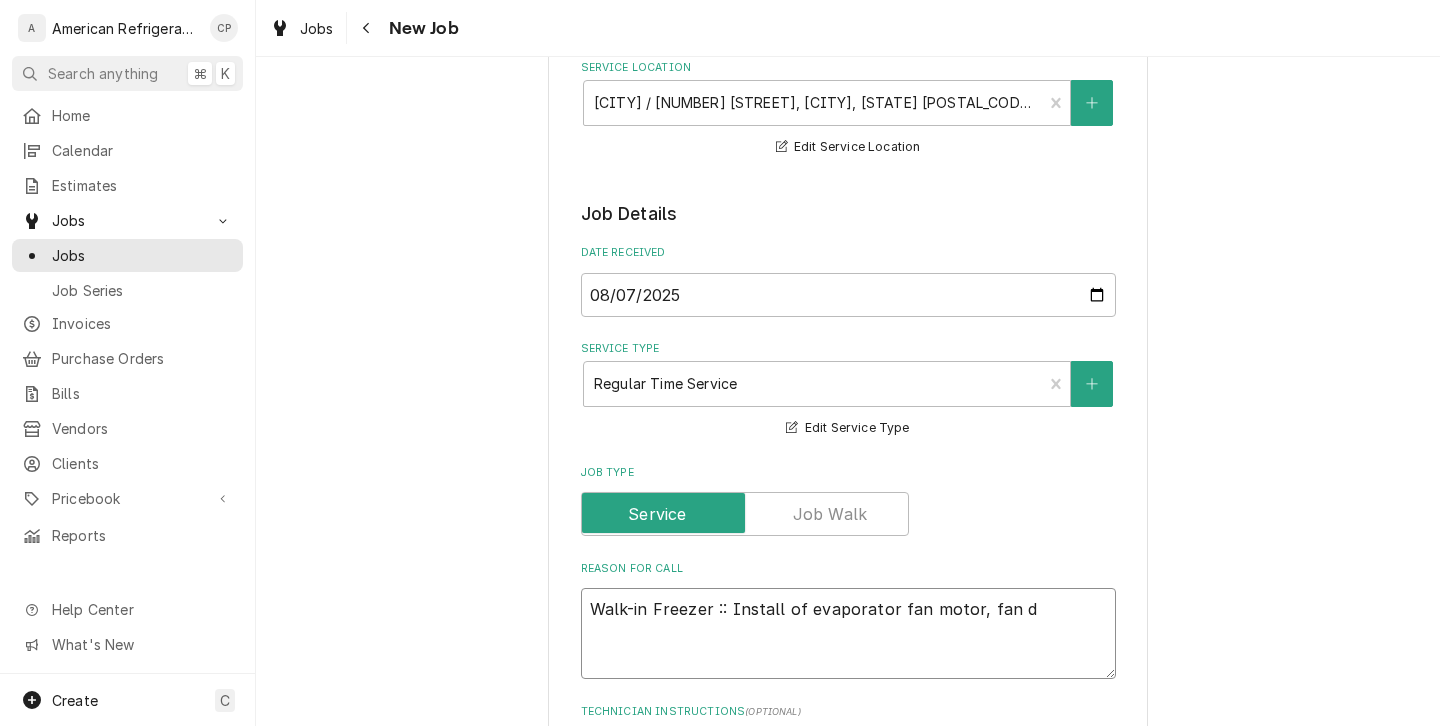 type on "x" 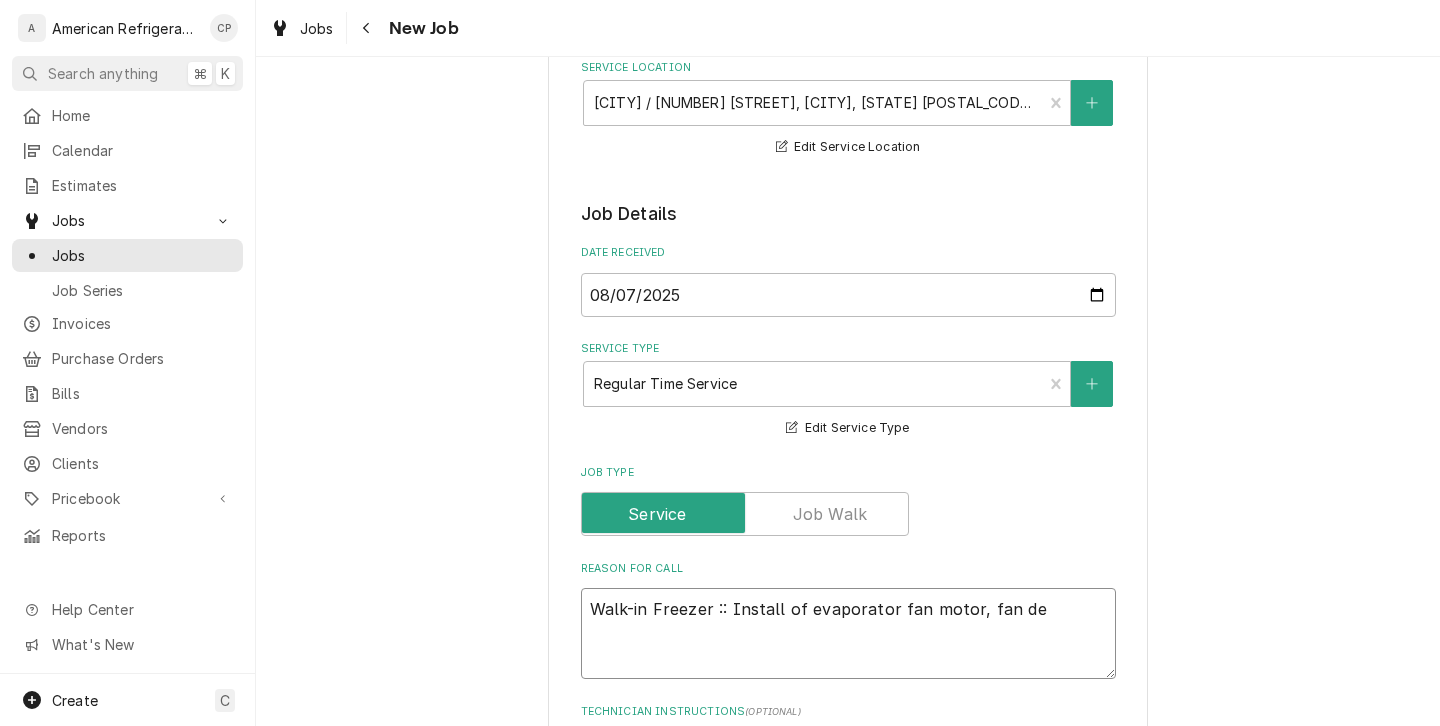 type on "x" 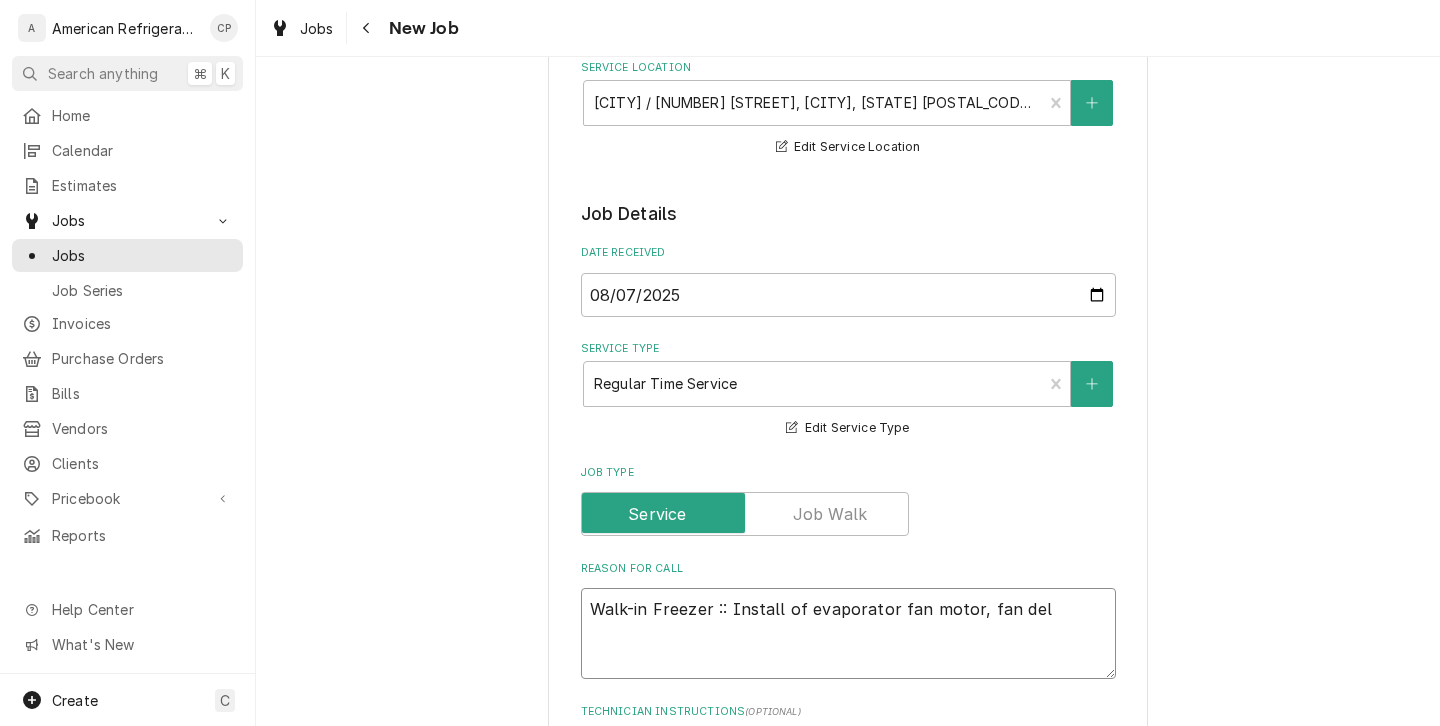 type on "x" 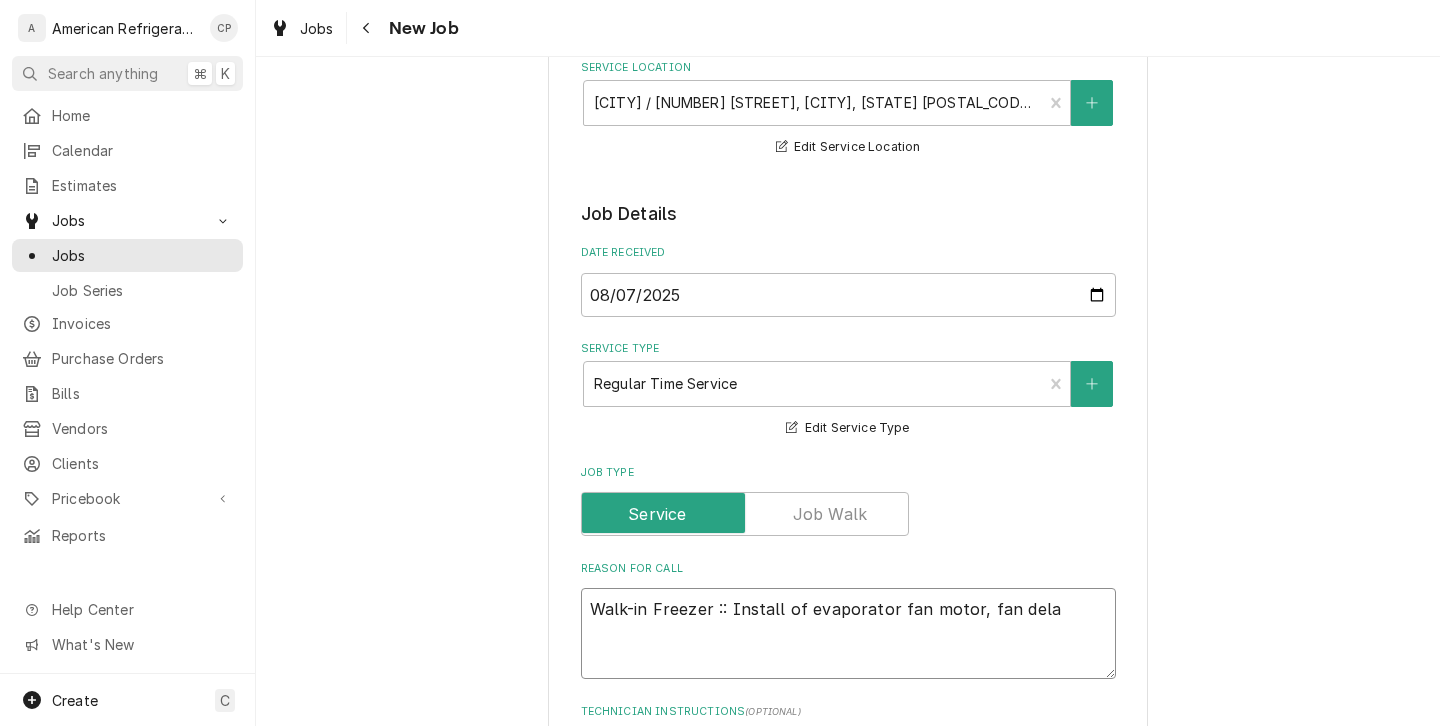type on "x" 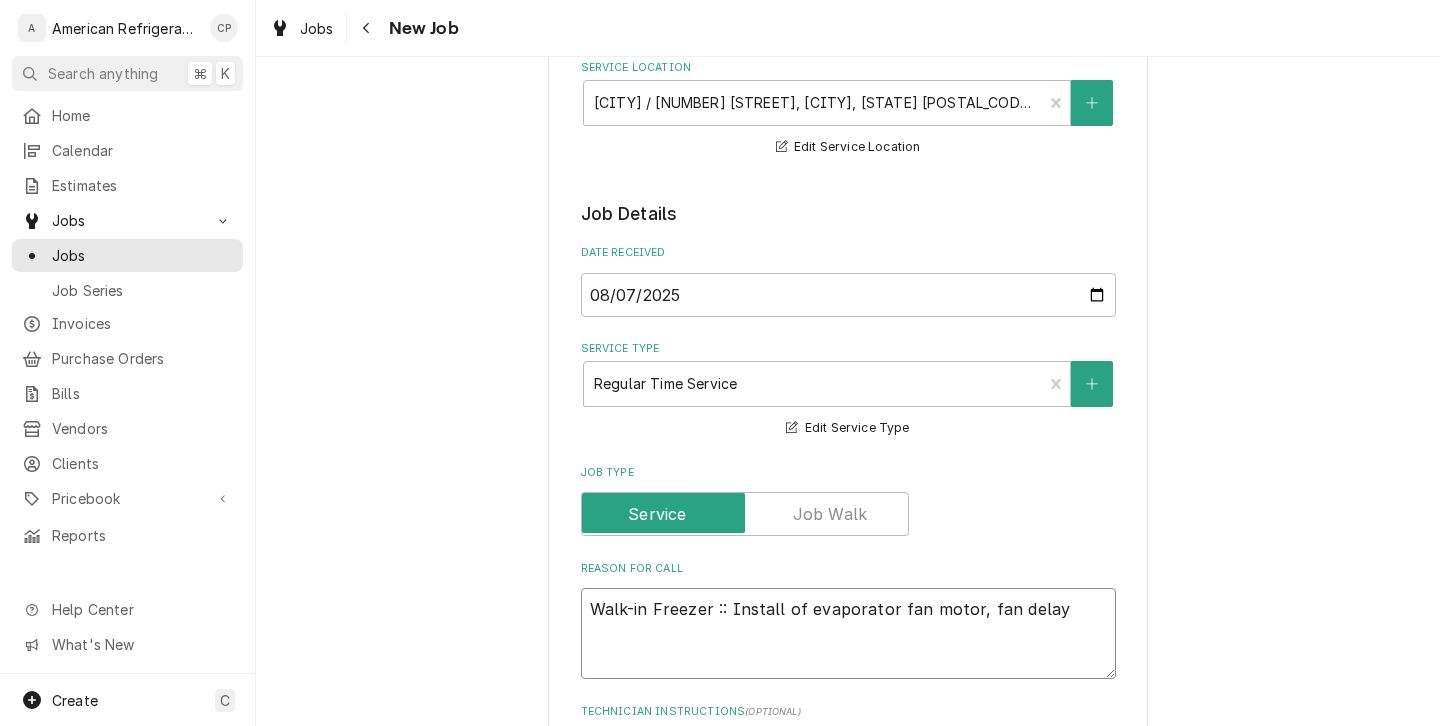 type on "x" 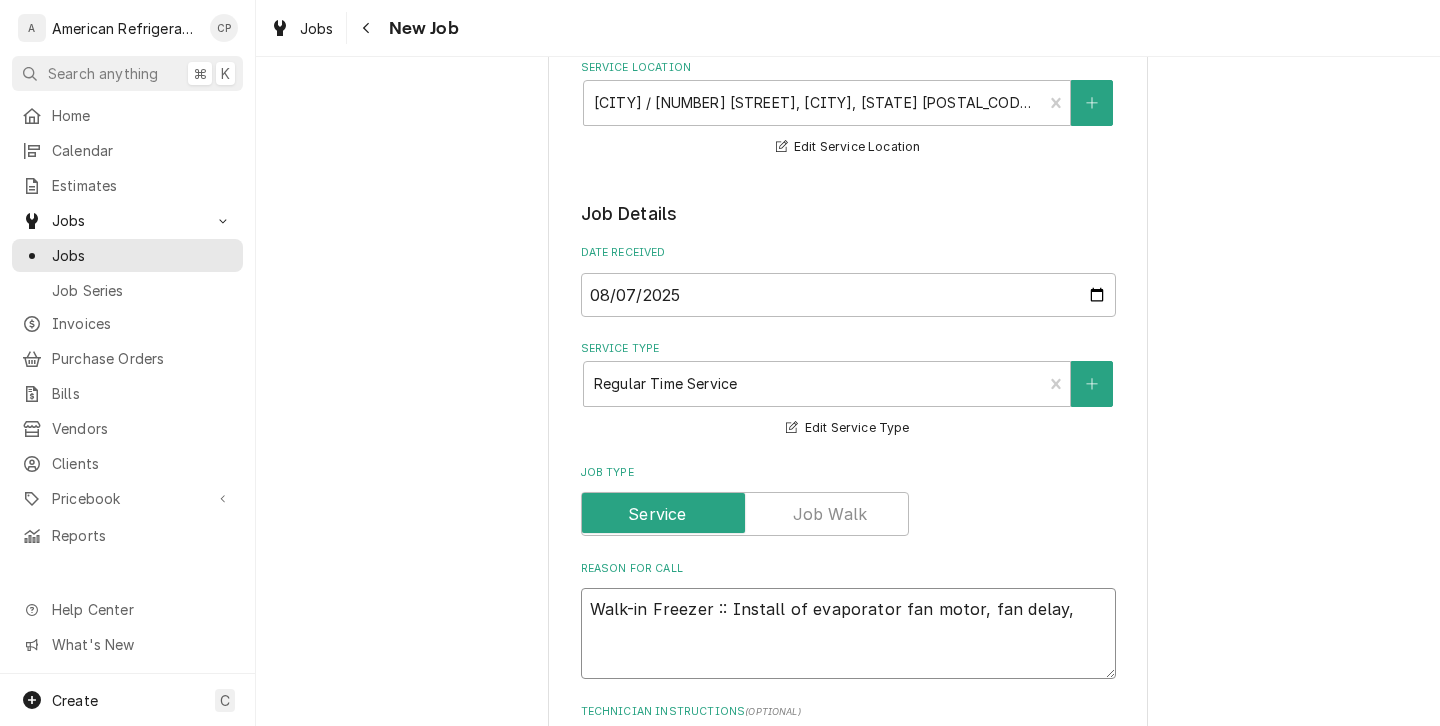 type on "x" 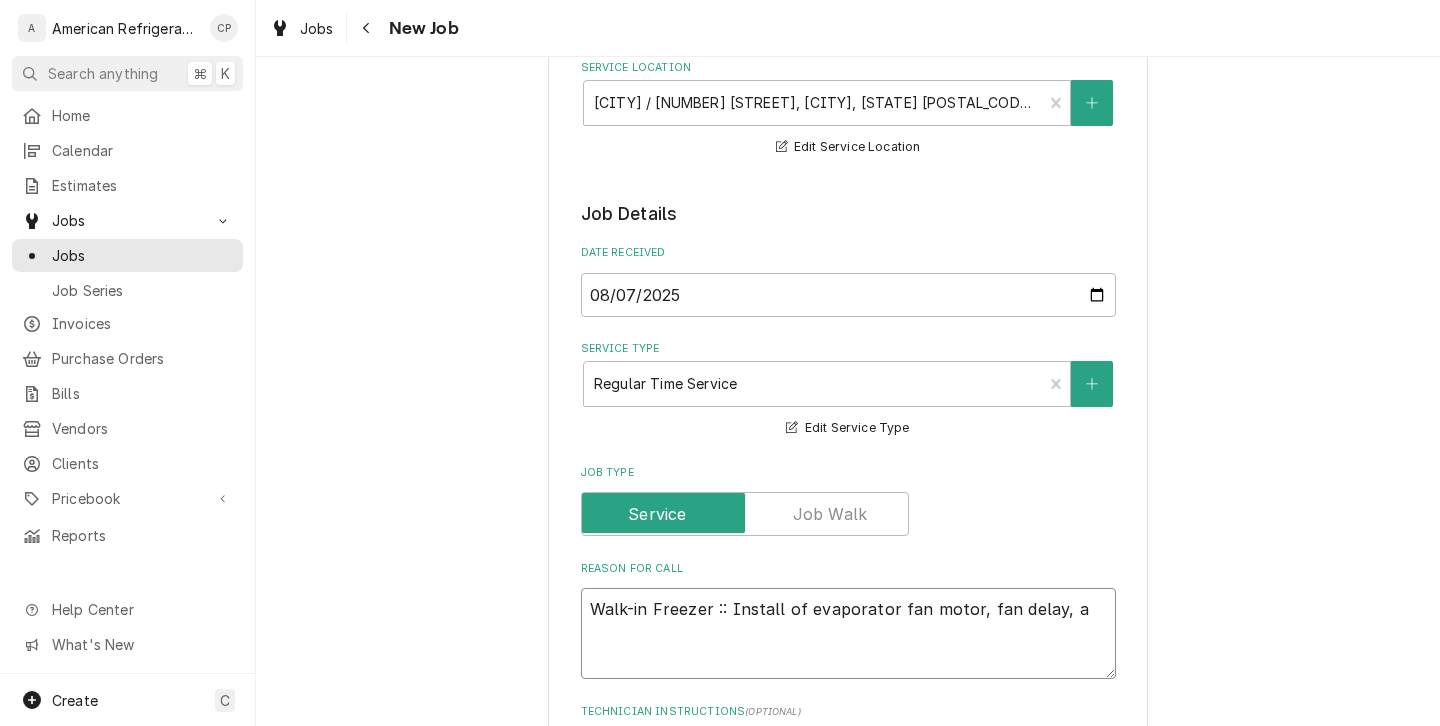 type on "x" 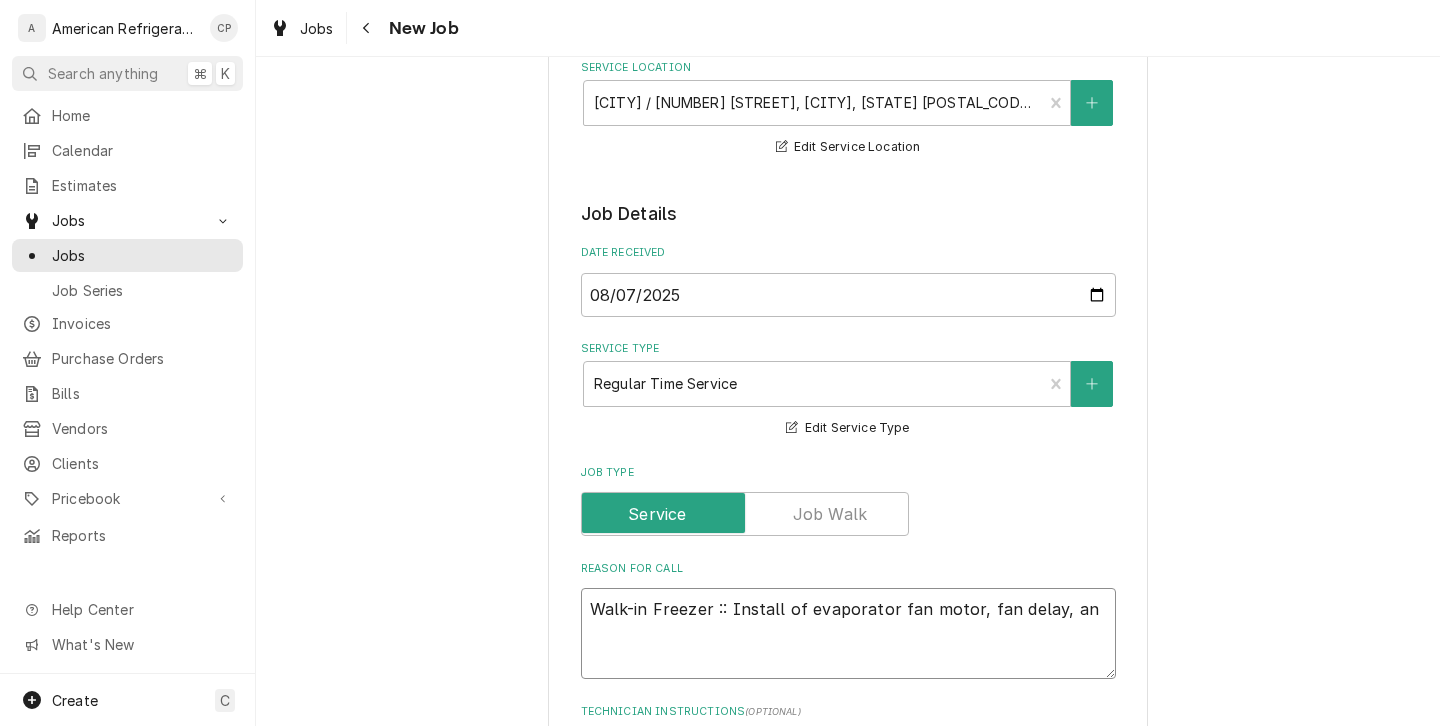 type on "x" 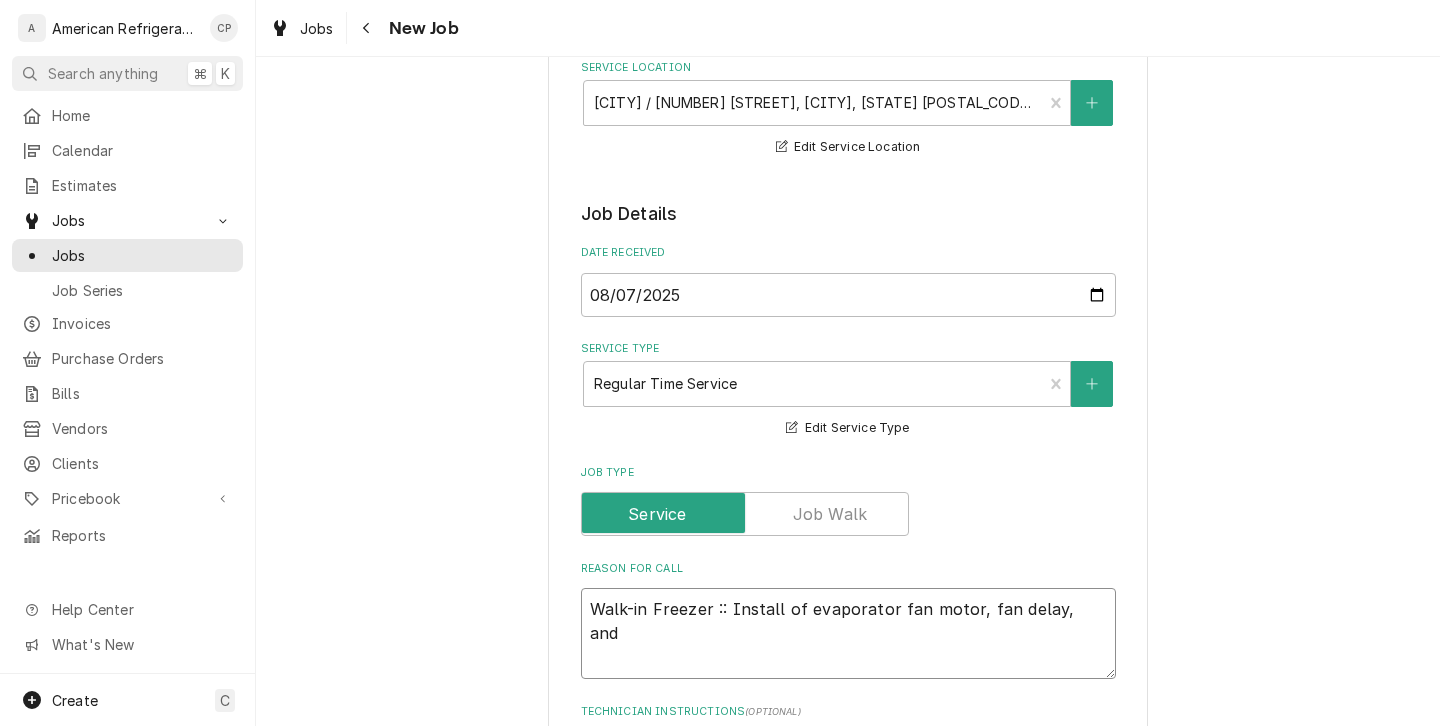 type on "x" 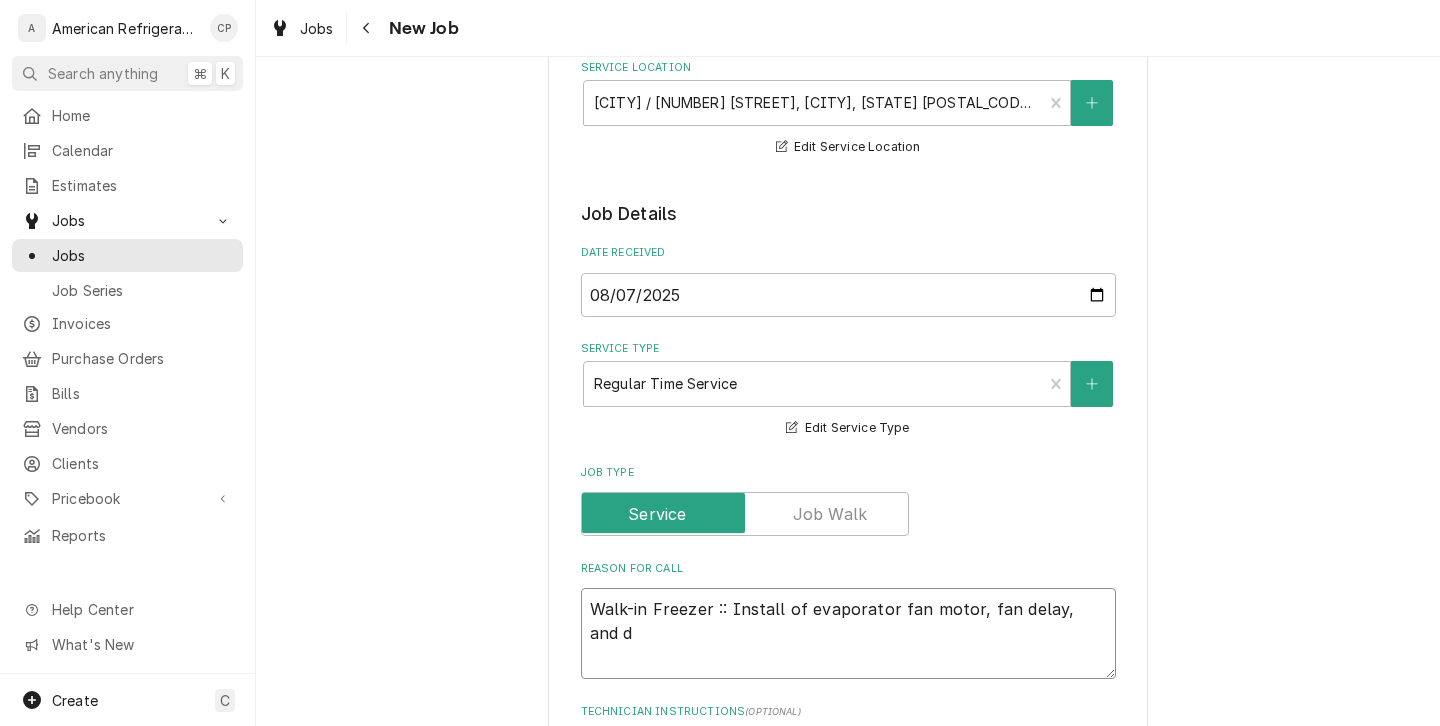 type on "Walk-in Freezer :: Install of evaporator fan motor, fan delay, and do" 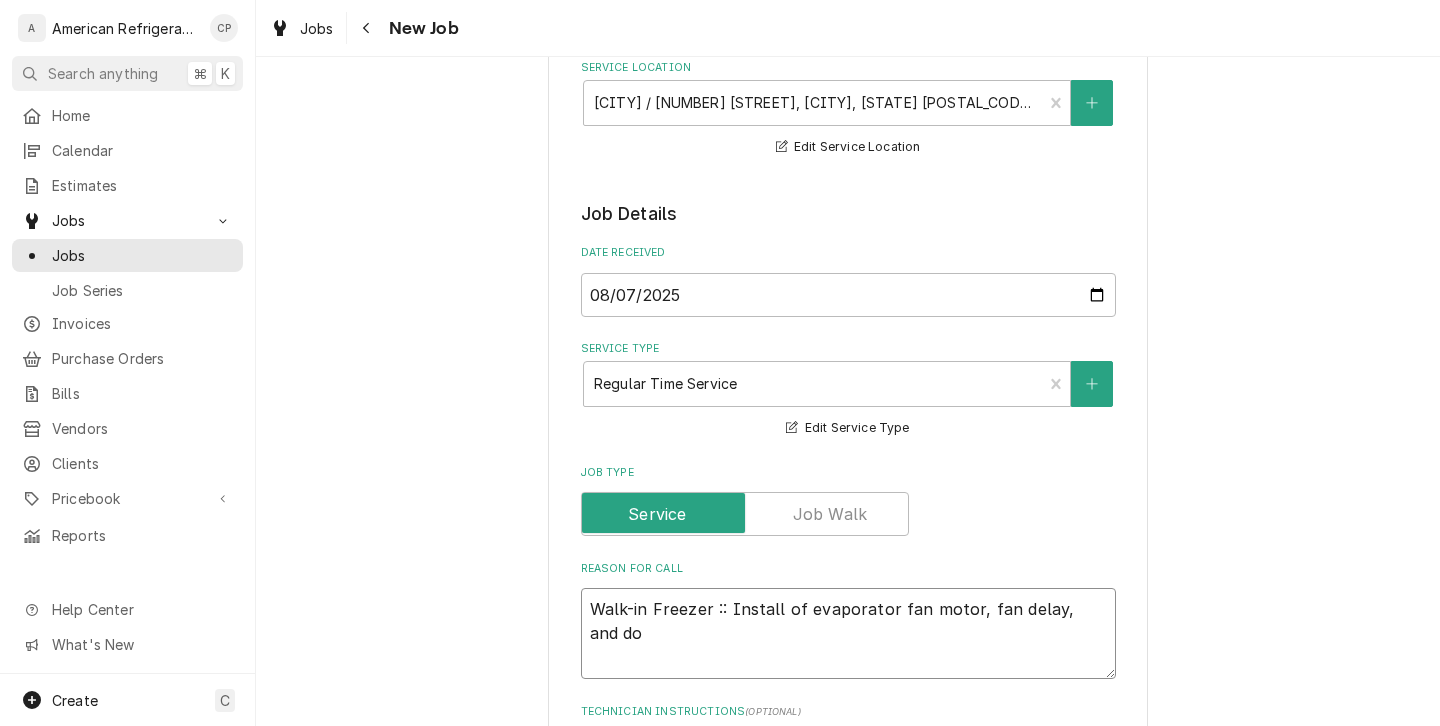 type on "x" 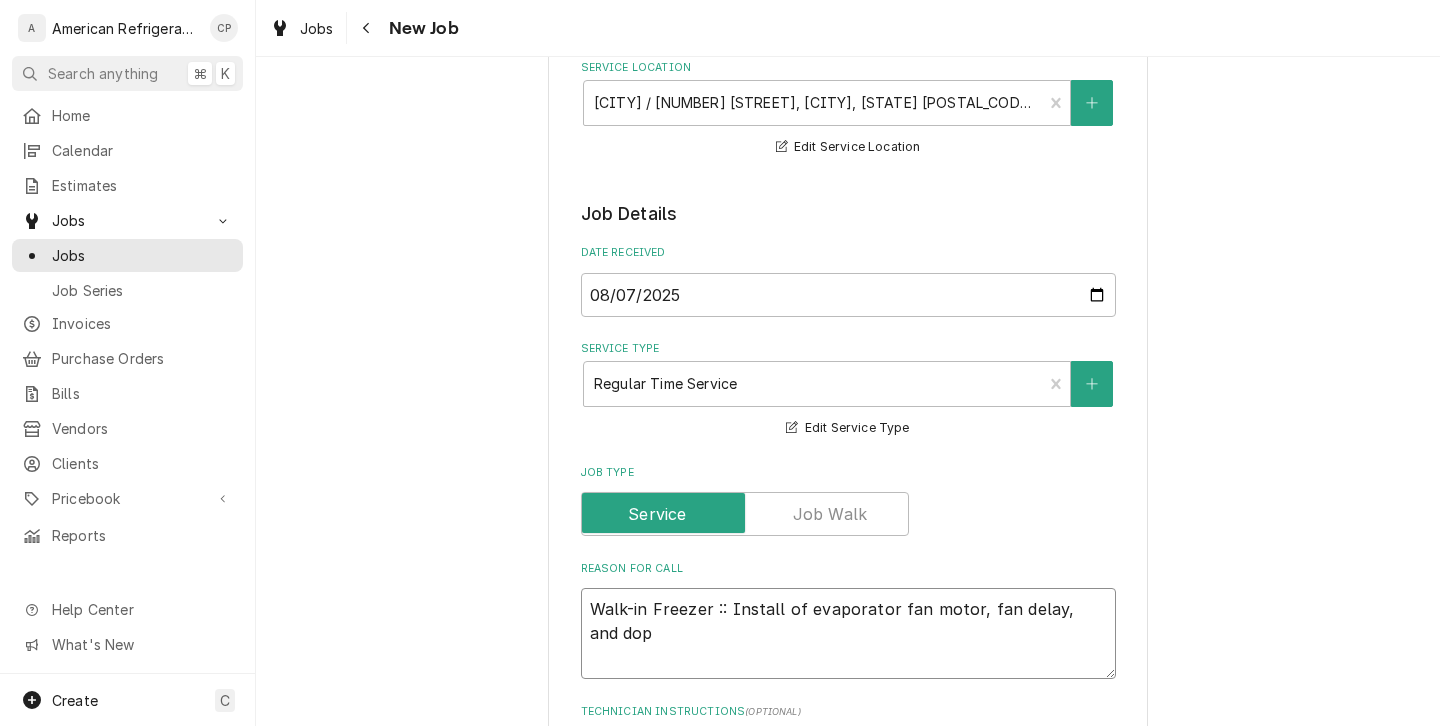 type on "x" 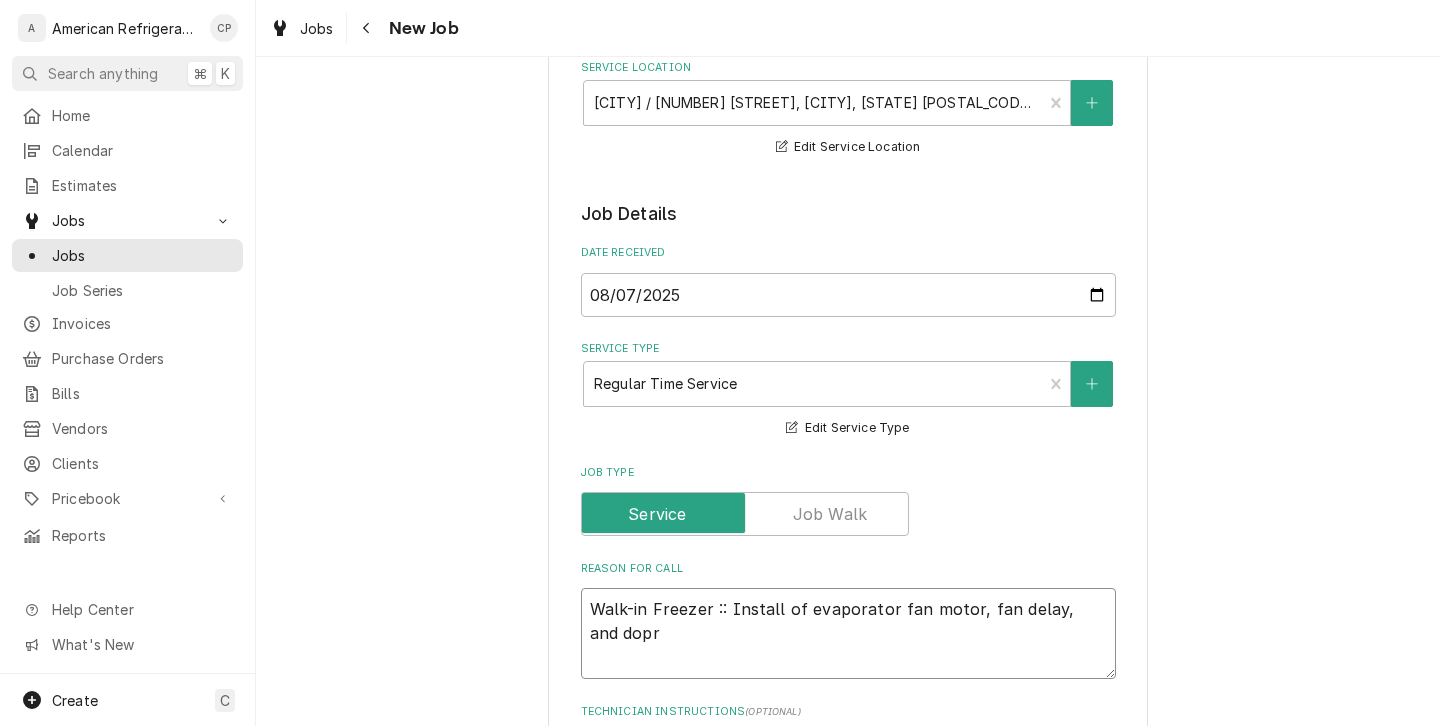 type on "x" 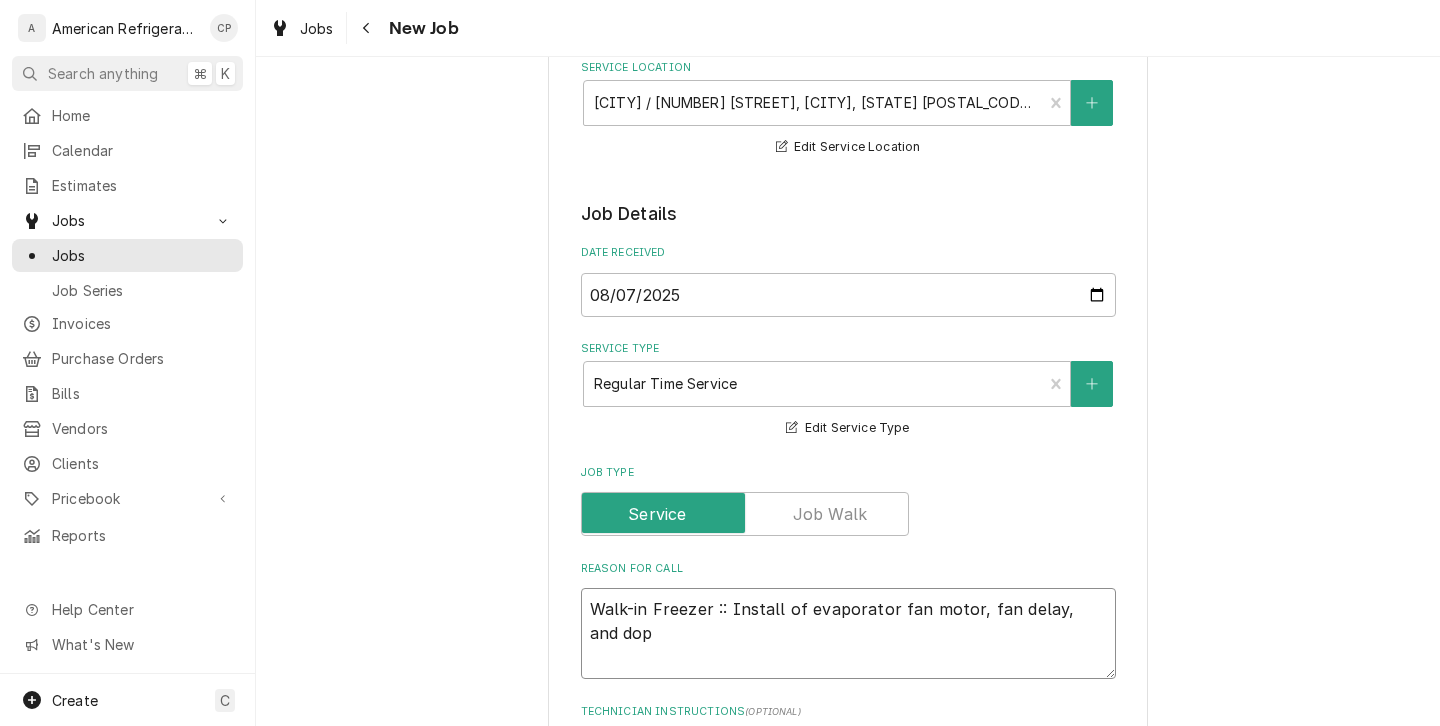 type on "x" 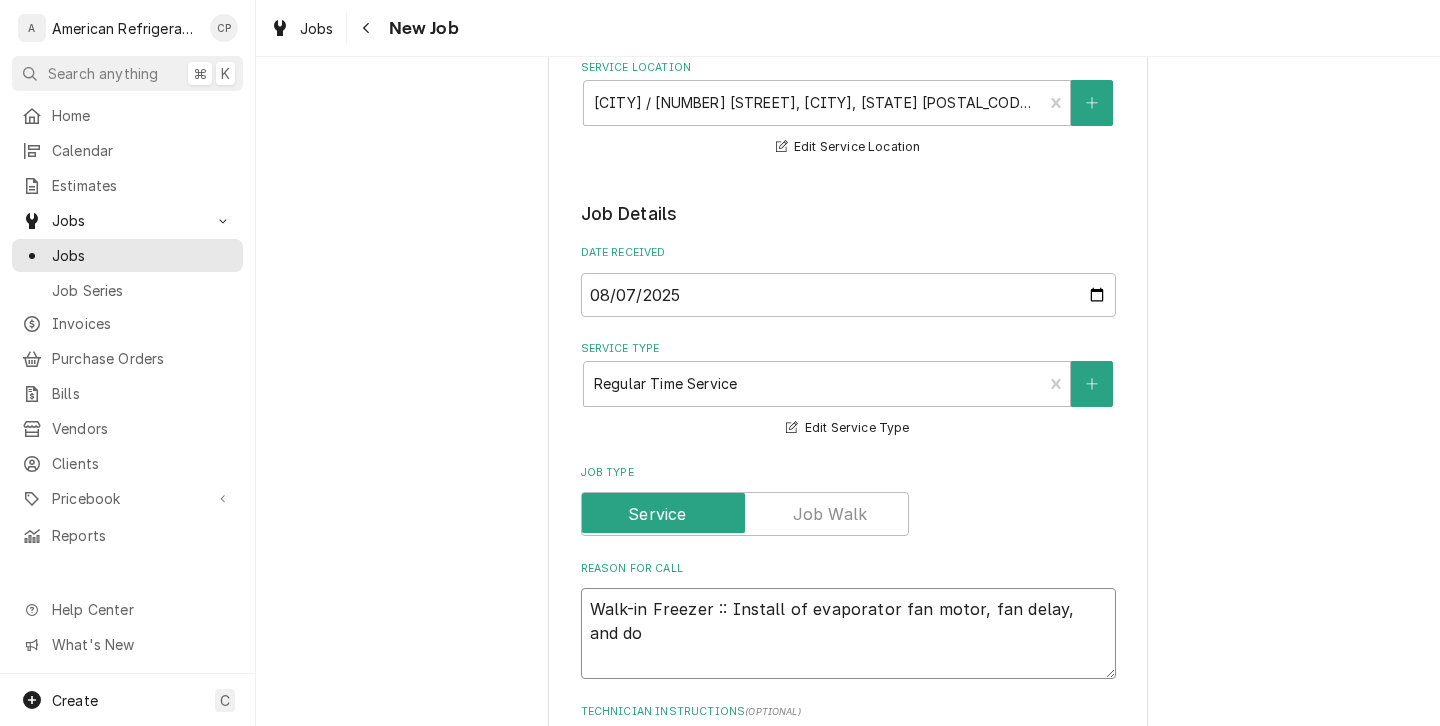type on "x" 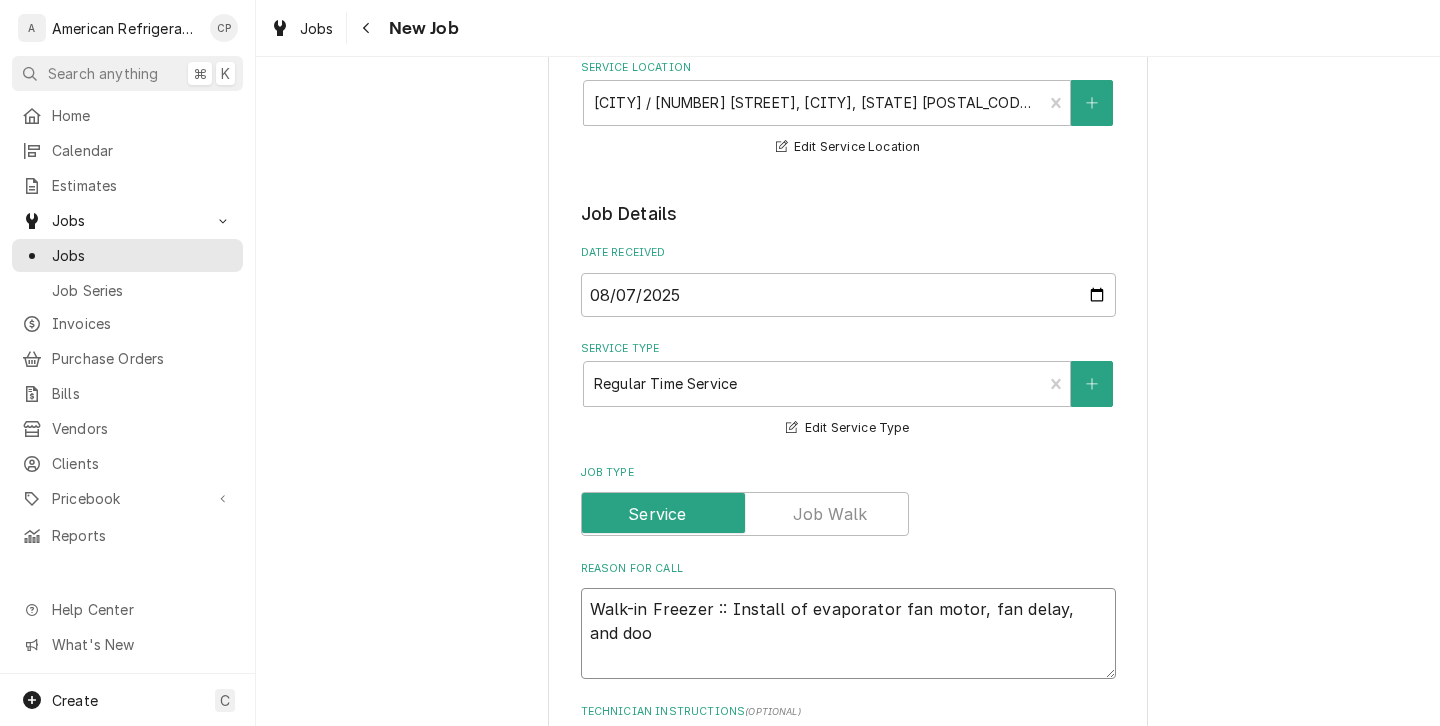 type on "x" 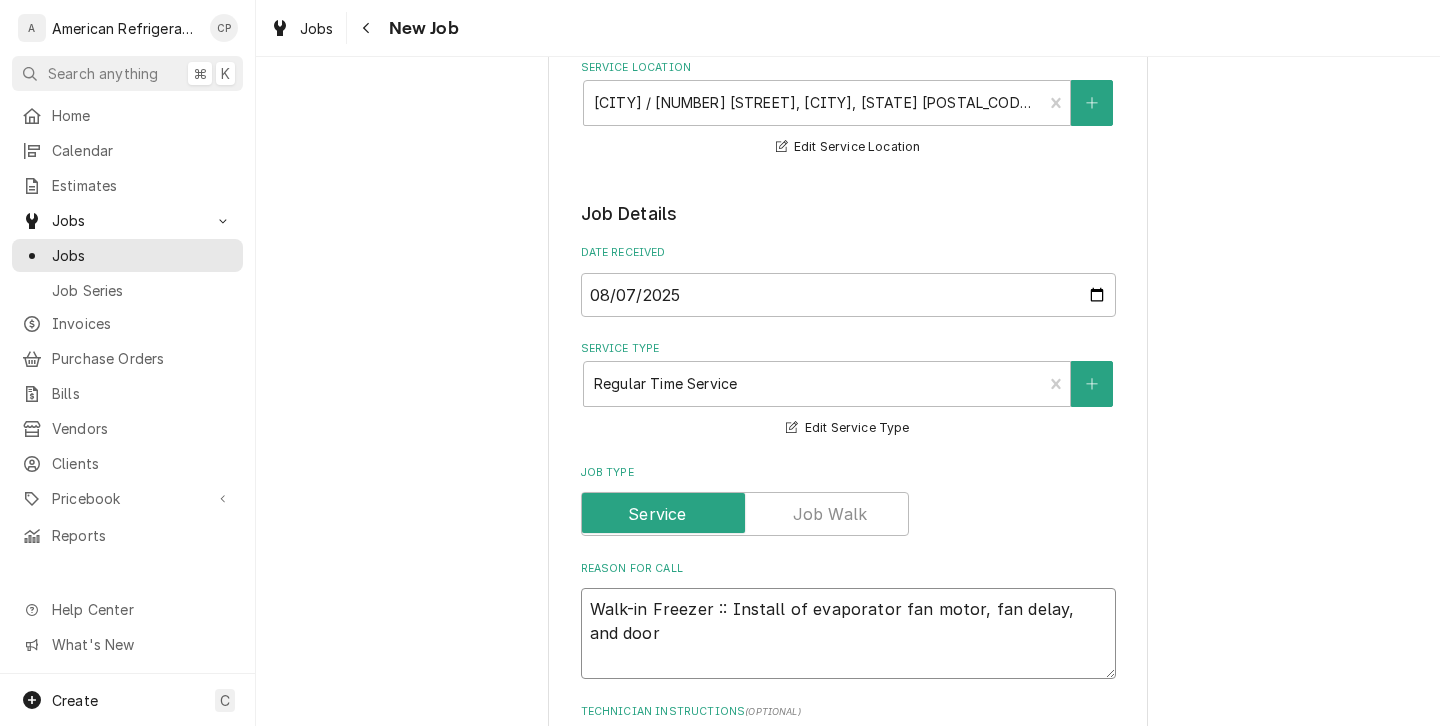 type on "x" 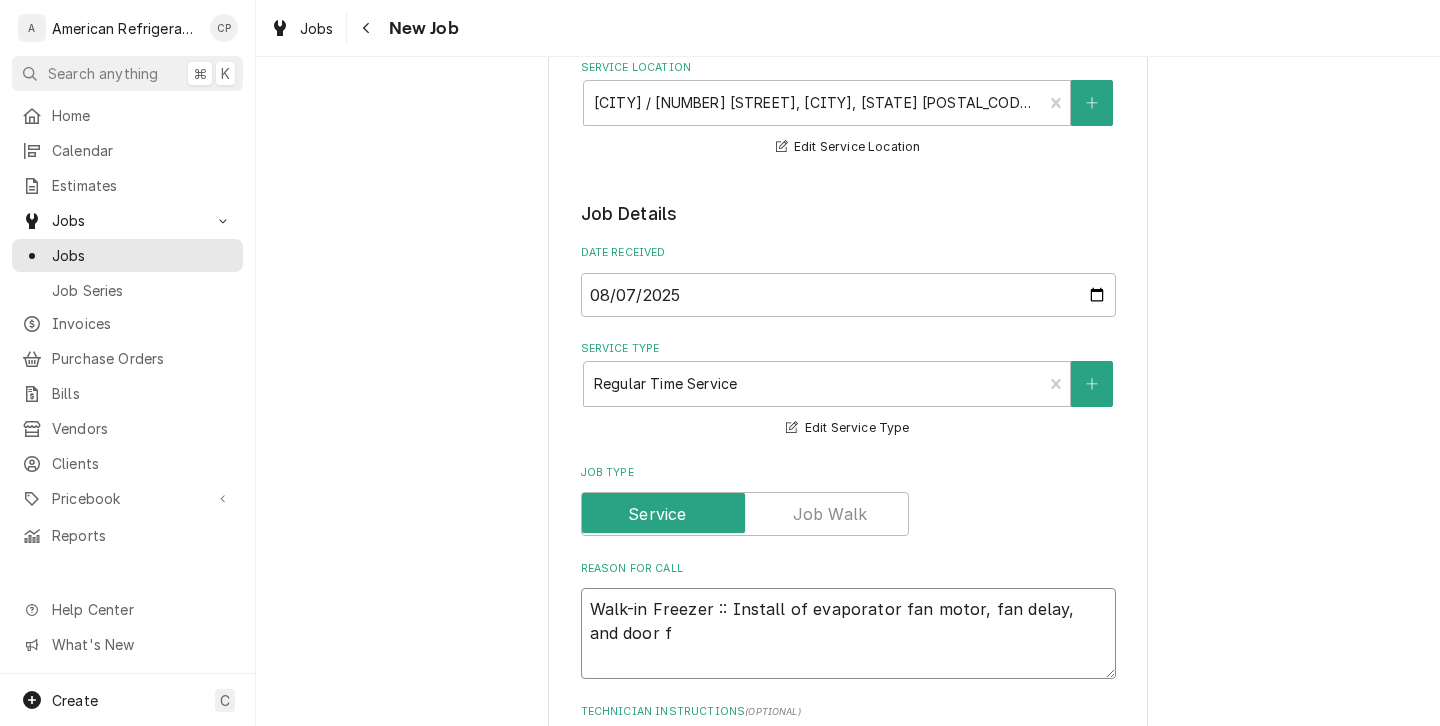 type on "x" 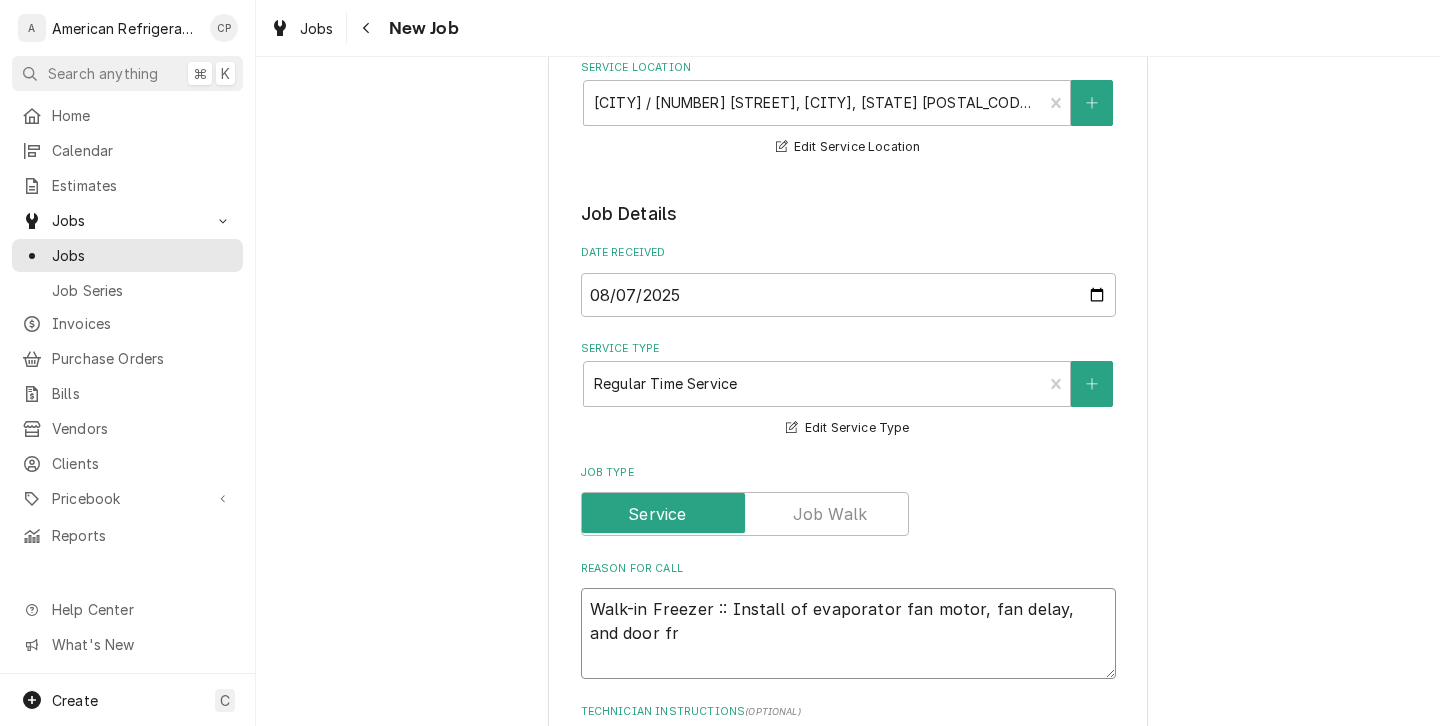 type on "x" 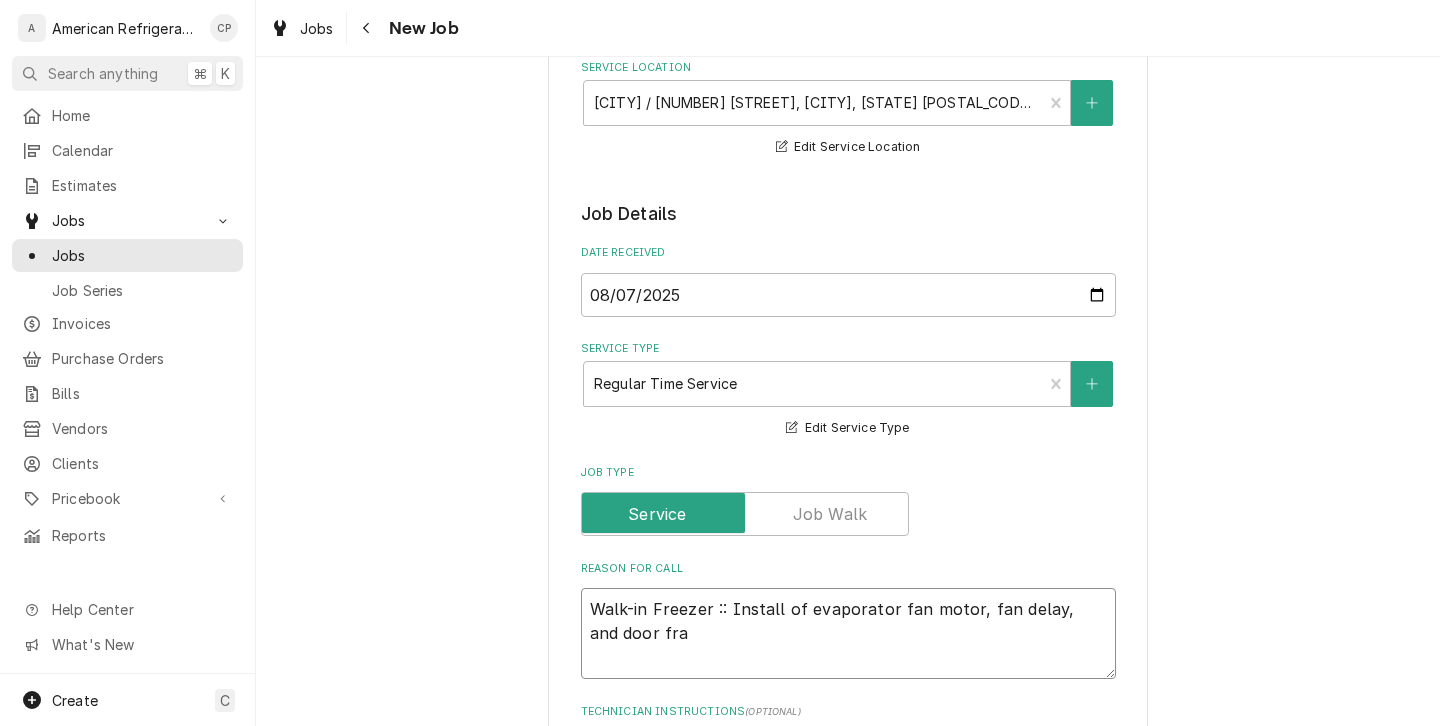 type on "x" 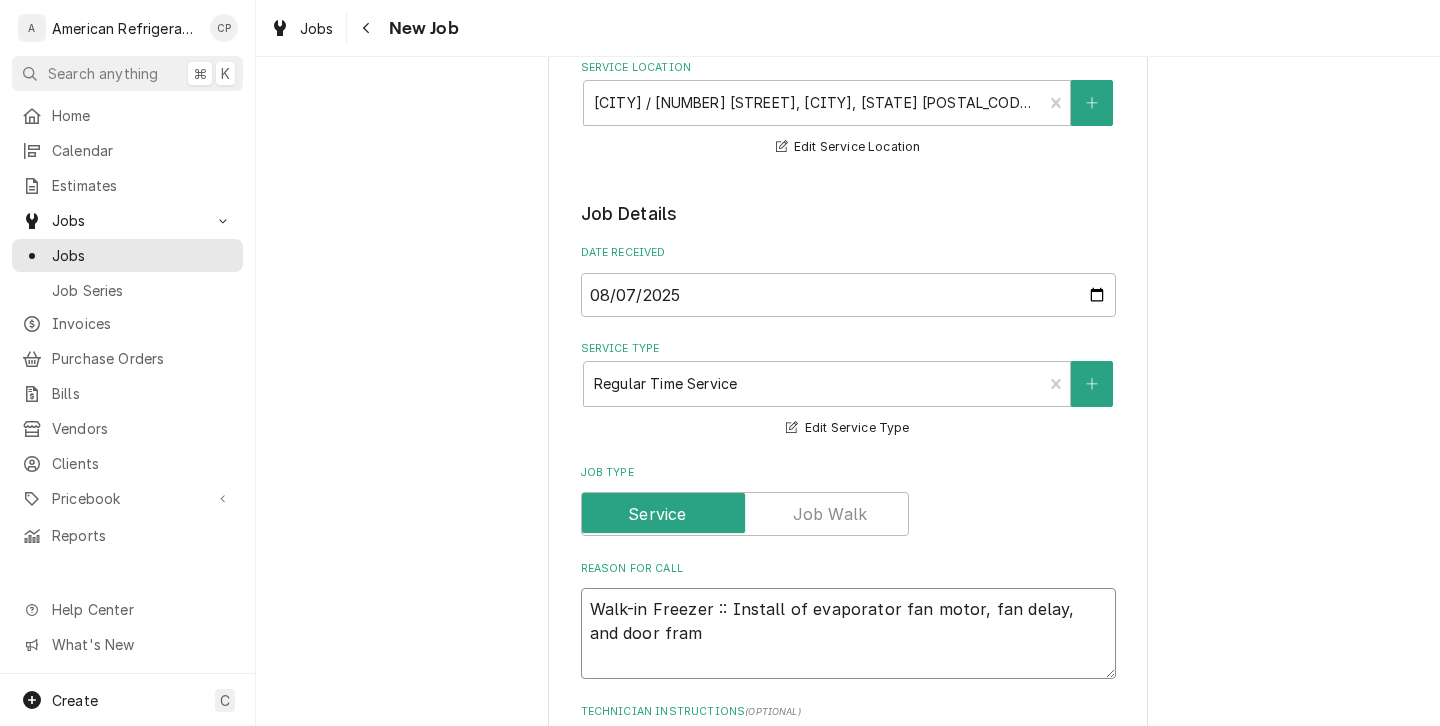 type on "x" 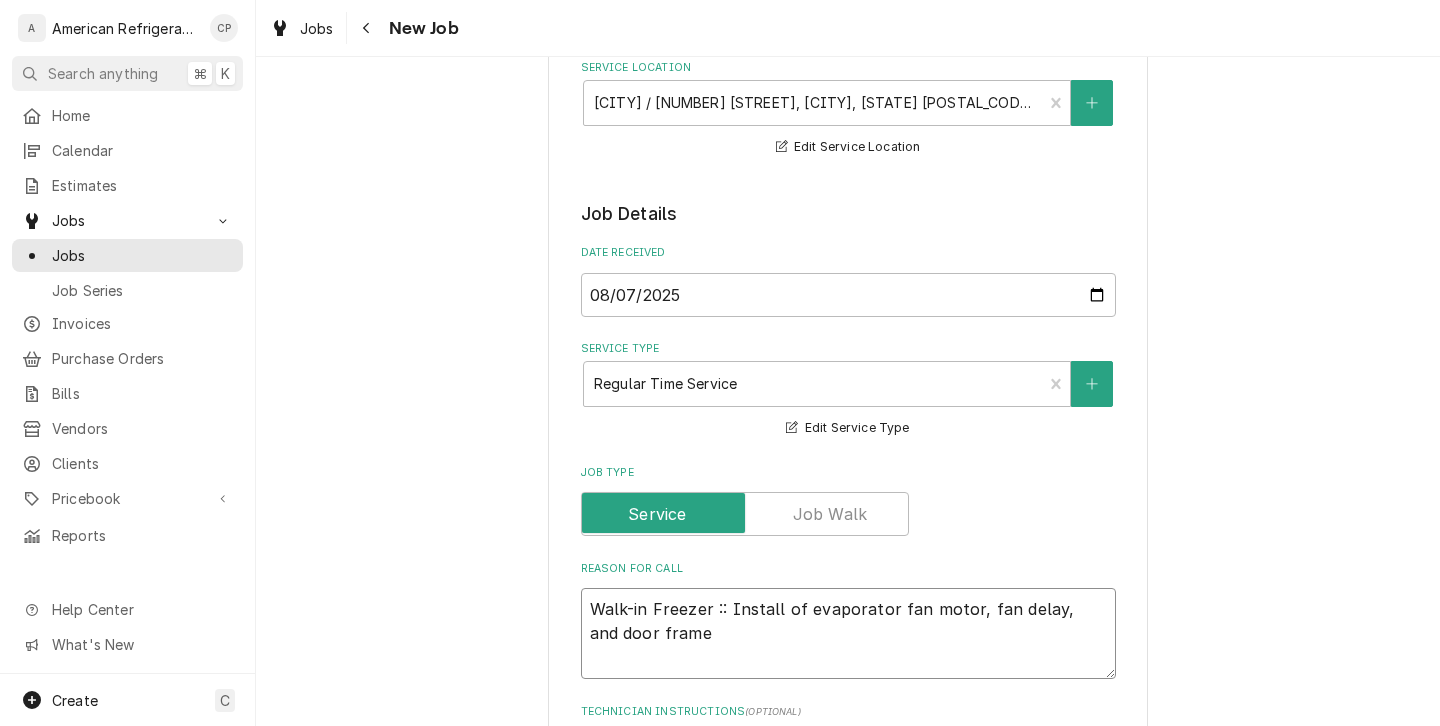 type on "x" 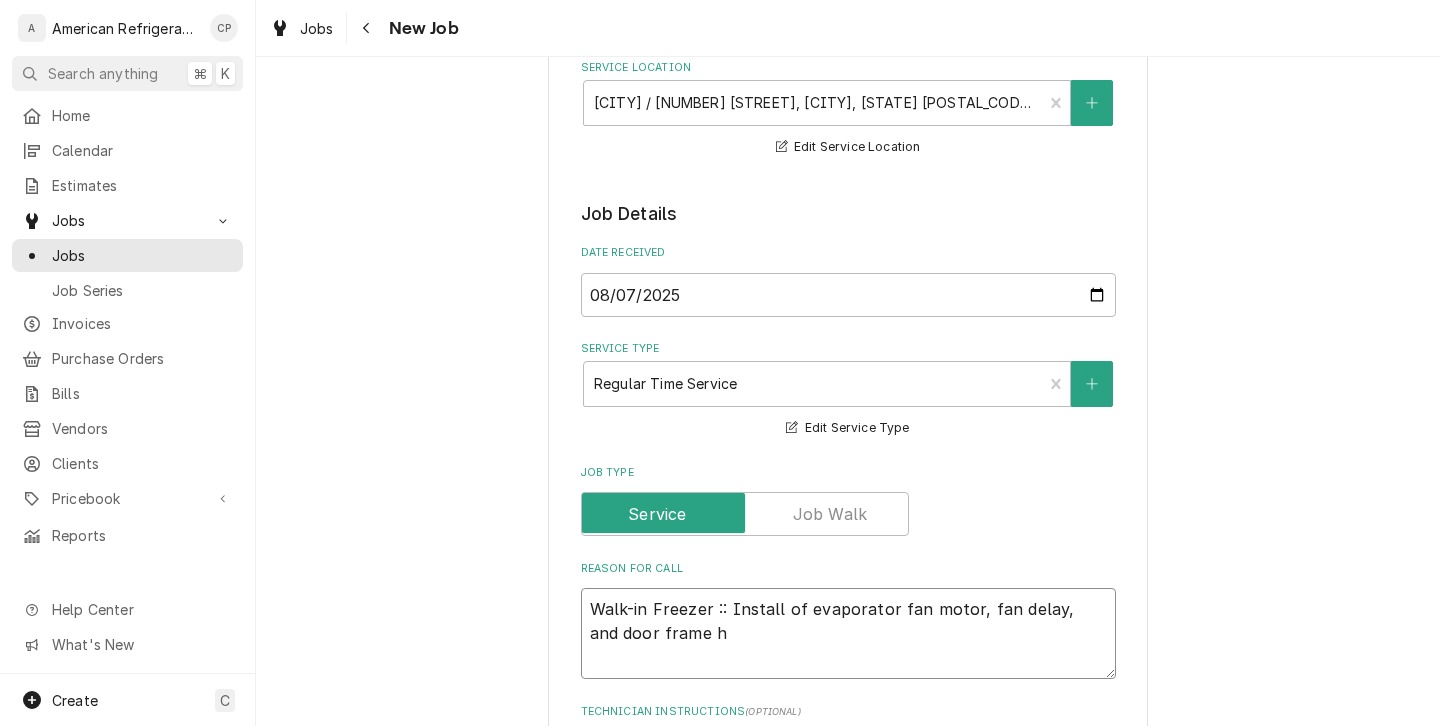 type on "x" 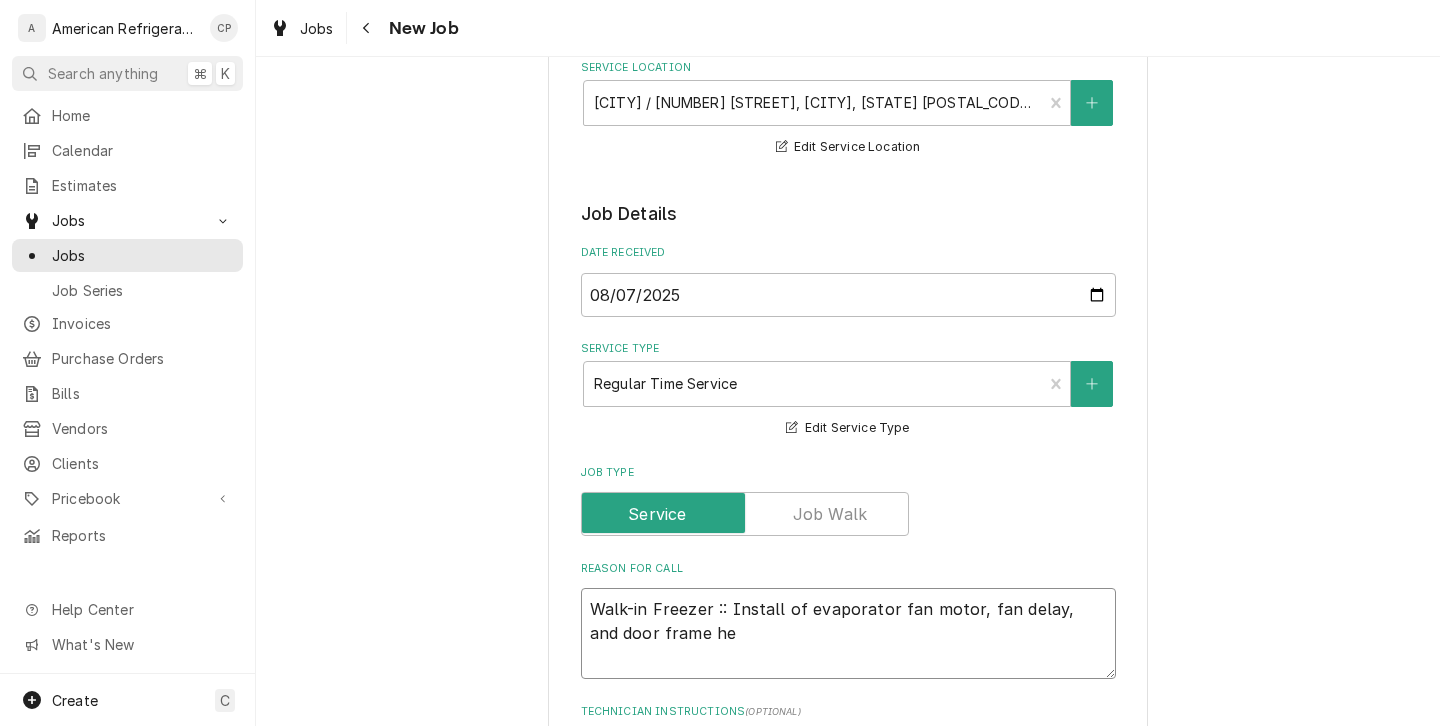 type on "x" 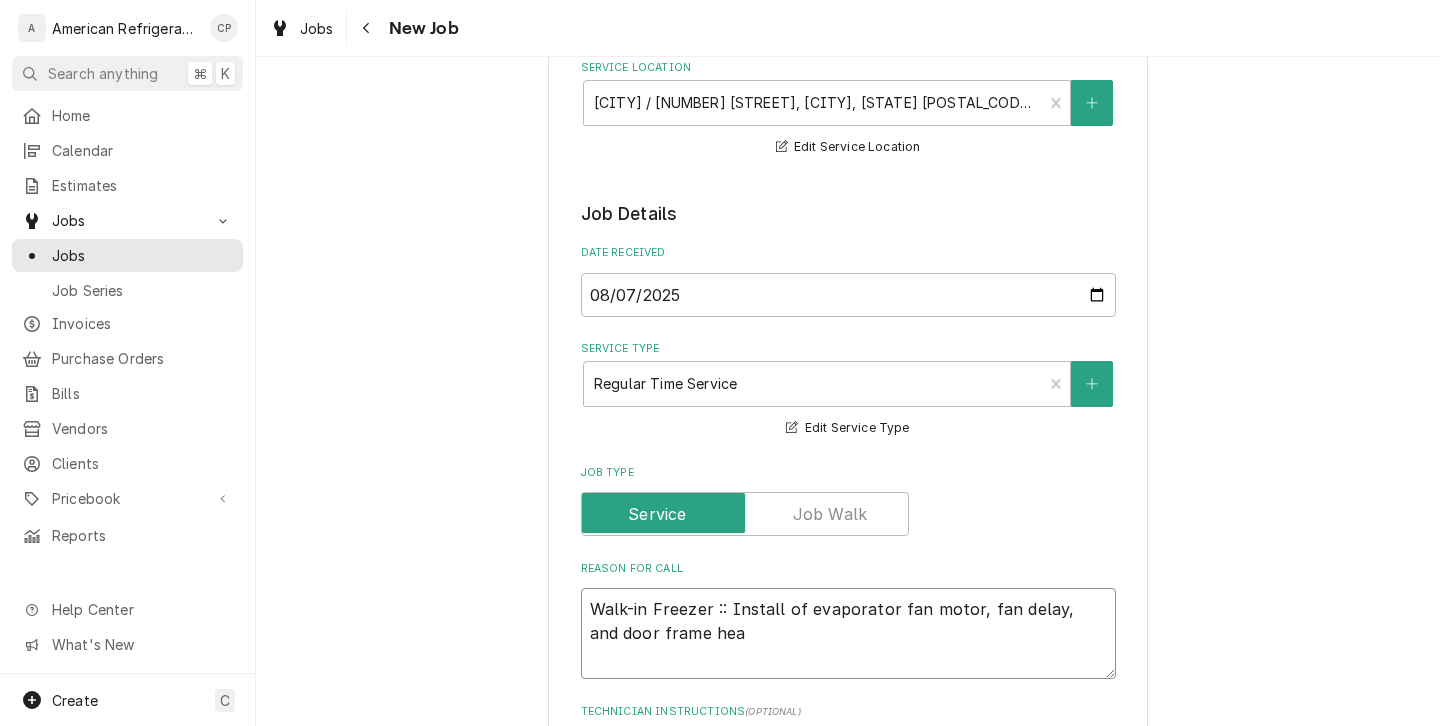 type on "x" 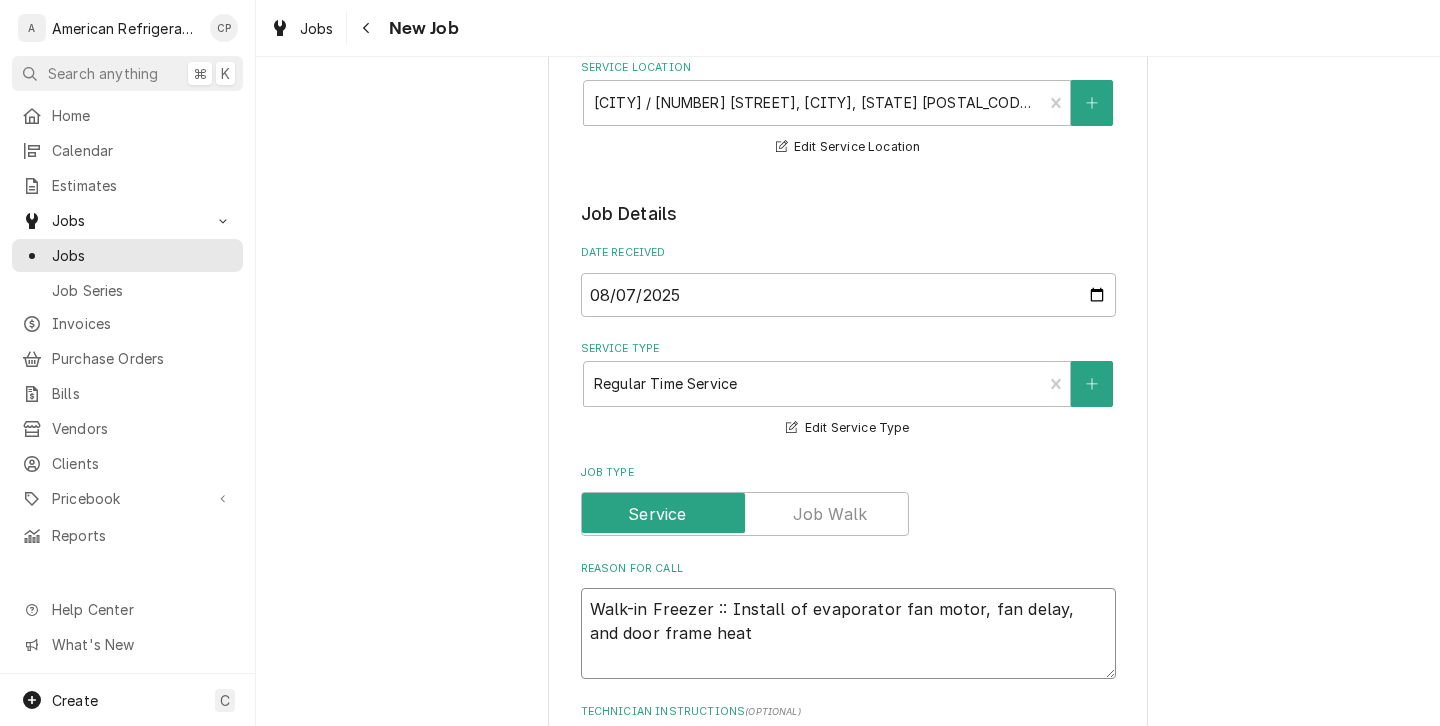 type on "x" 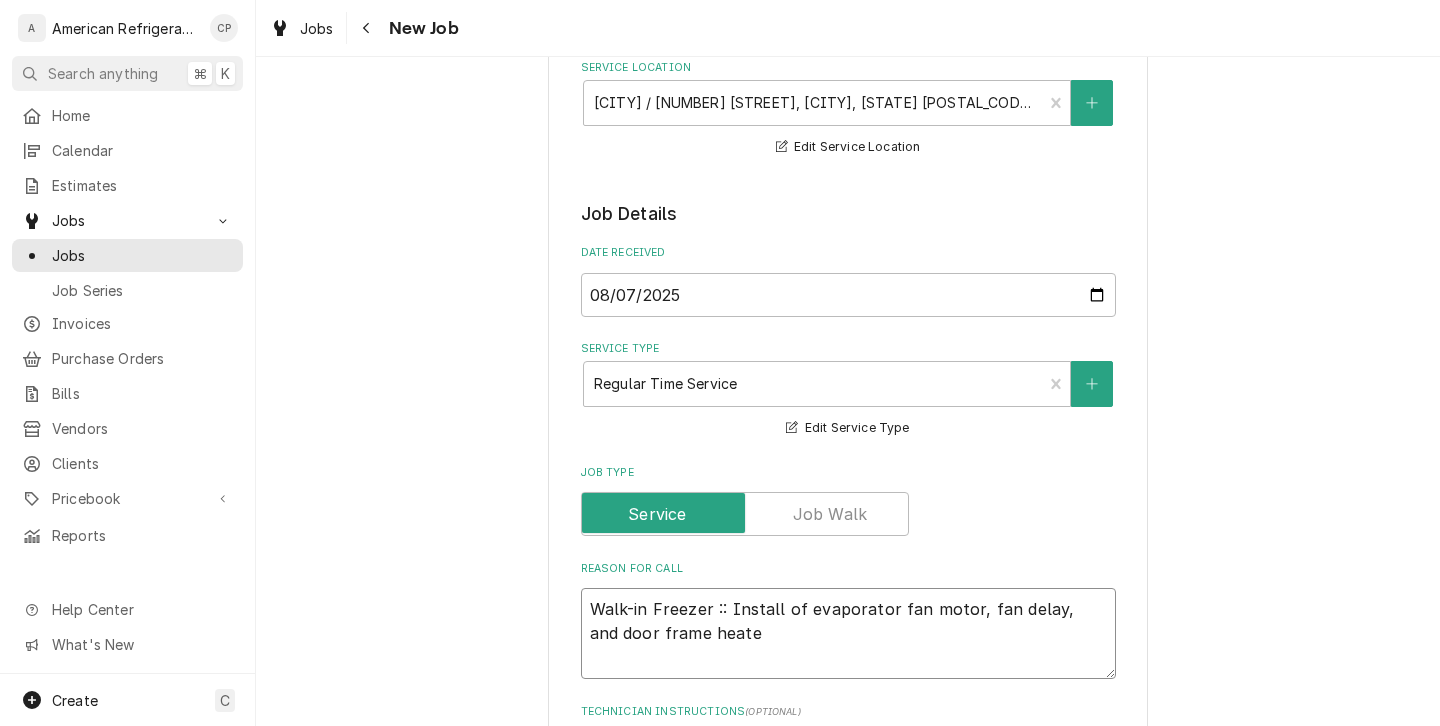 type on "x" 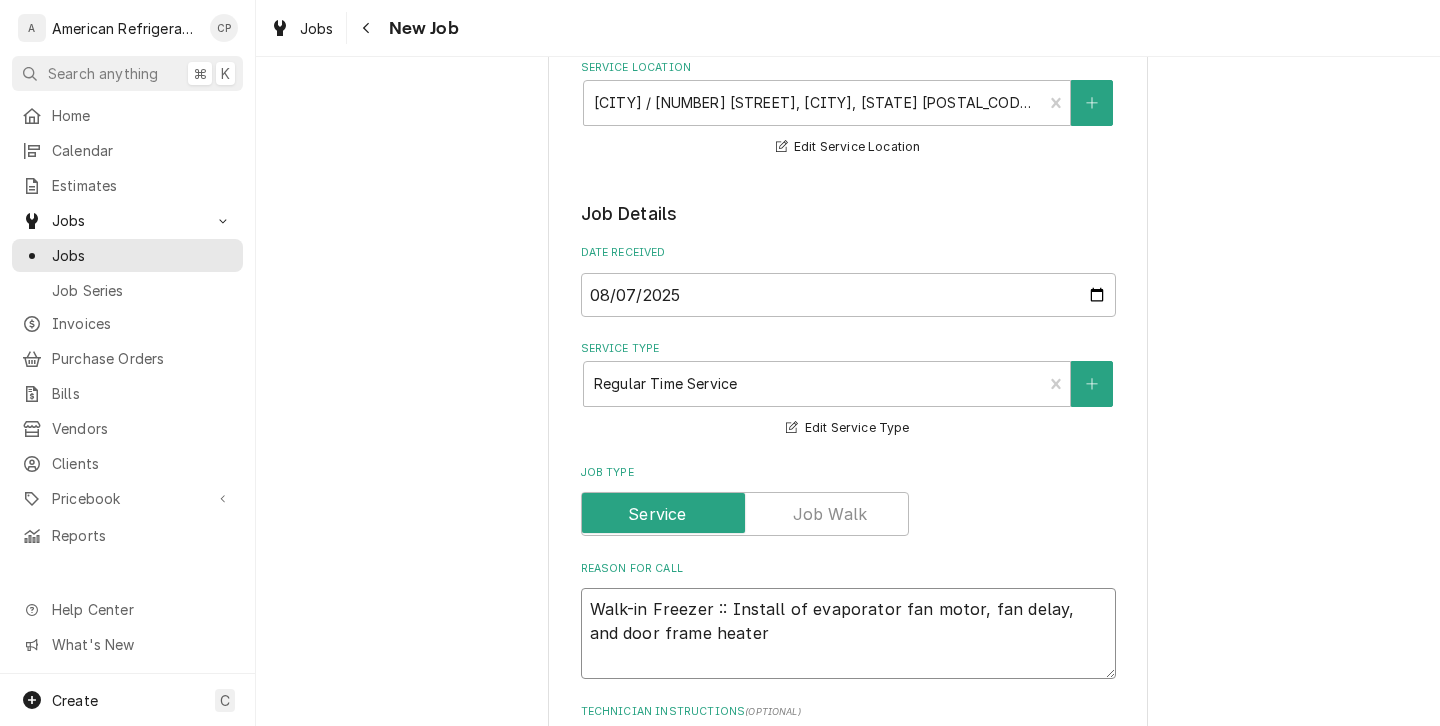 type on "x" 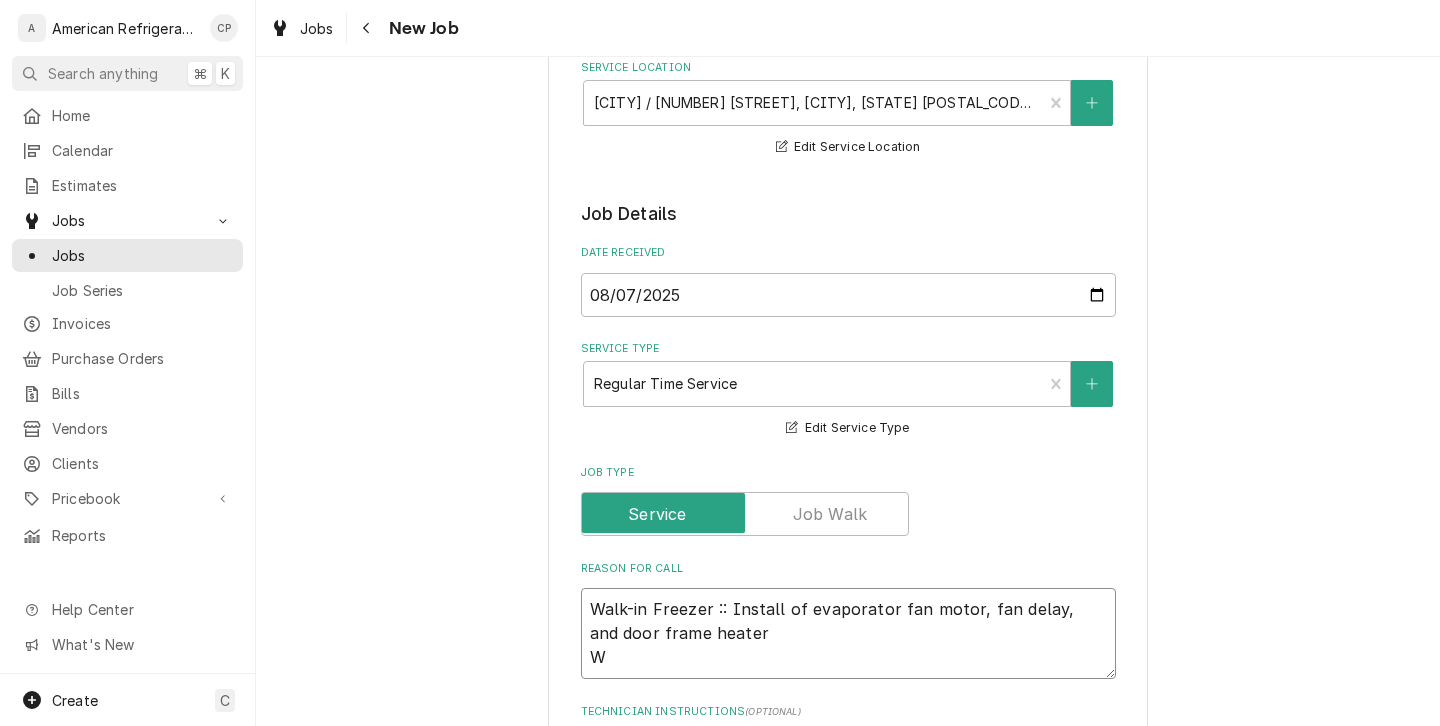 type 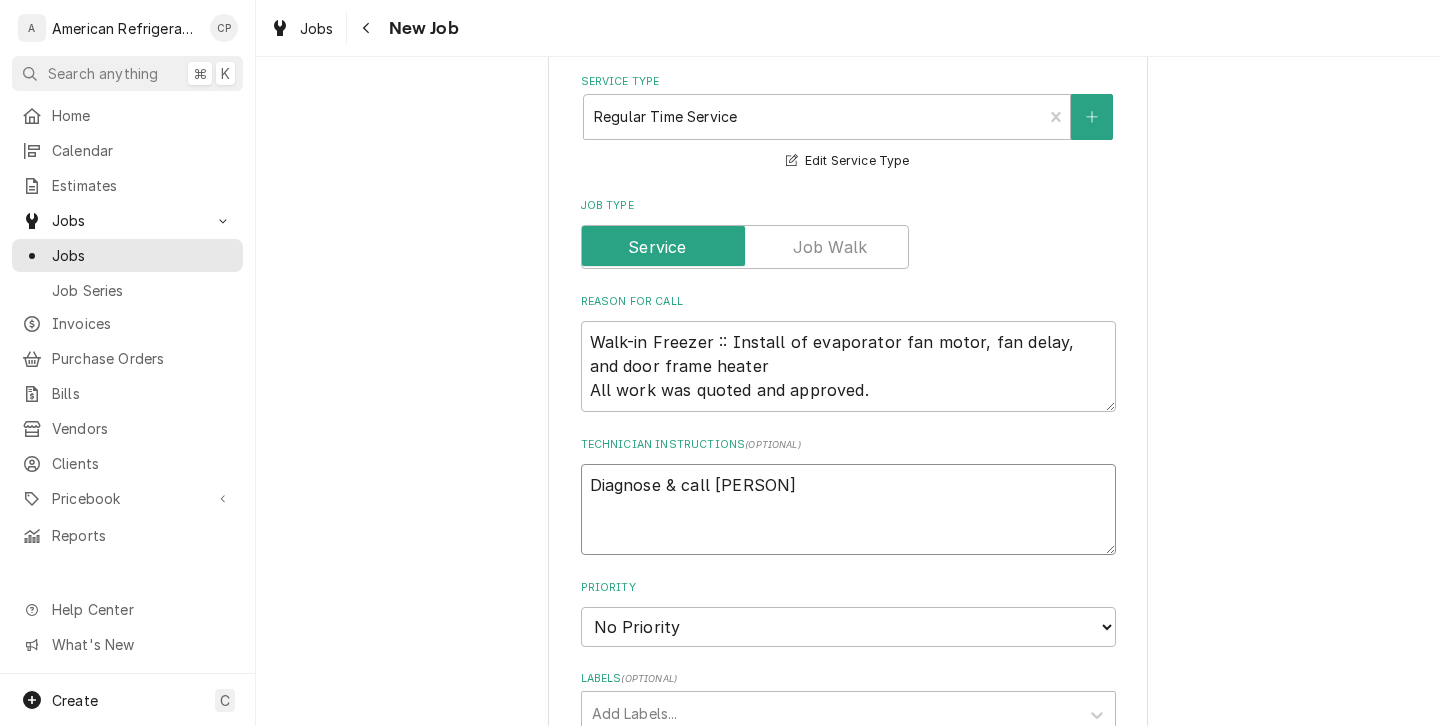 scroll, scrollTop: 616, scrollLeft: 0, axis: vertical 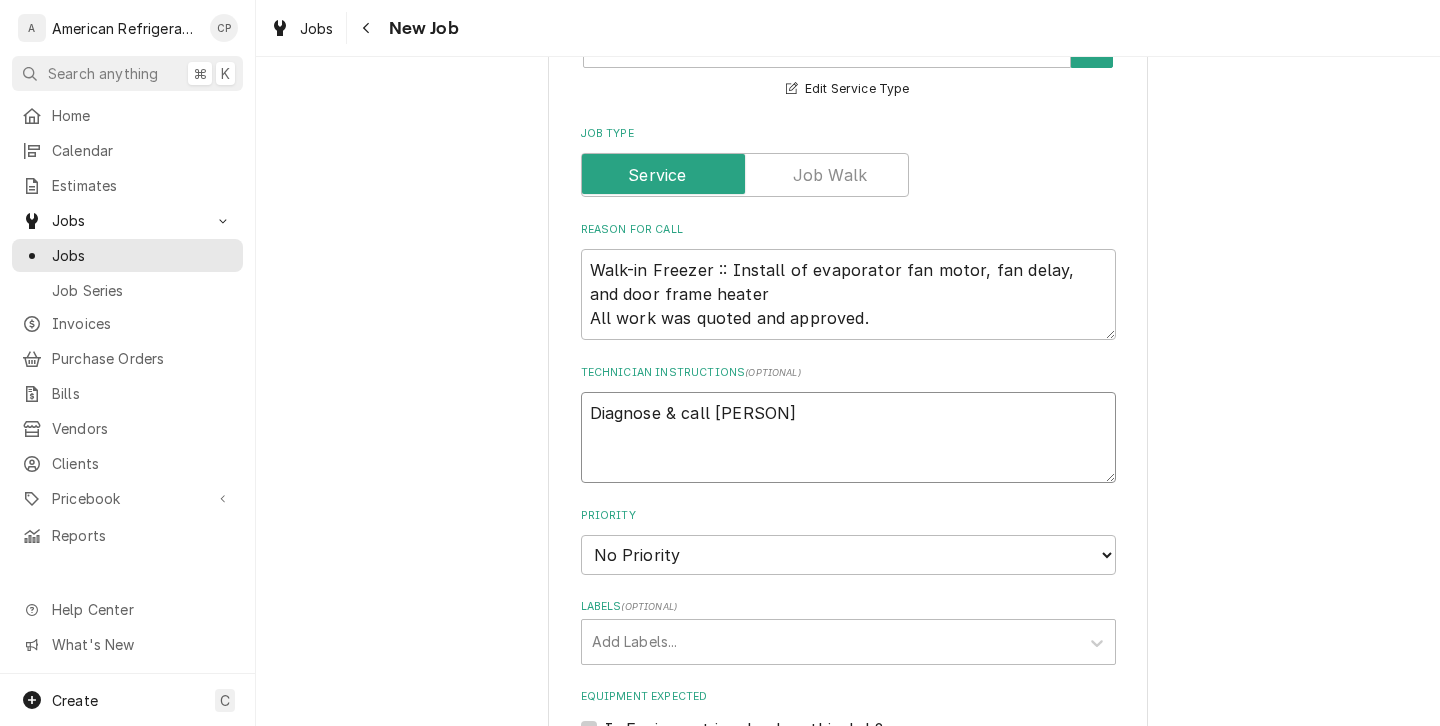 click on "Diagnose & call Cordel" at bounding box center (848, 437) 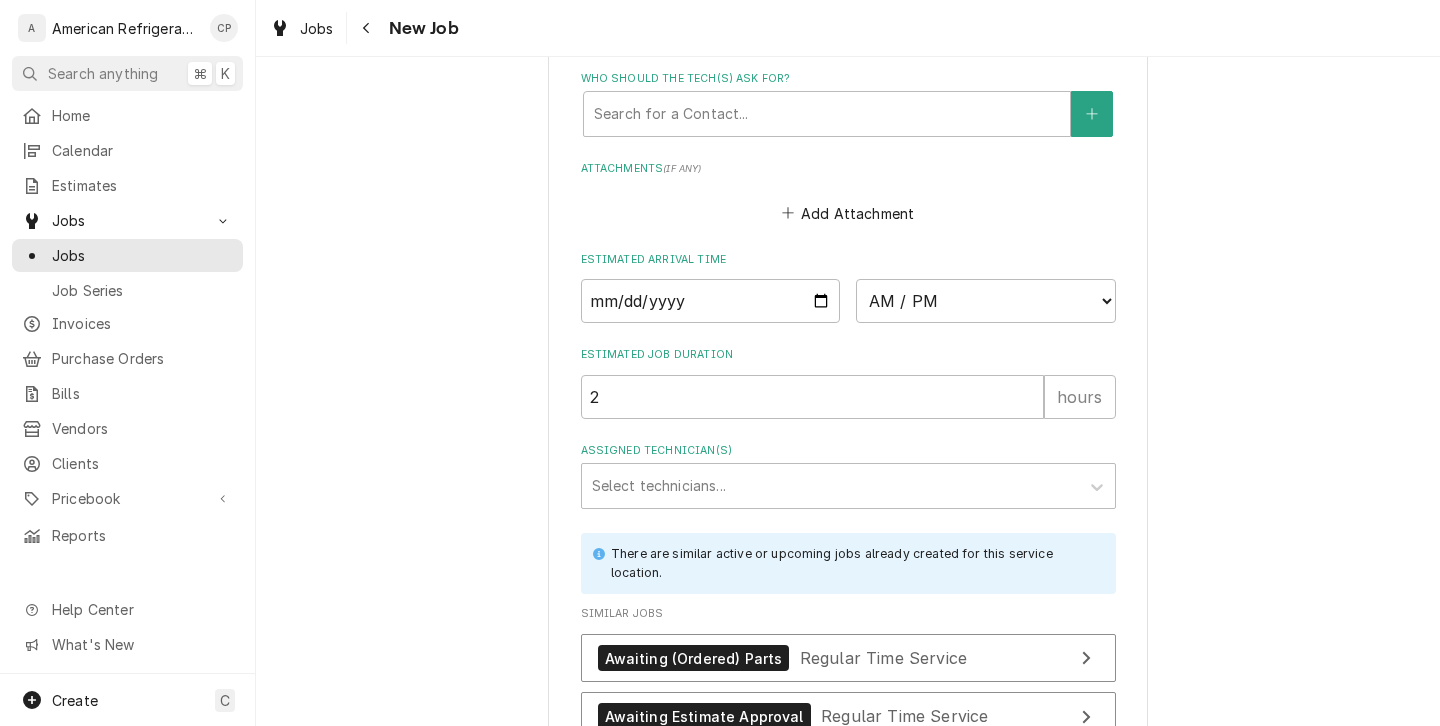 scroll, scrollTop: 1418, scrollLeft: 0, axis: vertical 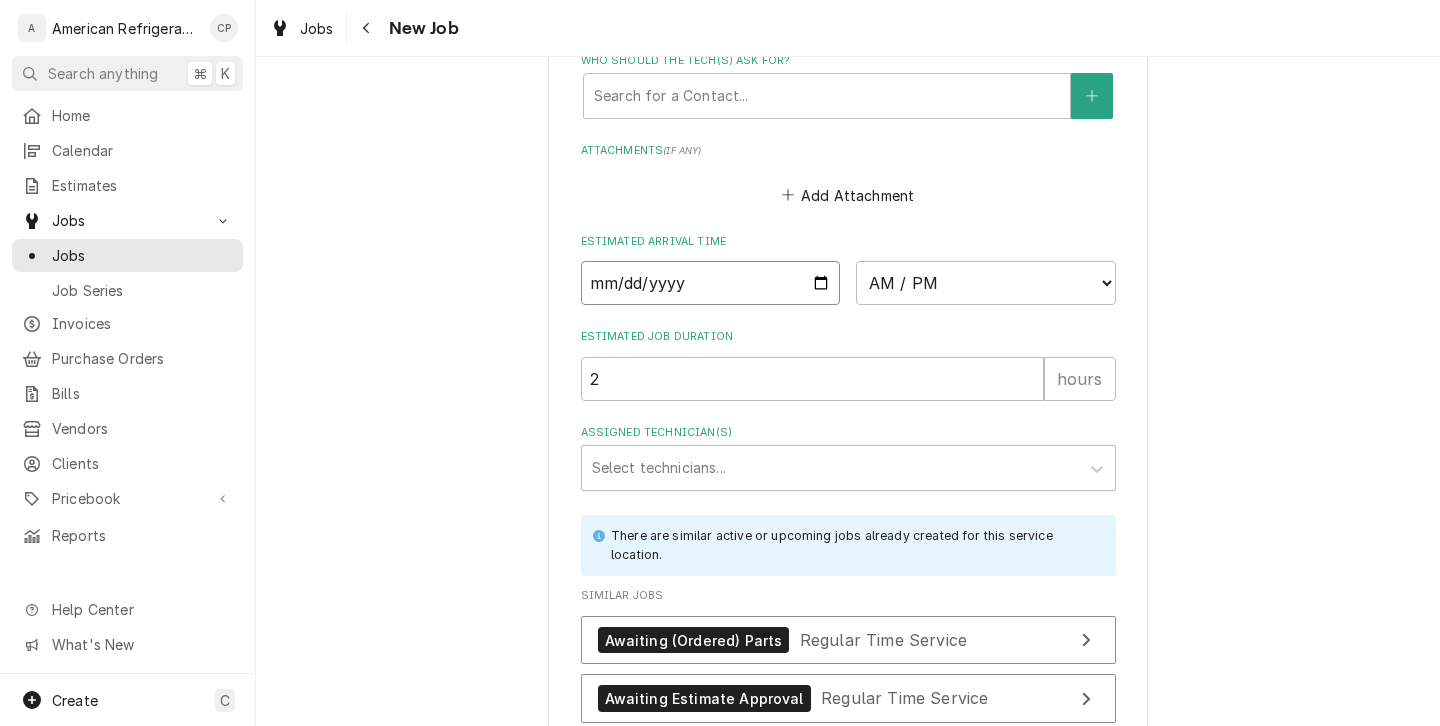 click at bounding box center (711, 283) 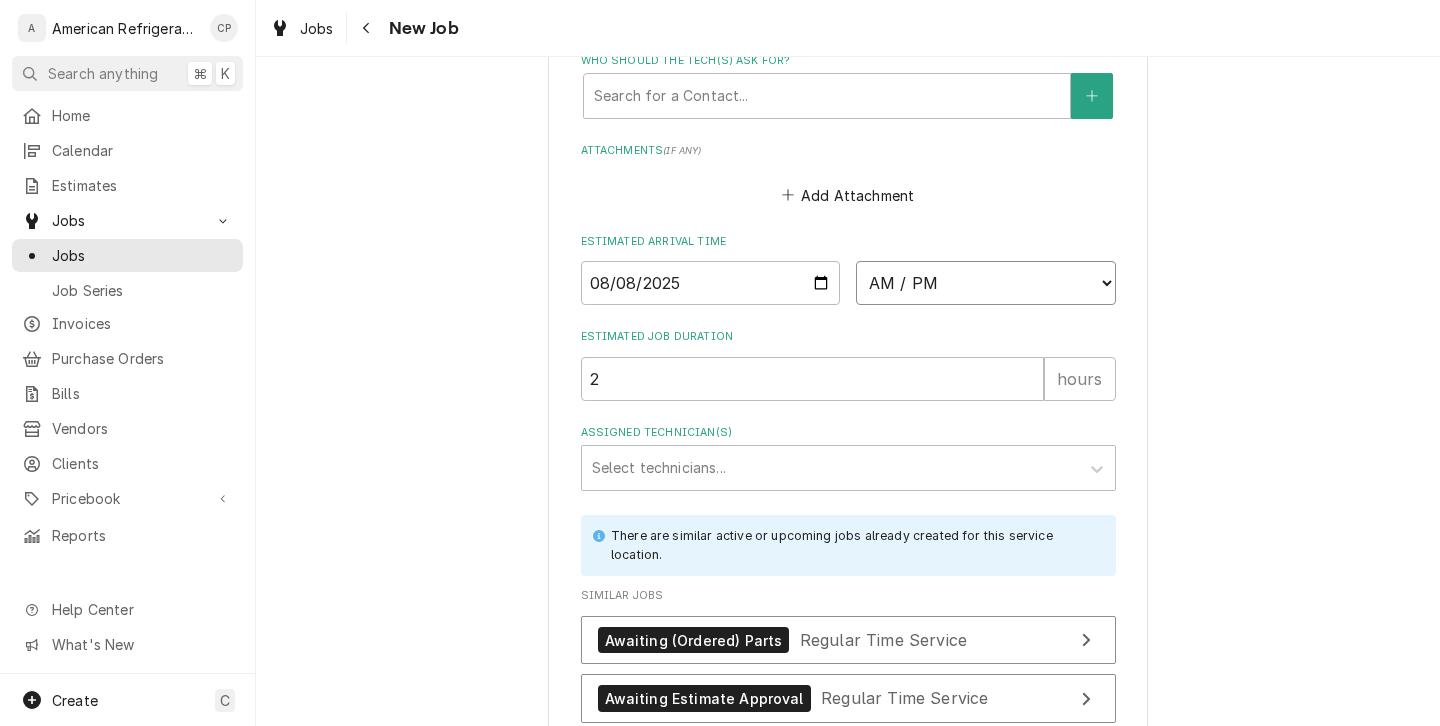 click on "AM / PM 6:00 AM 6:15 AM 6:30 AM 6:45 AM 7:00 AM 7:15 AM 7:30 AM 7:45 AM 8:00 AM 8:15 AM 8:30 AM 8:45 AM 9:00 AM 9:15 AM 9:30 AM 9:45 AM 10:00 AM 10:15 AM 10:30 AM 10:45 AM 11:00 AM 11:15 AM 11:30 AM 11:45 AM 12:00 PM 12:15 PM 12:30 PM 12:45 PM 1:00 PM 1:15 PM 1:30 PM 1:45 PM 2:00 PM 2:15 PM 2:30 PM 2:45 PM 3:00 PM 3:15 PM 3:30 PM 3:45 PM 4:00 PM 4:15 PM 4:30 PM 4:45 PM 5:00 PM 5:15 PM 5:30 PM 5:45 PM 6:00 PM 6:15 PM 6:30 PM 6:45 PM 7:00 PM 7:15 PM 7:30 PM 7:45 PM 8:00 PM 8:15 PM 8:30 PM 8:45 PM 9:00 PM 9:15 PM 9:30 PM 9:45 PM 10:00 PM 10:15 PM 10:30 PM 10:45 PM 11:00 PM 11:15 PM 11:30 PM 11:45 PM 12:00 AM 12:15 AM 12:30 AM 12:45 AM 1:00 AM 1:15 AM 1:30 AM 1:45 AM 2:00 AM 2:15 AM 2:30 AM 2:45 AM 3:00 AM 3:15 AM 3:30 AM 3:45 AM 4:00 AM 4:15 AM 4:30 AM 4:45 AM 5:00 AM 5:15 AM 5:30 AM 5:45 AM" at bounding box center [986, 283] 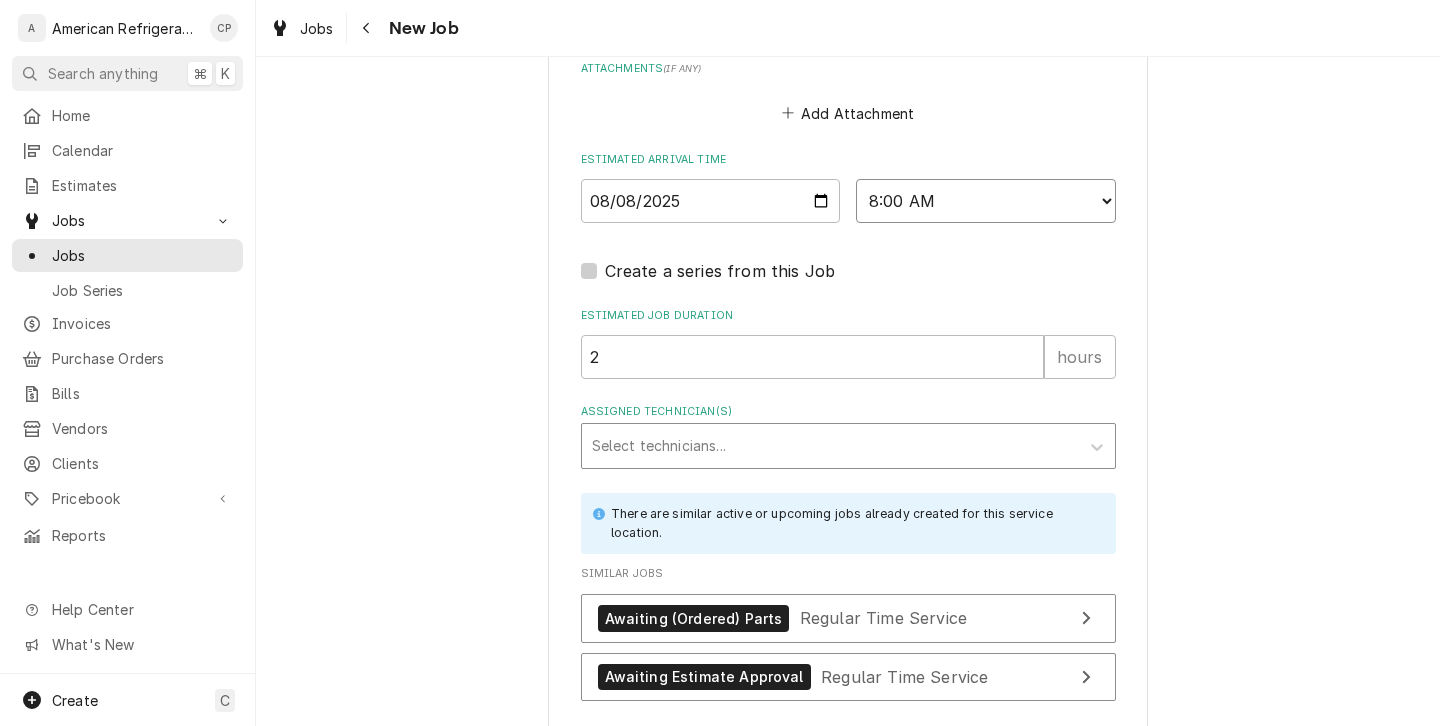 scroll, scrollTop: 1506, scrollLeft: 0, axis: vertical 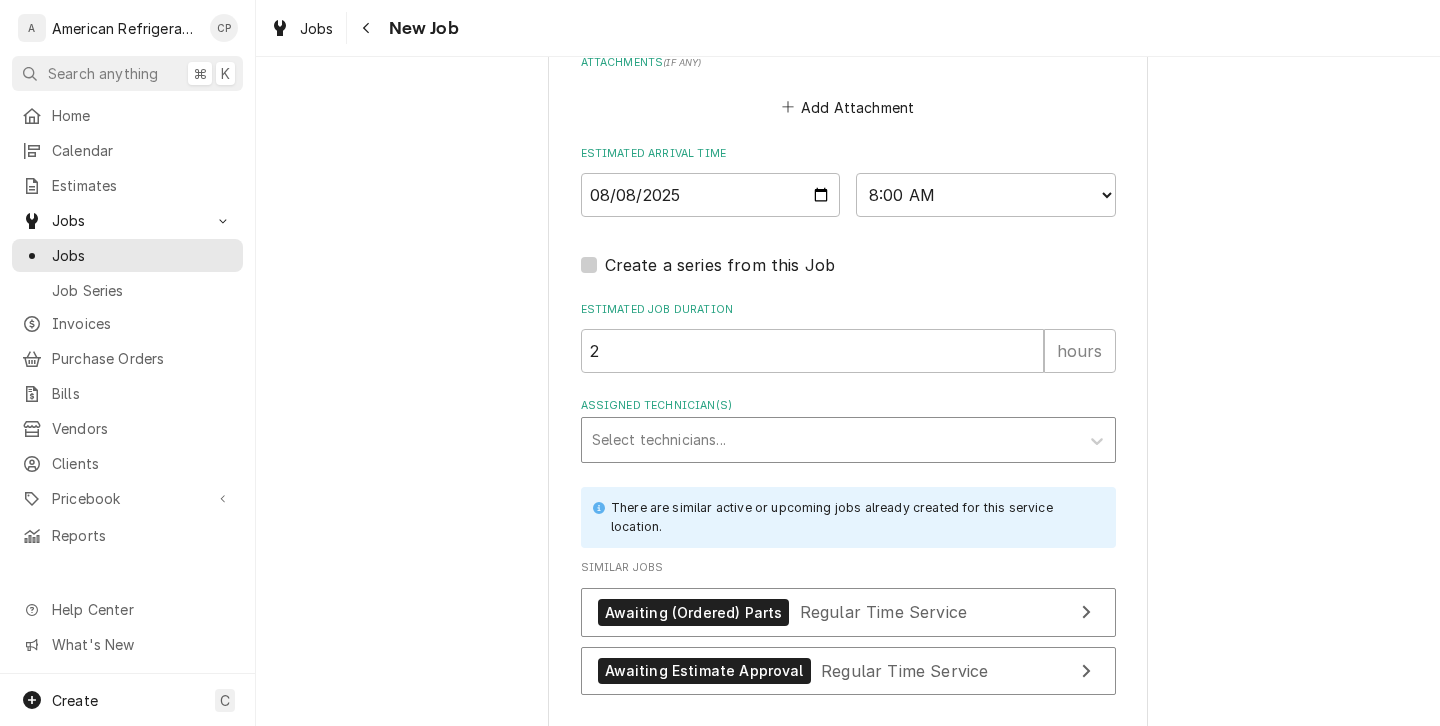 click at bounding box center (830, 440) 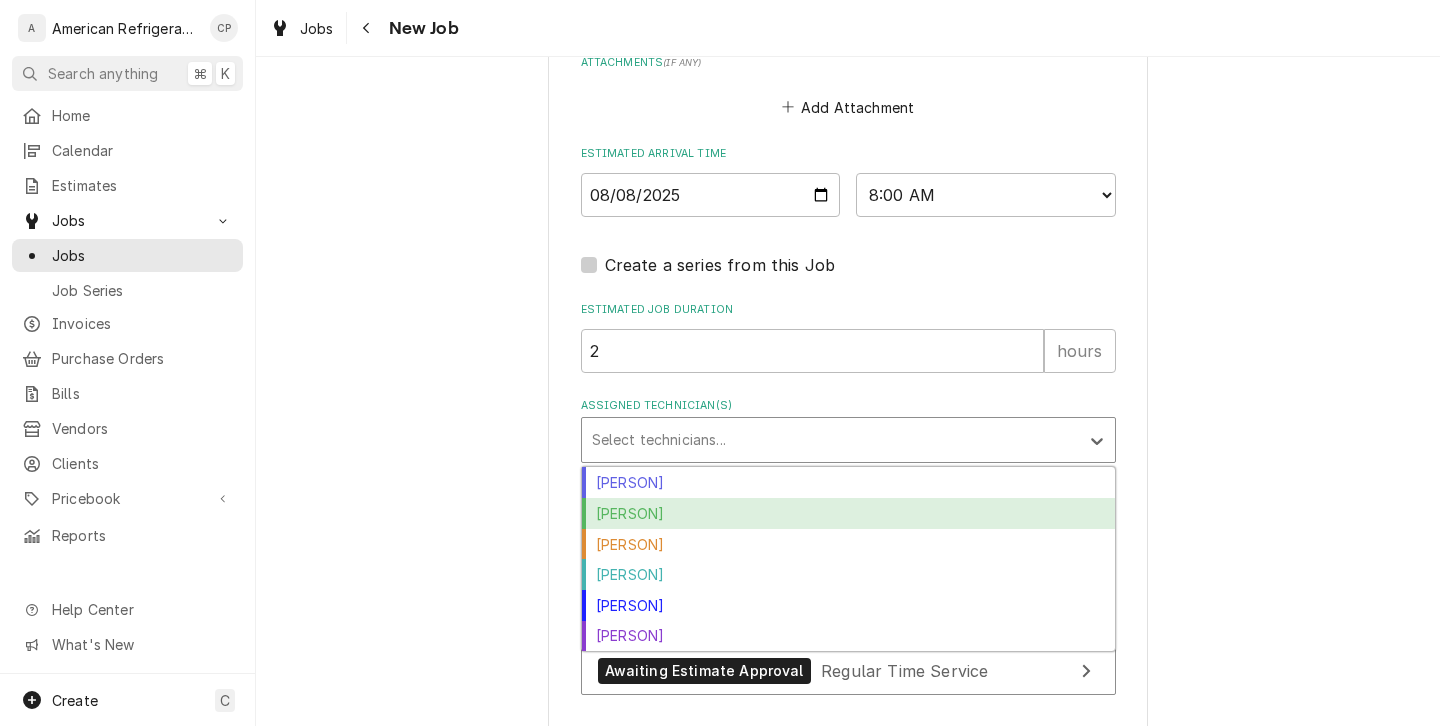 click on "Brandon Stephens" at bounding box center [848, 513] 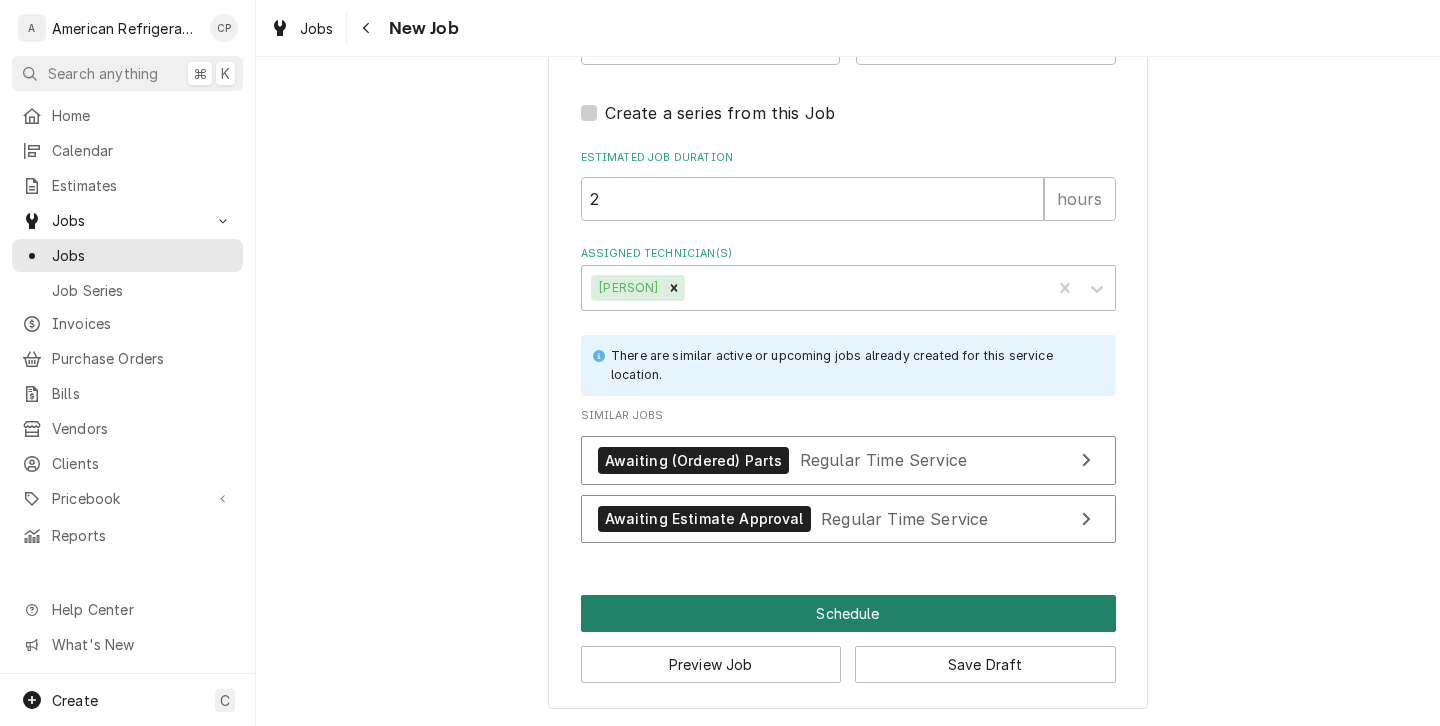 click on "Schedule" at bounding box center [848, 613] 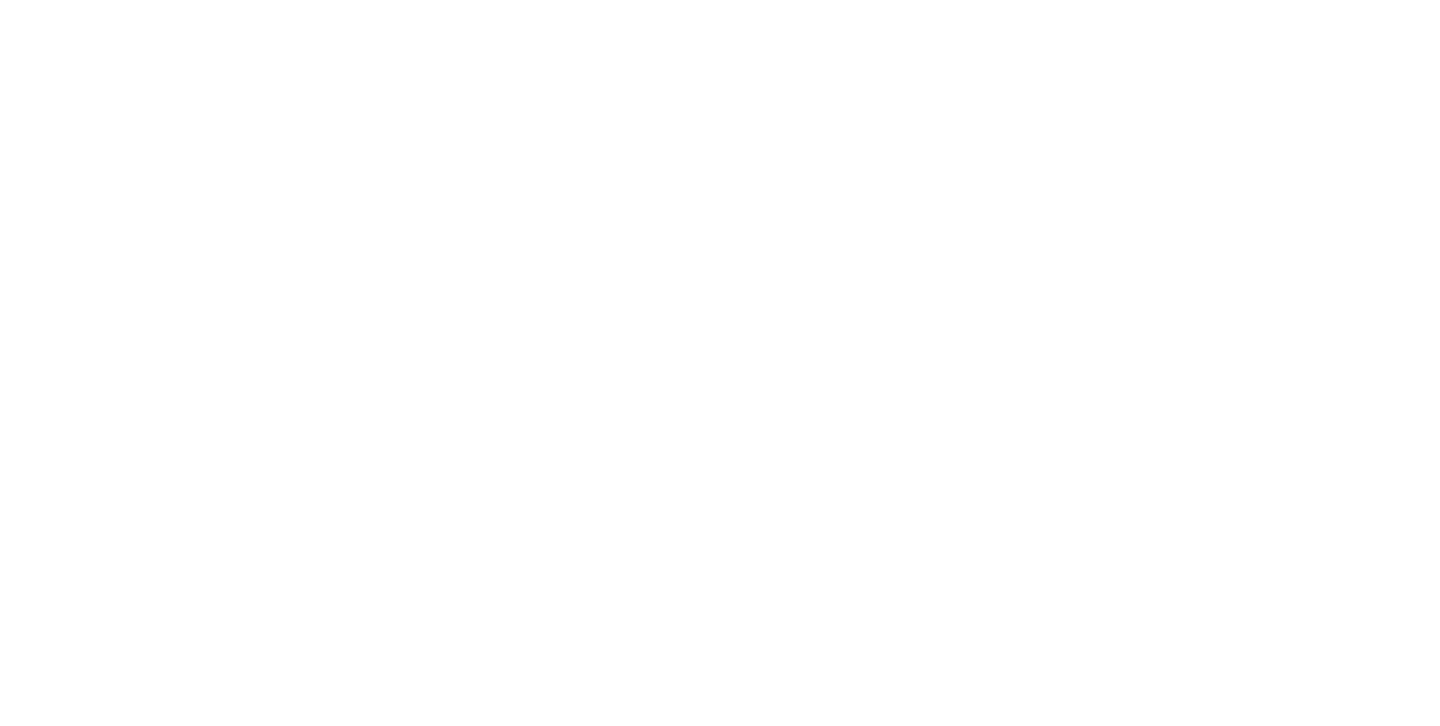 scroll, scrollTop: 0, scrollLeft: 0, axis: both 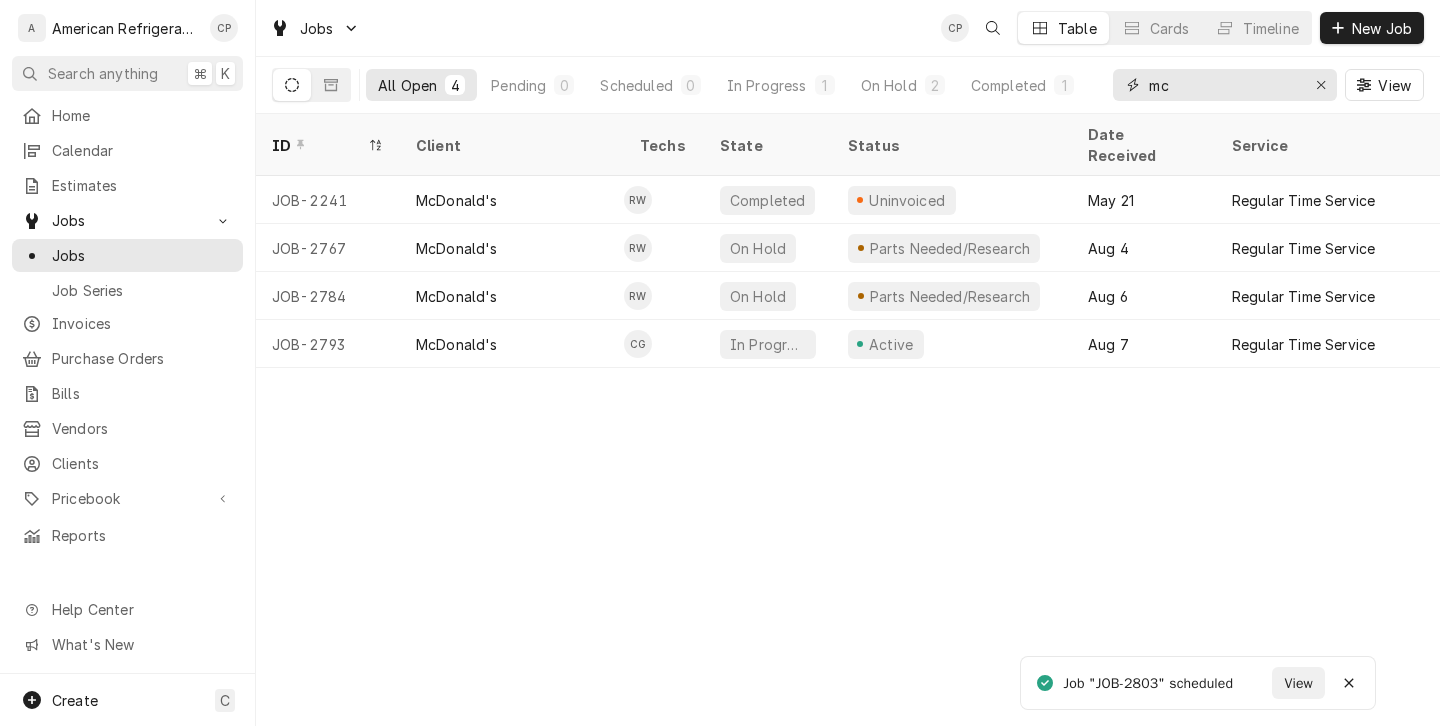 click on "mc" at bounding box center [1224, 85] 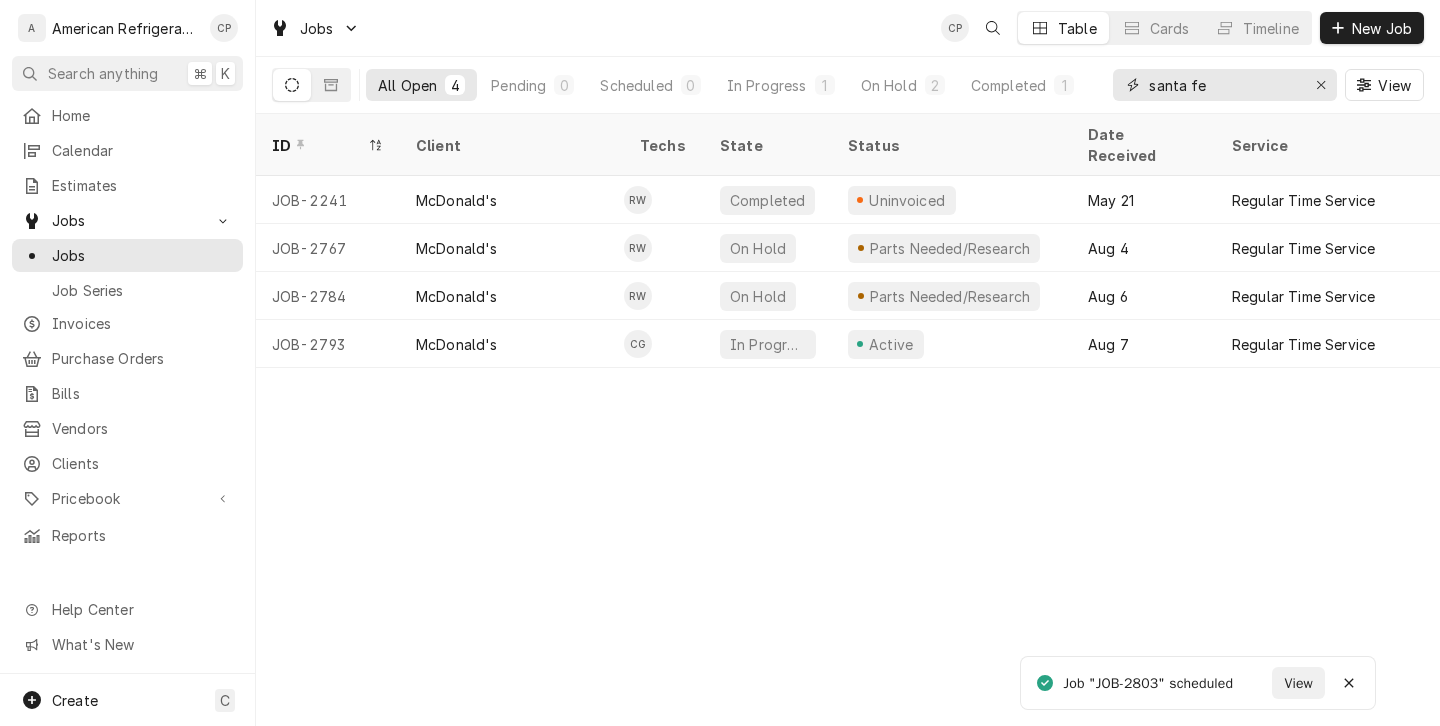 type on "santa fe" 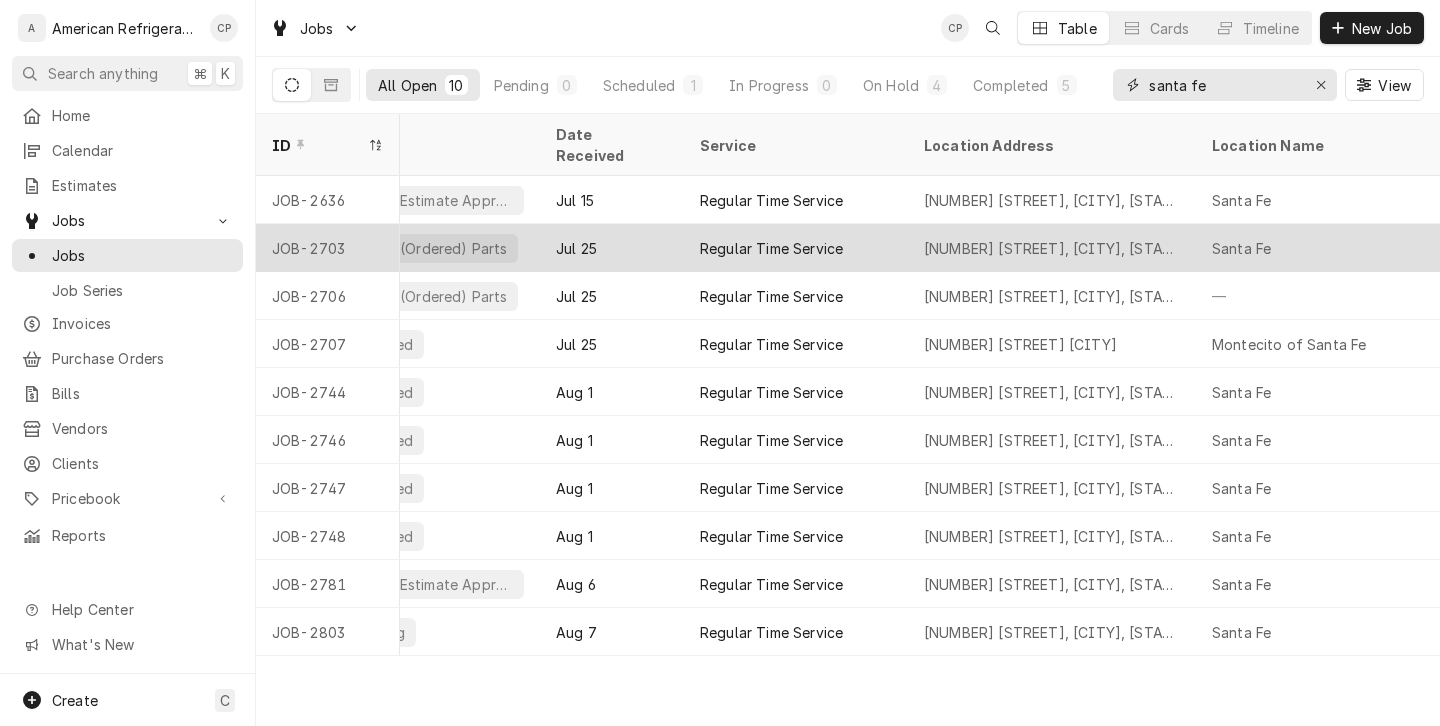 scroll, scrollTop: 0, scrollLeft: 0, axis: both 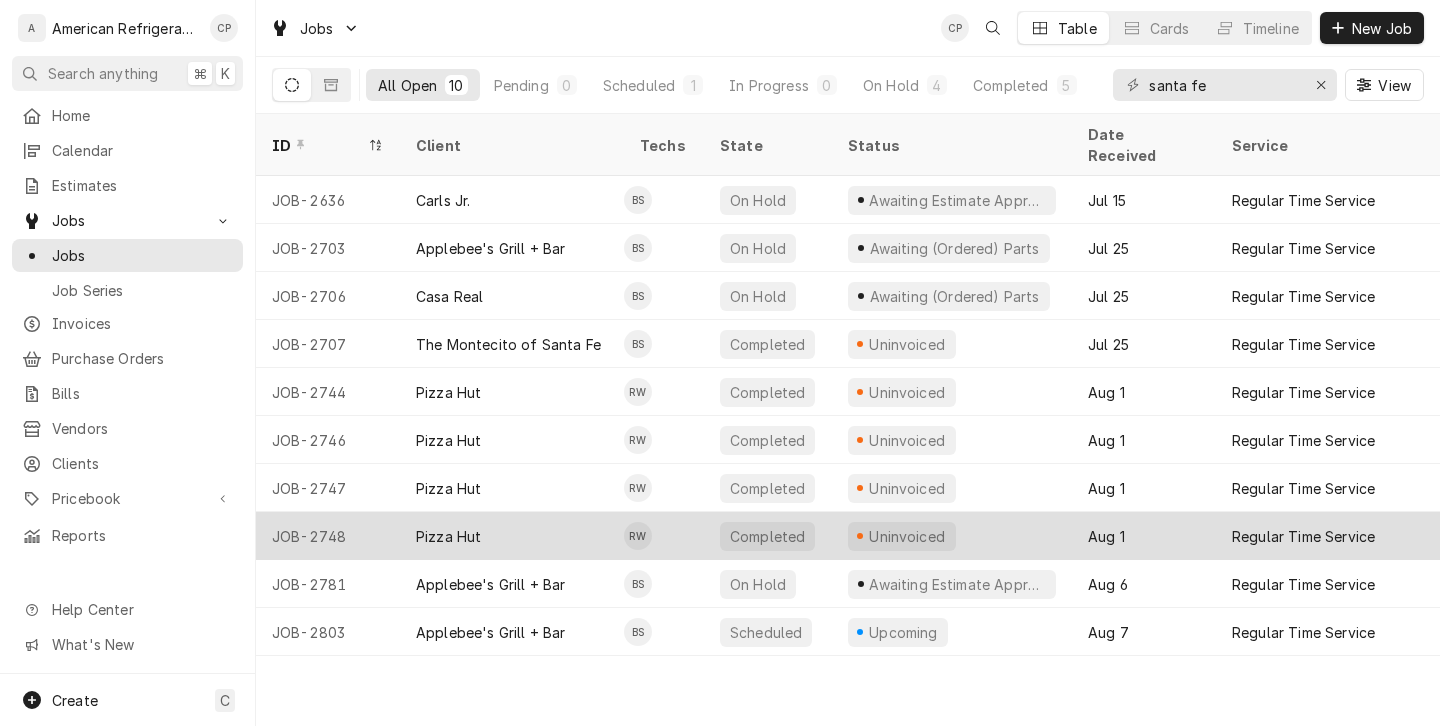 click on "Pizza Hut" at bounding box center (448, 536) 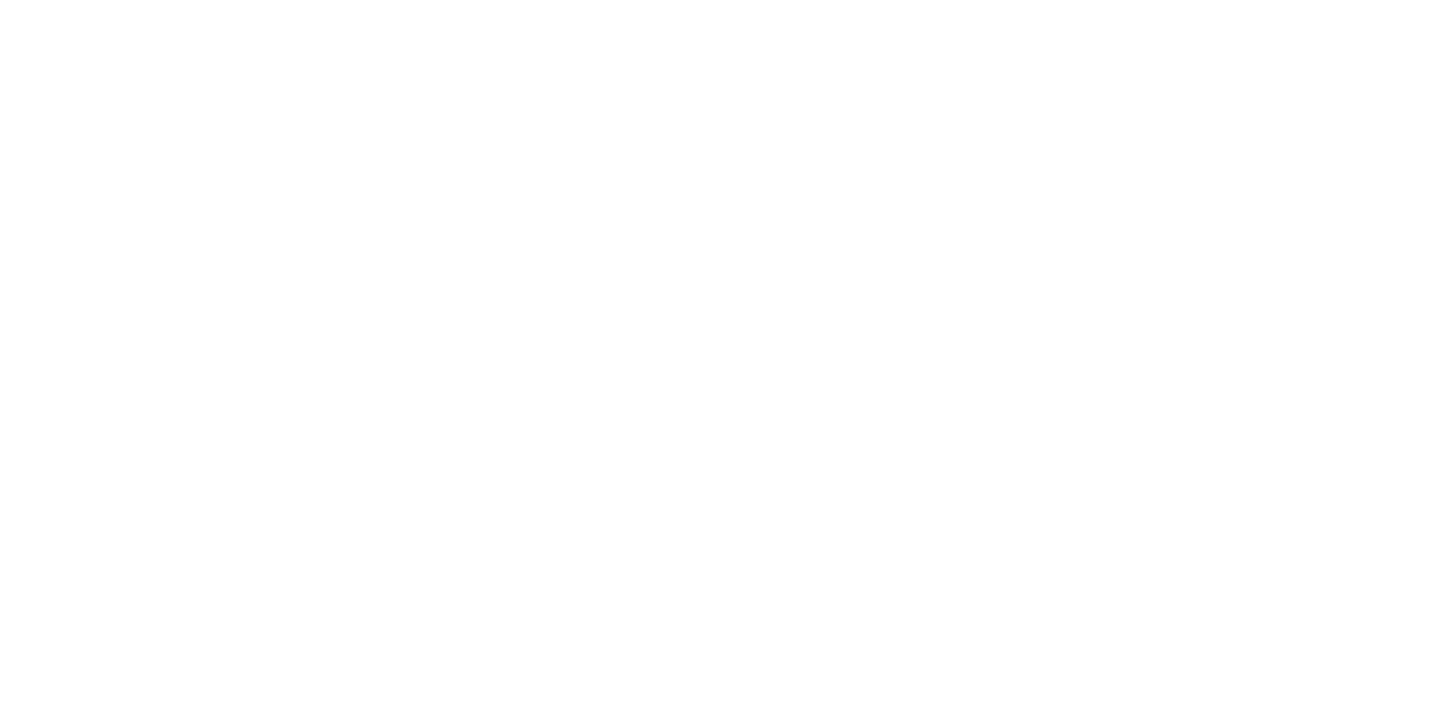 scroll, scrollTop: 0, scrollLeft: 0, axis: both 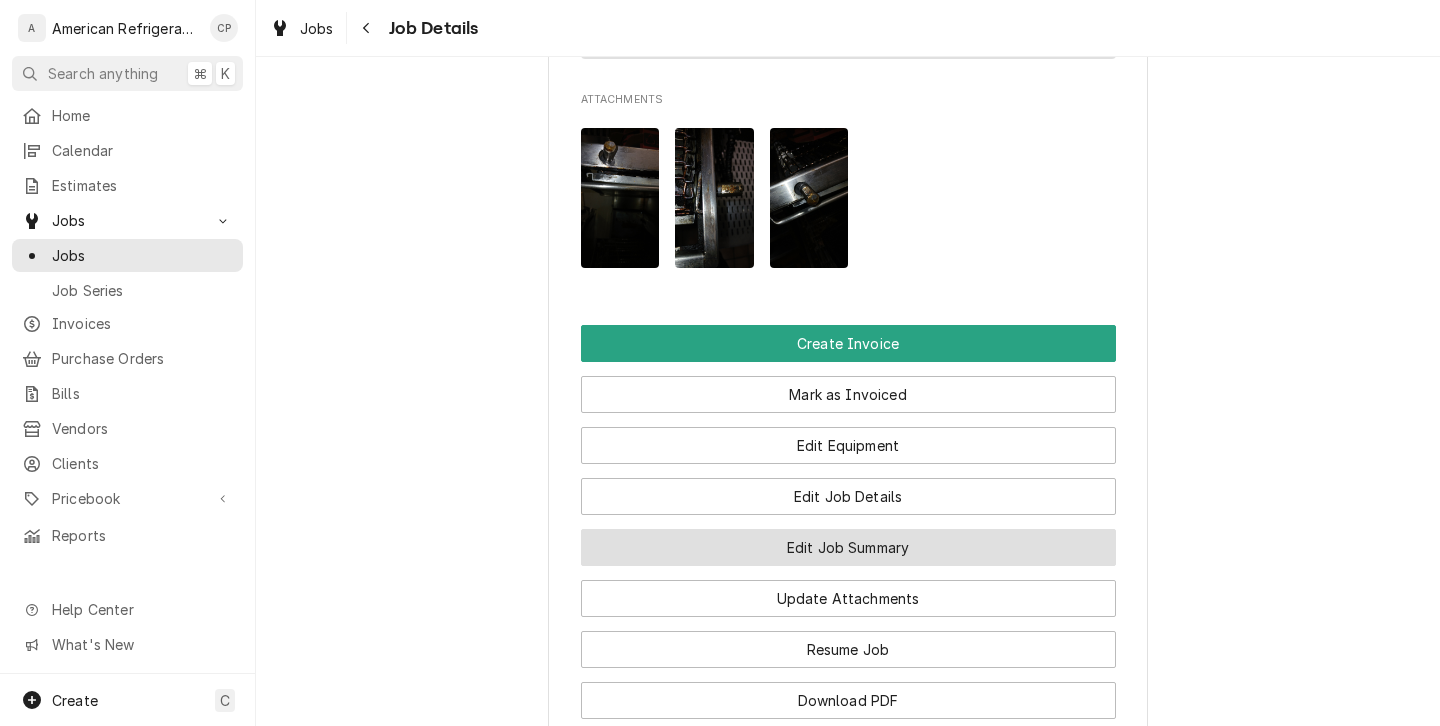 click on "Edit Job Summary" at bounding box center [848, 547] 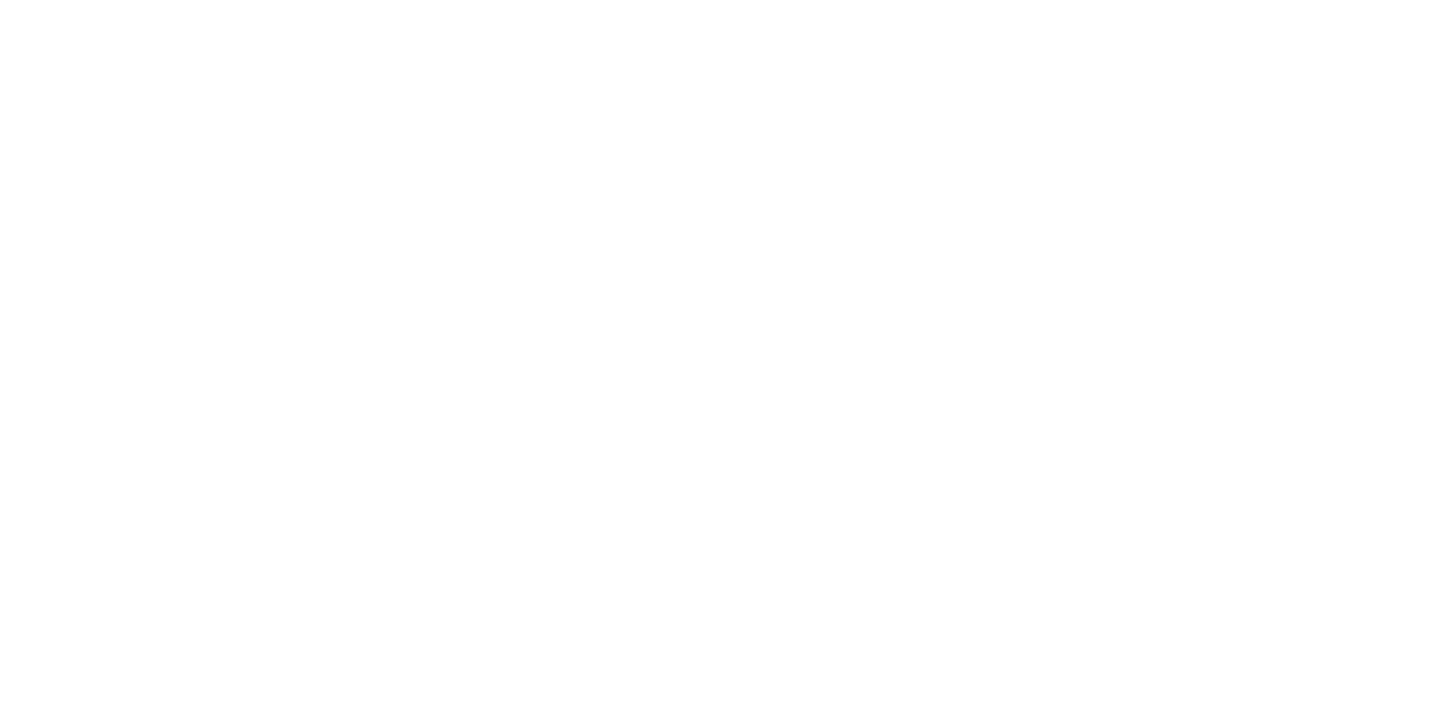 scroll, scrollTop: 0, scrollLeft: 0, axis: both 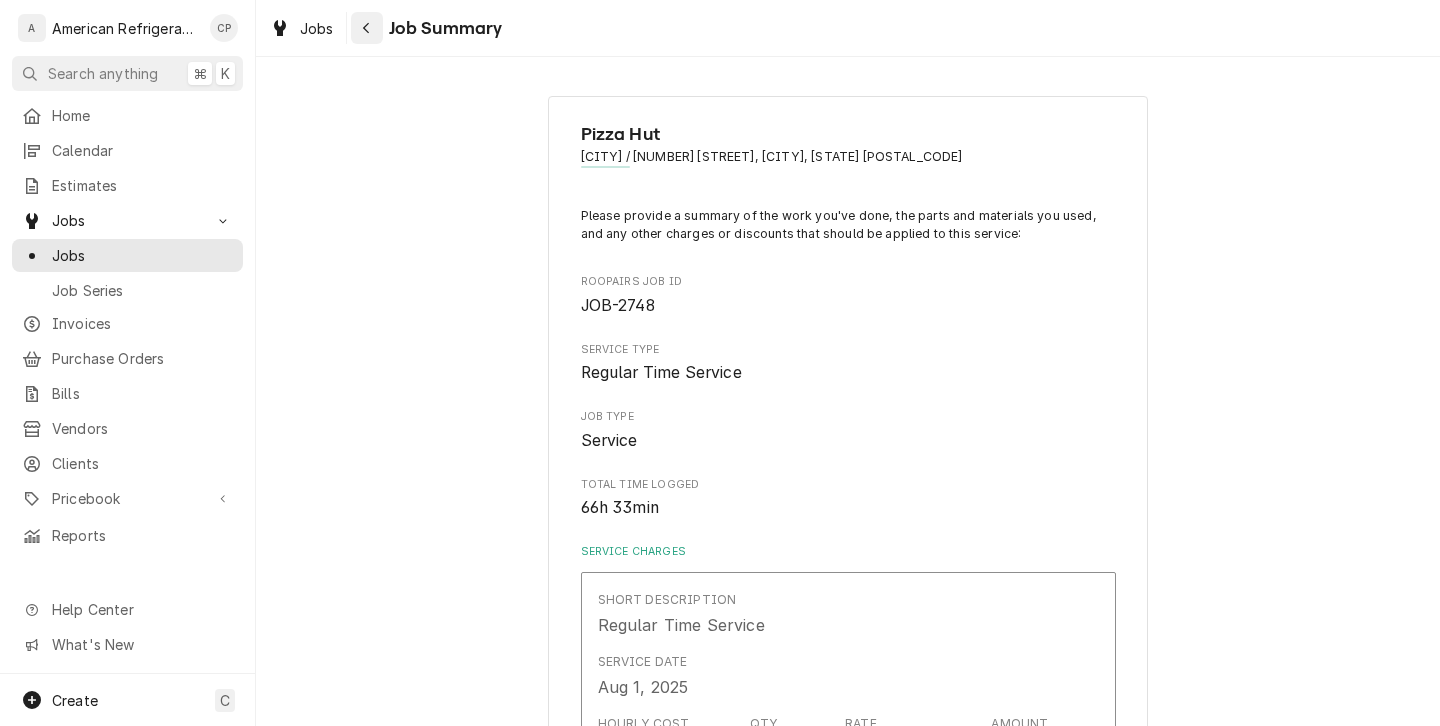 click at bounding box center (367, 28) 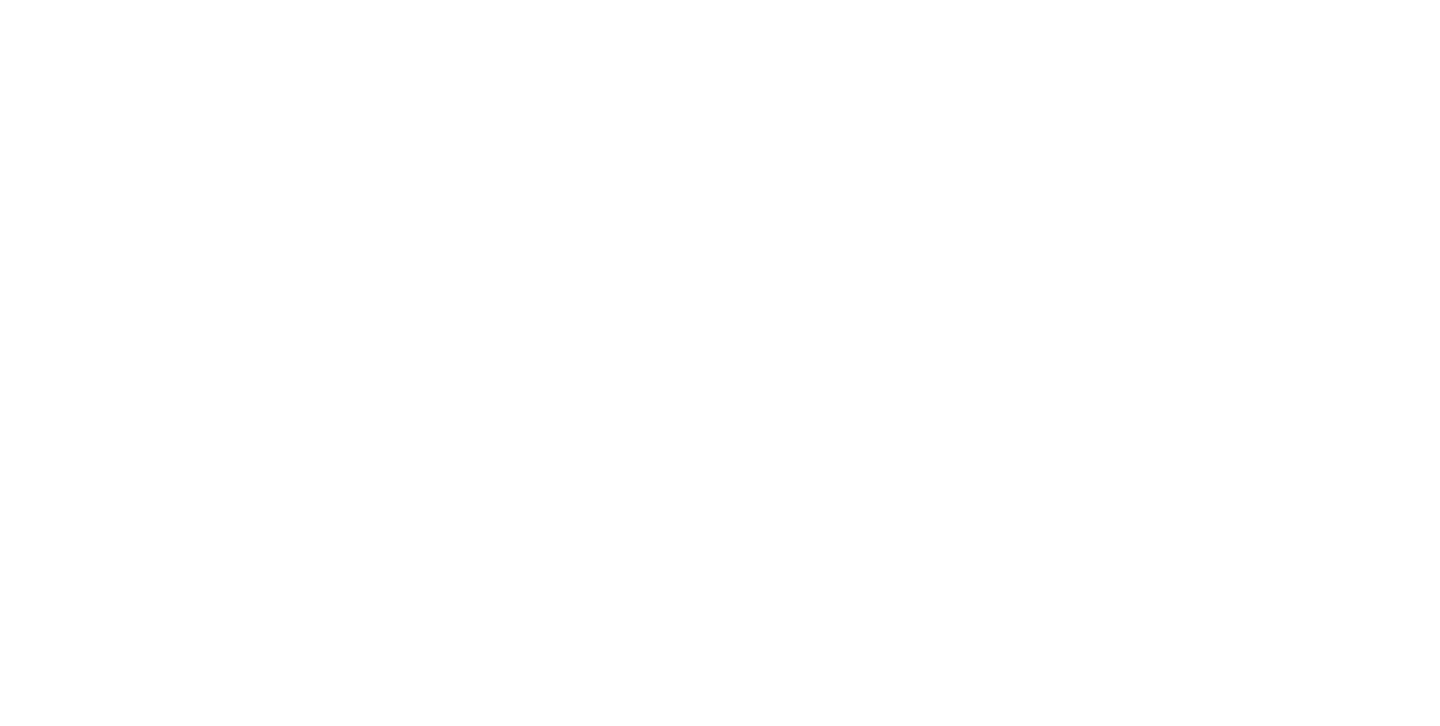 scroll, scrollTop: 0, scrollLeft: 0, axis: both 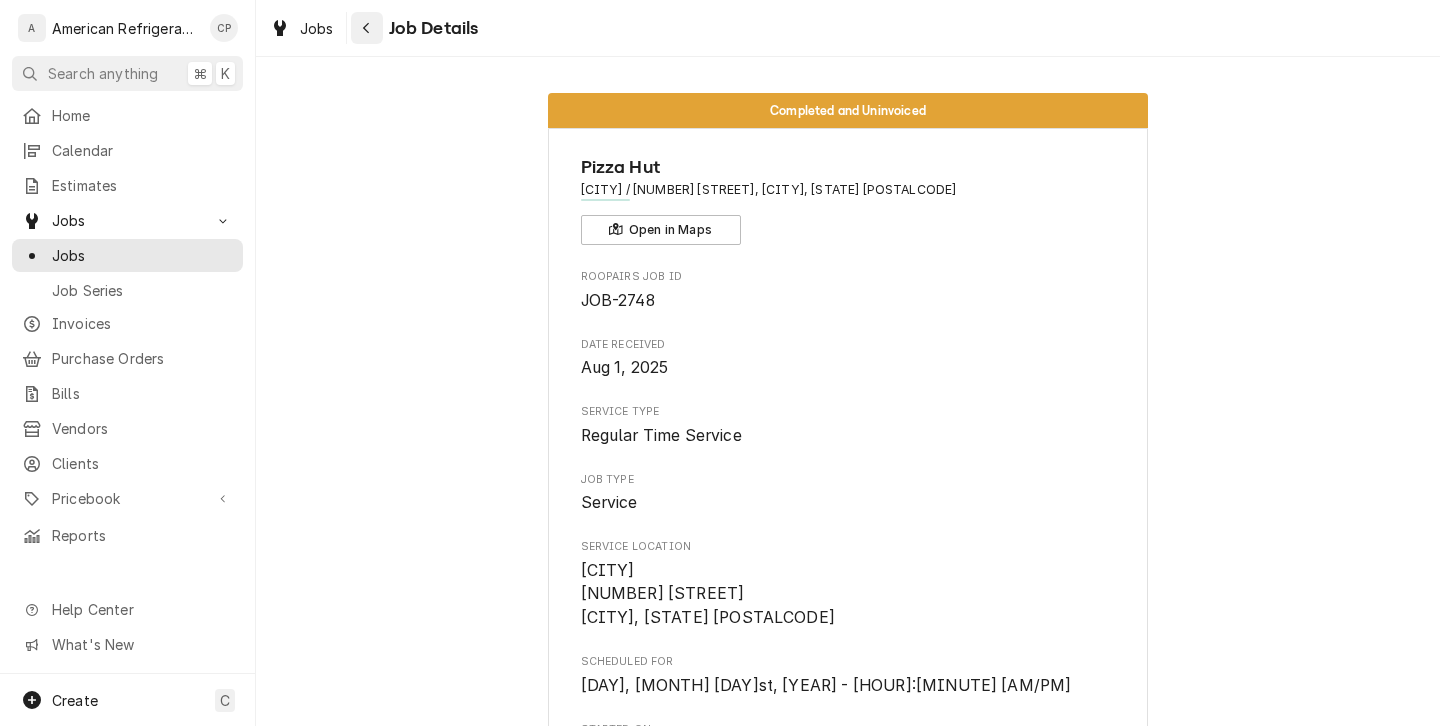 click at bounding box center [367, 28] 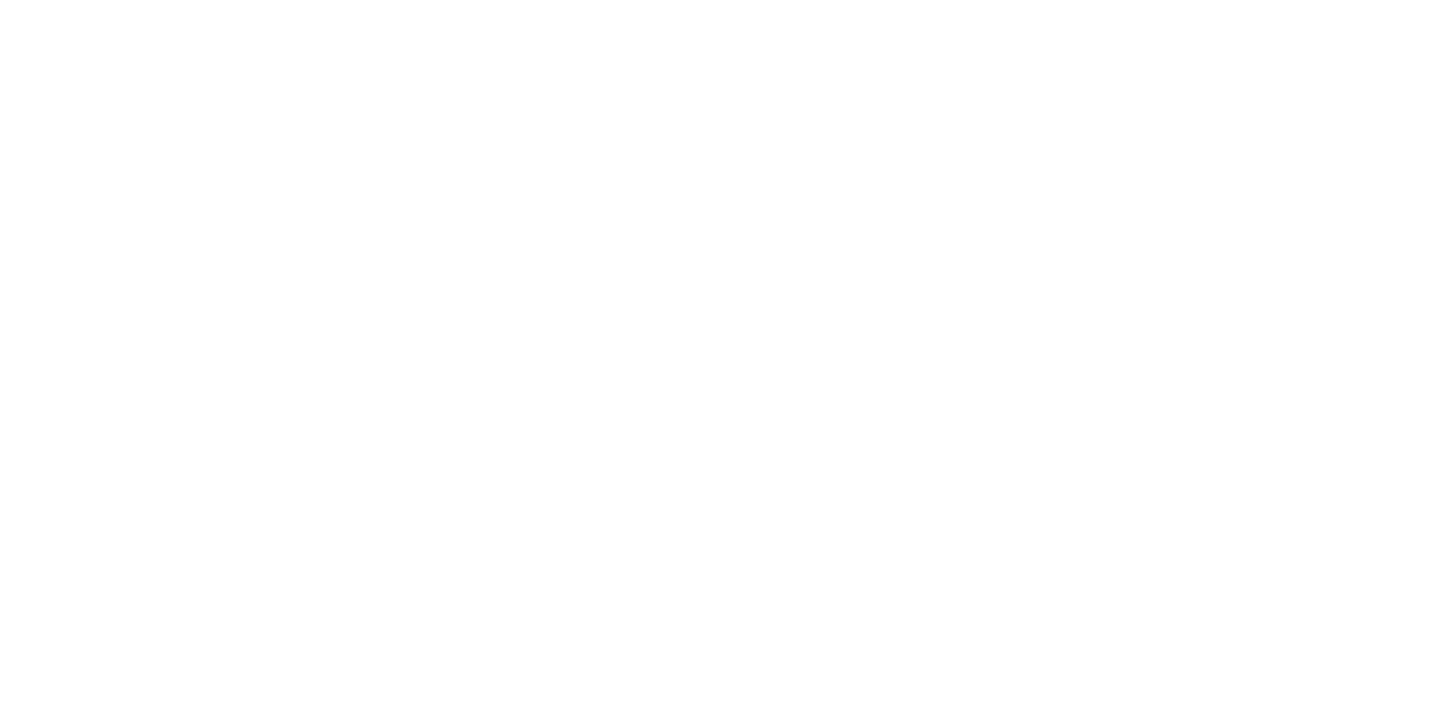 scroll, scrollTop: 0, scrollLeft: 0, axis: both 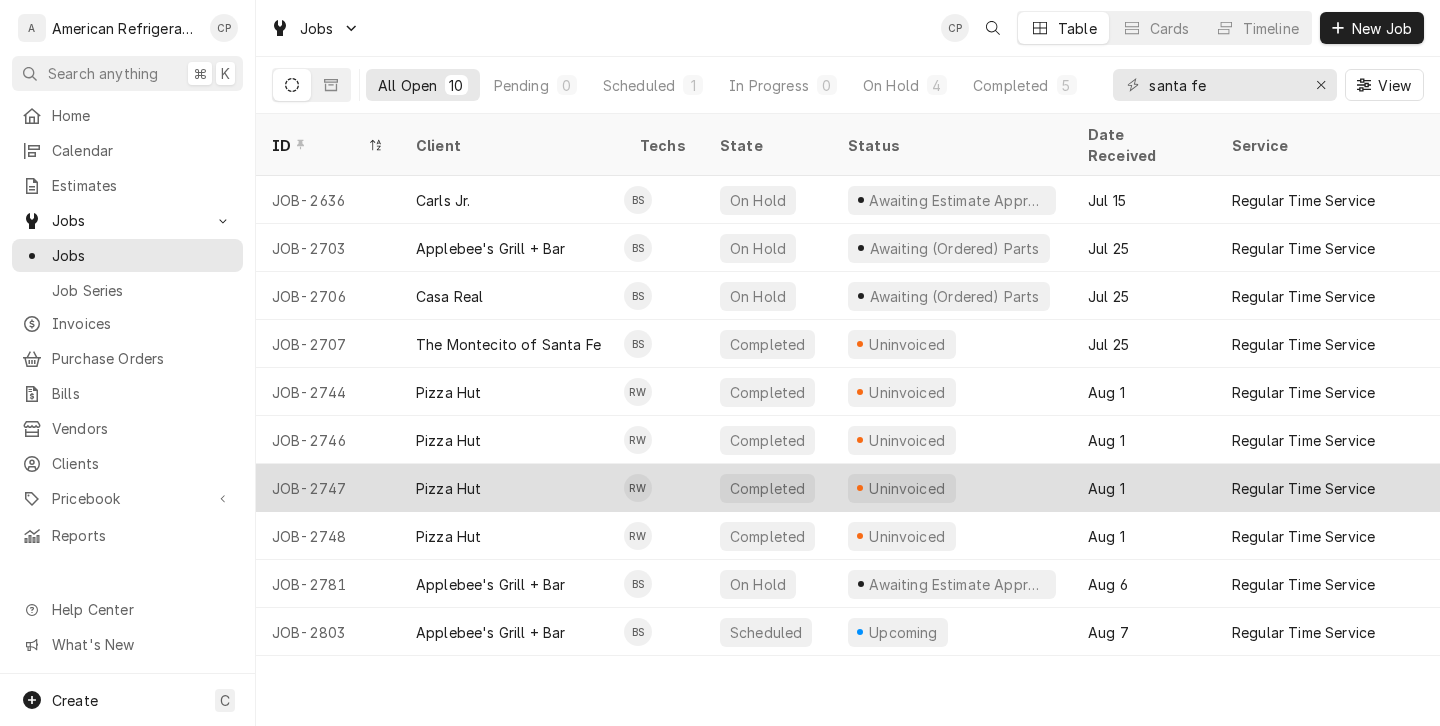 click on "Pizza Hut" at bounding box center [512, 488] 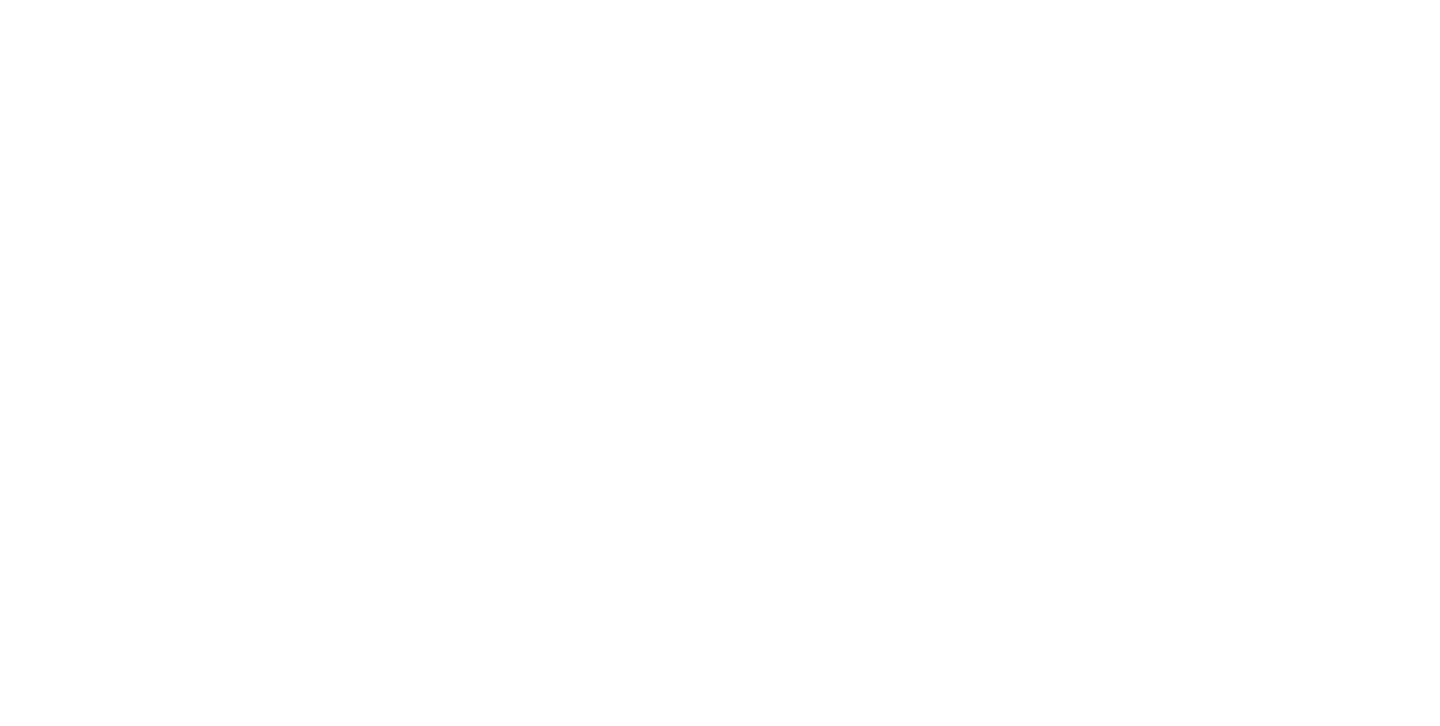scroll, scrollTop: 0, scrollLeft: 0, axis: both 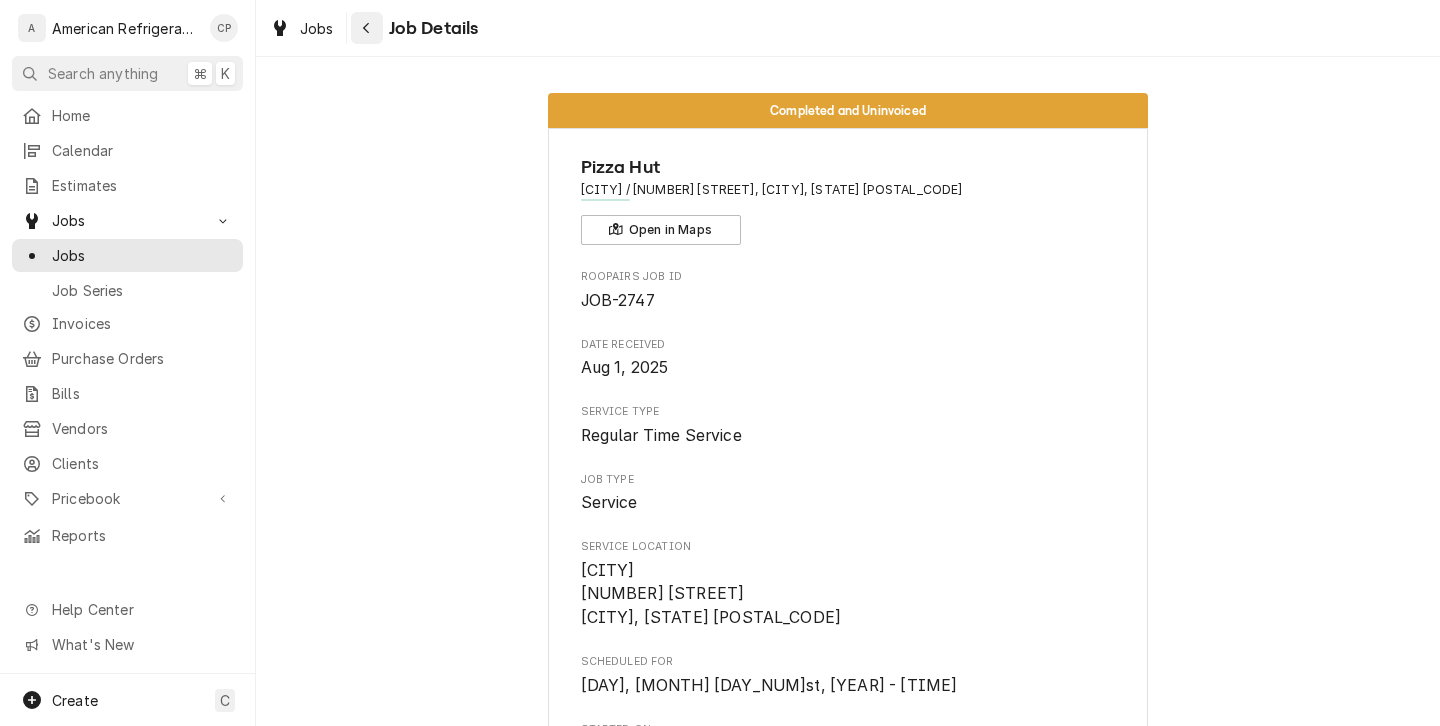 click at bounding box center [367, 28] 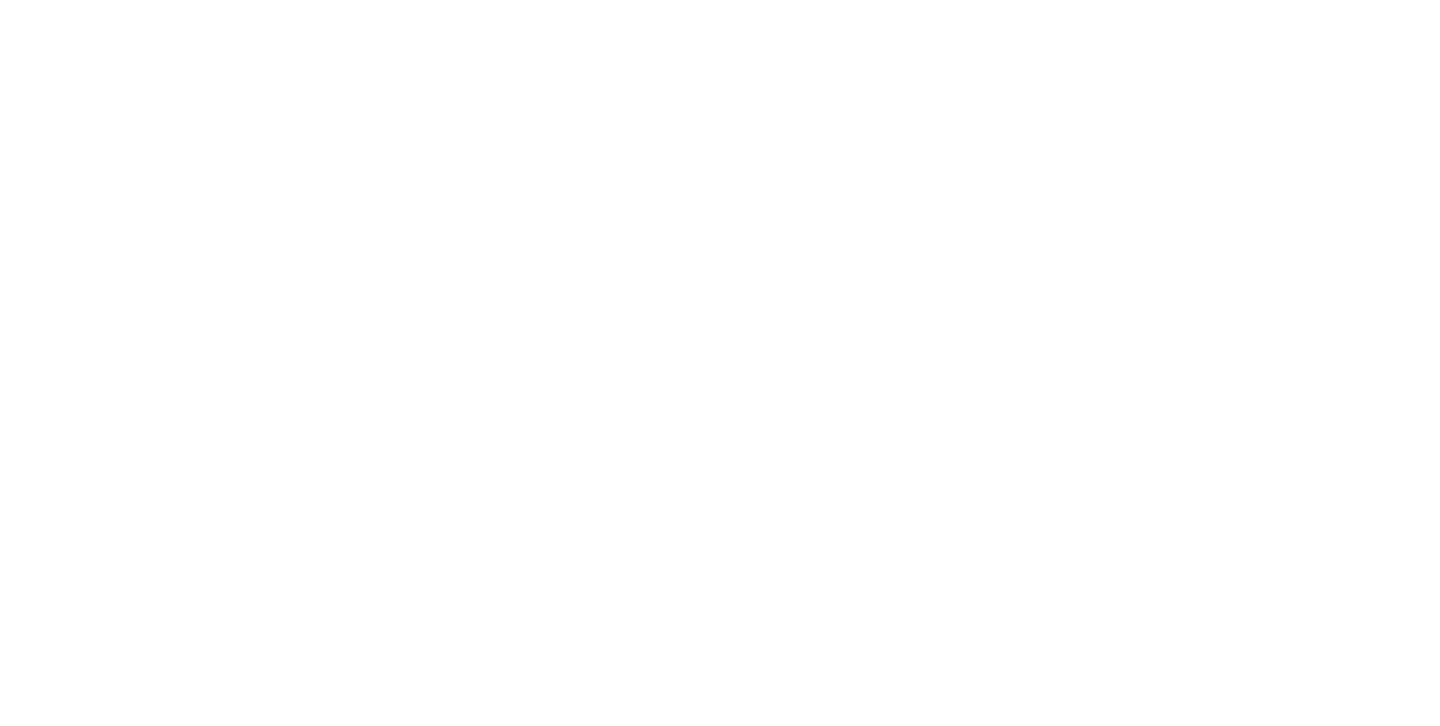 scroll, scrollTop: 0, scrollLeft: 0, axis: both 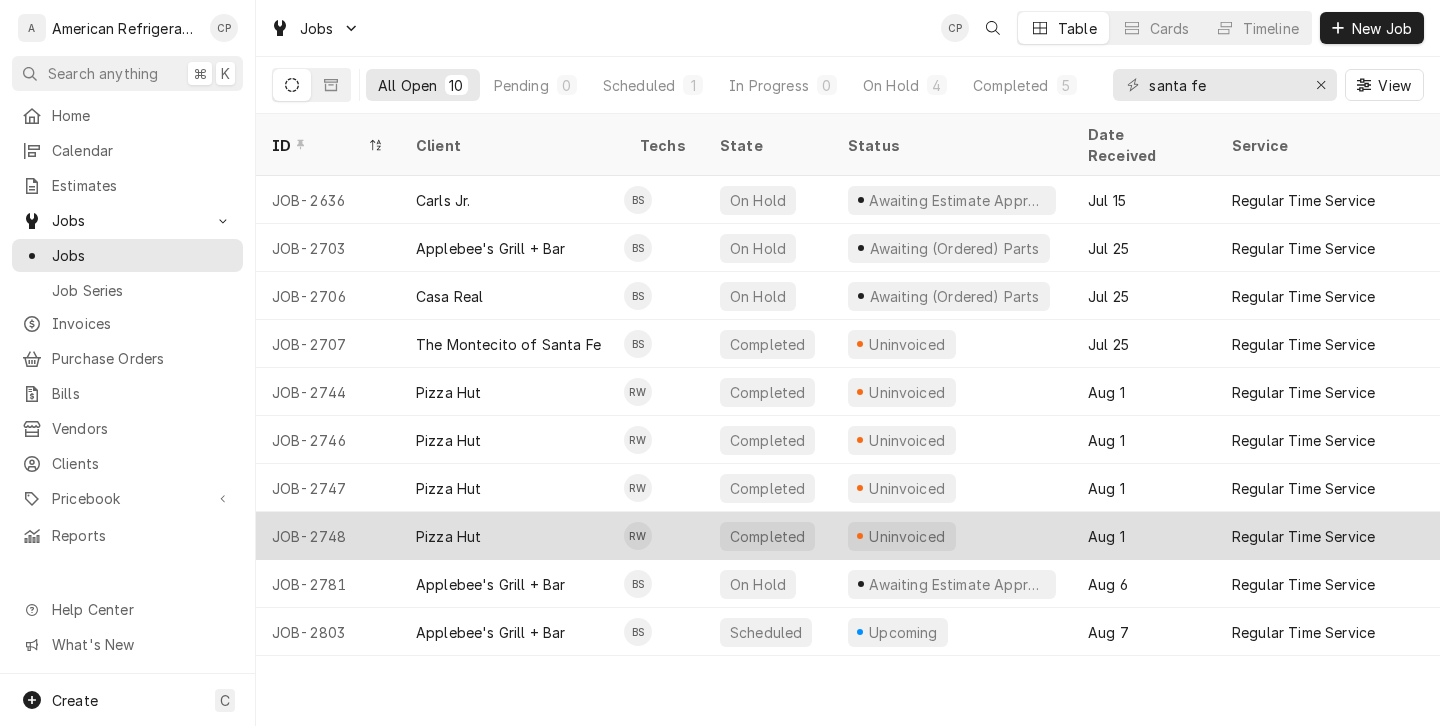 click on "Pizza Hut" at bounding box center [512, 536] 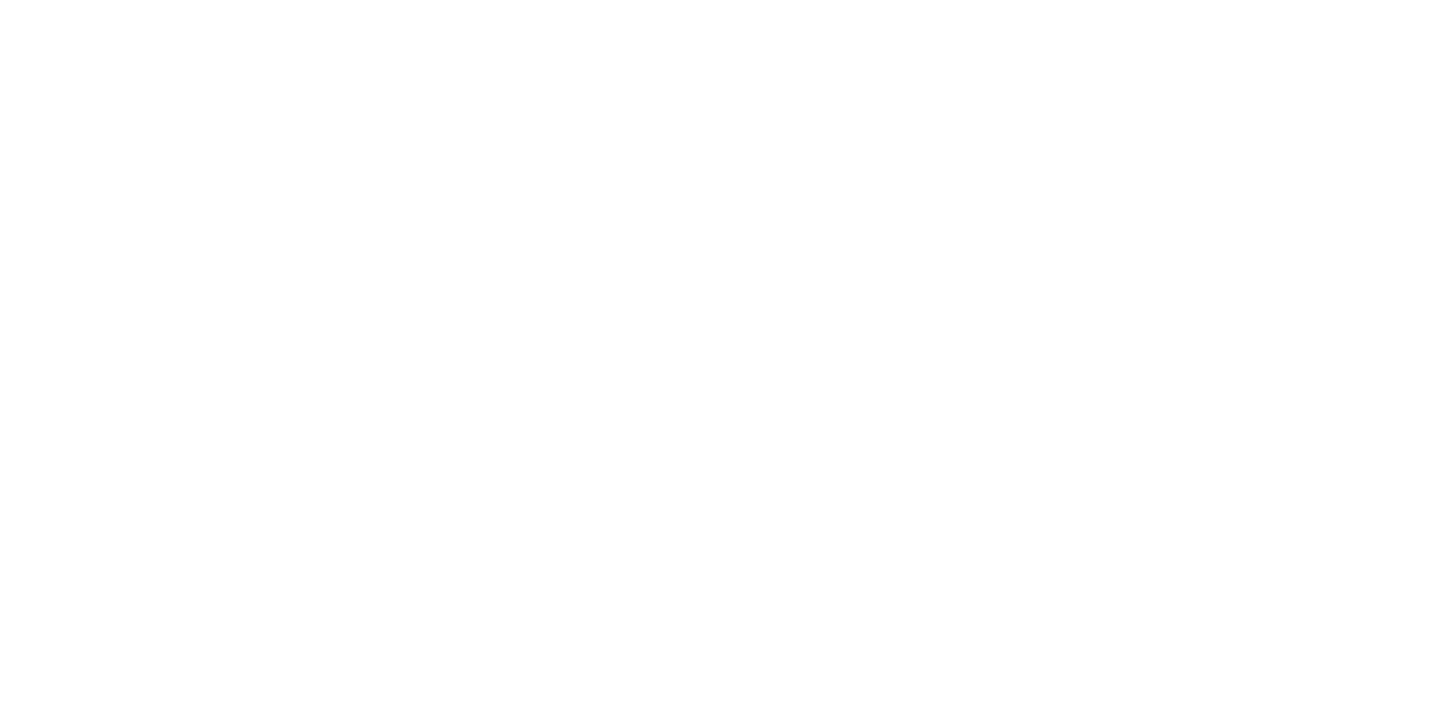 scroll, scrollTop: 0, scrollLeft: 0, axis: both 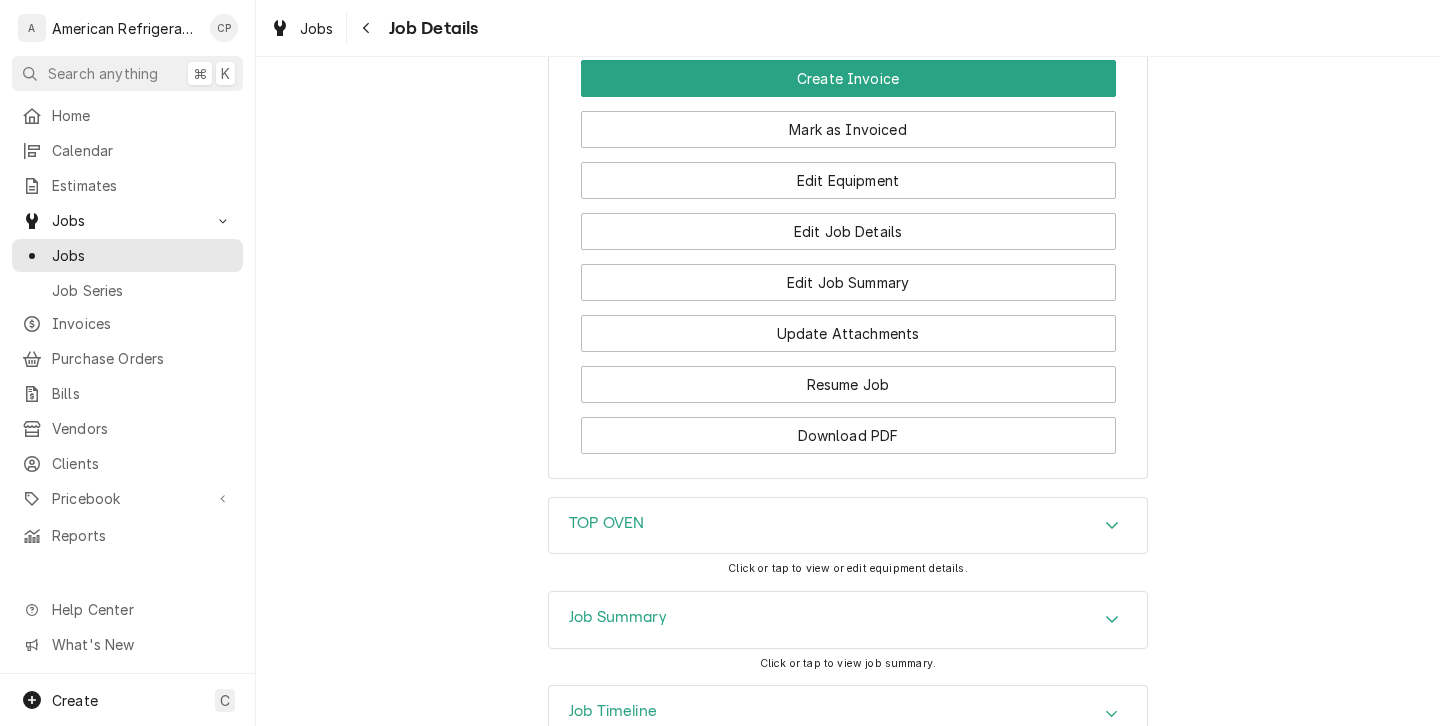 click on "Job Summary" at bounding box center [848, 620] 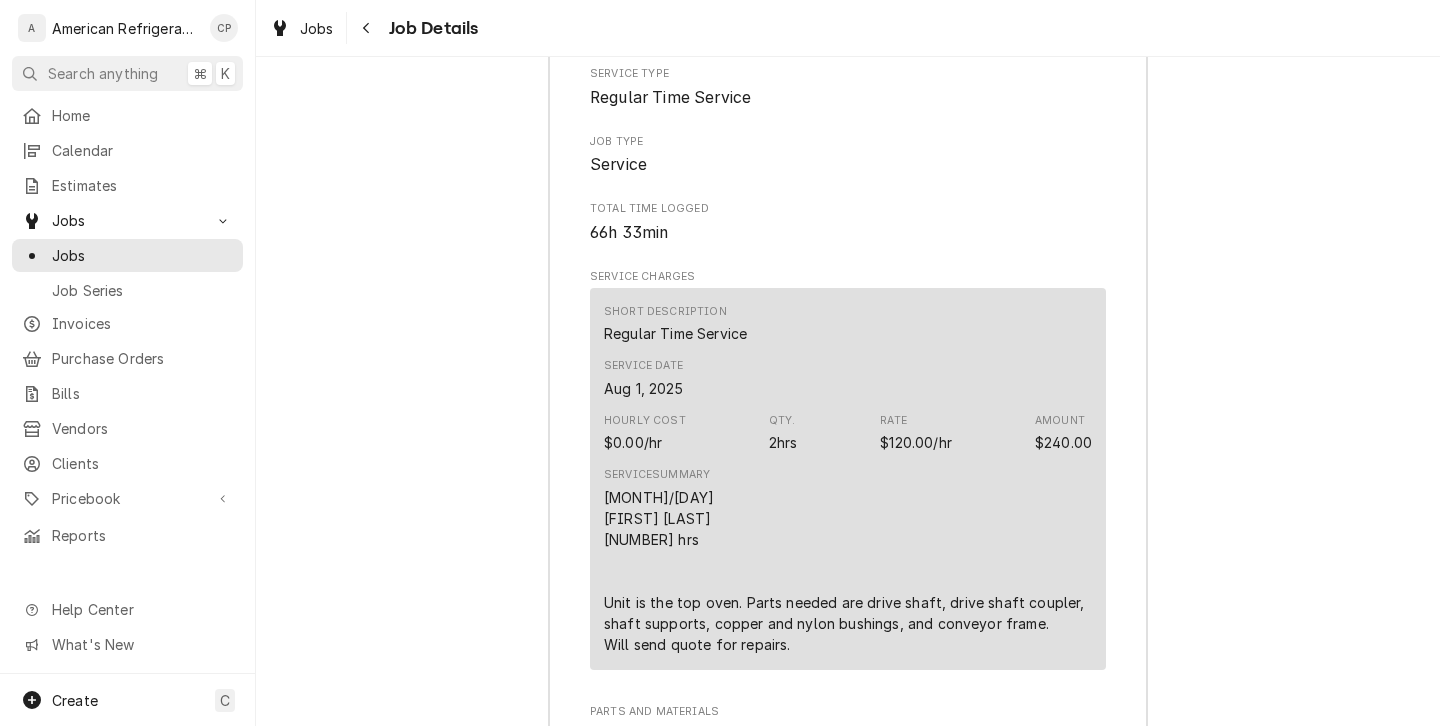 scroll, scrollTop: 2429, scrollLeft: 0, axis: vertical 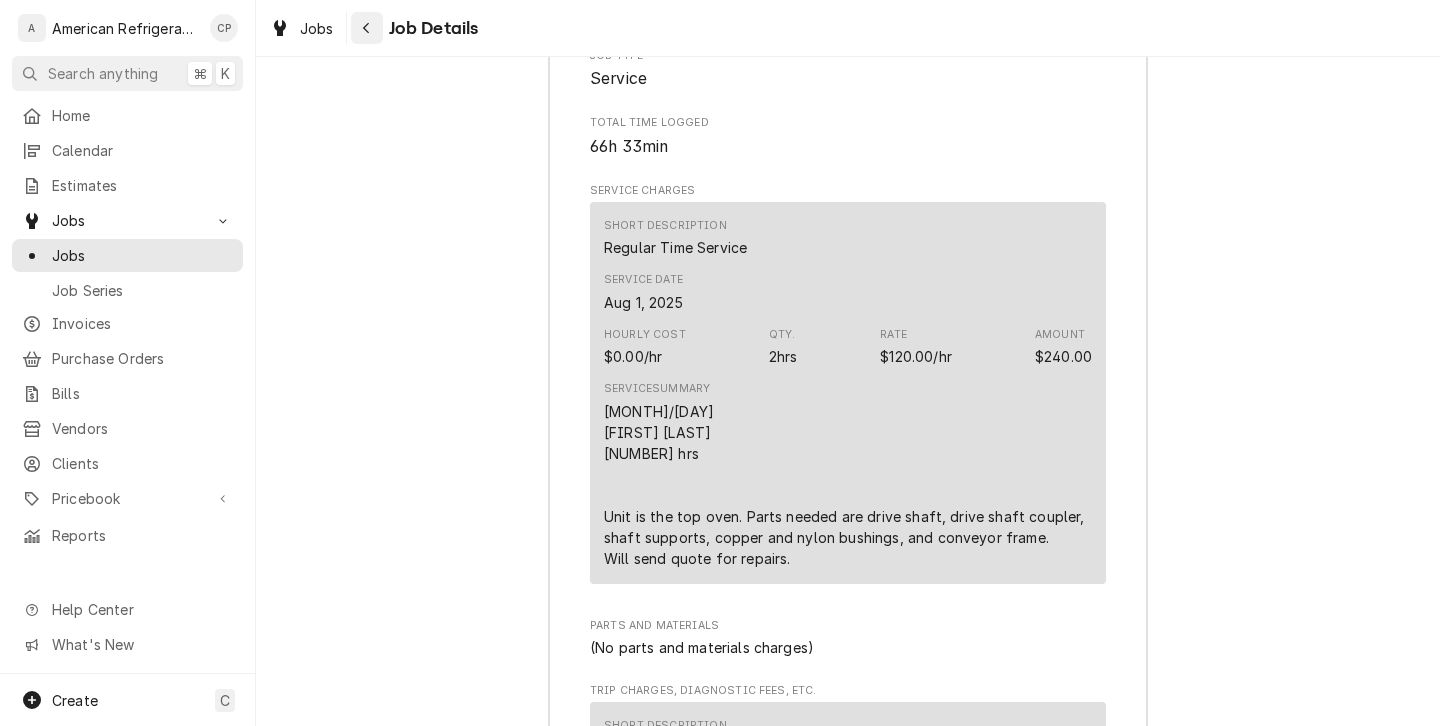 click at bounding box center [367, 28] 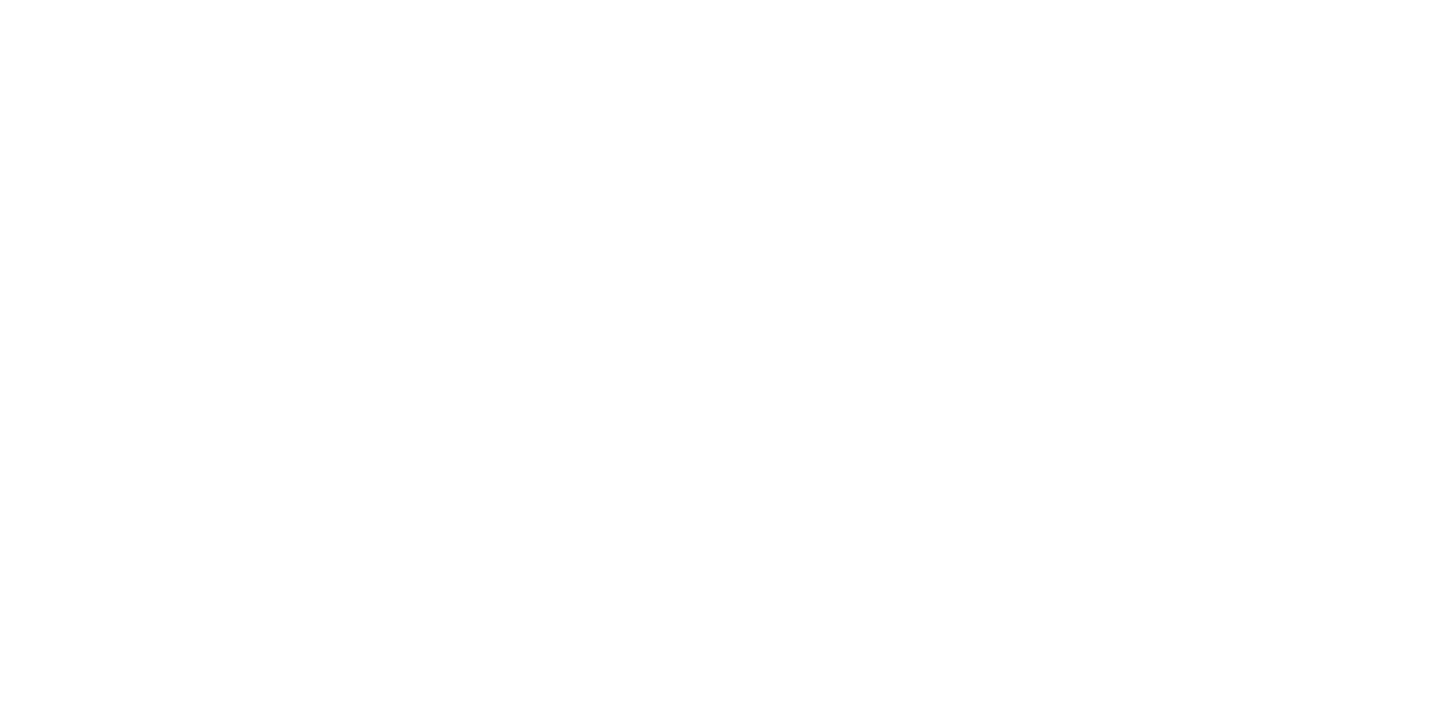 scroll, scrollTop: 0, scrollLeft: 0, axis: both 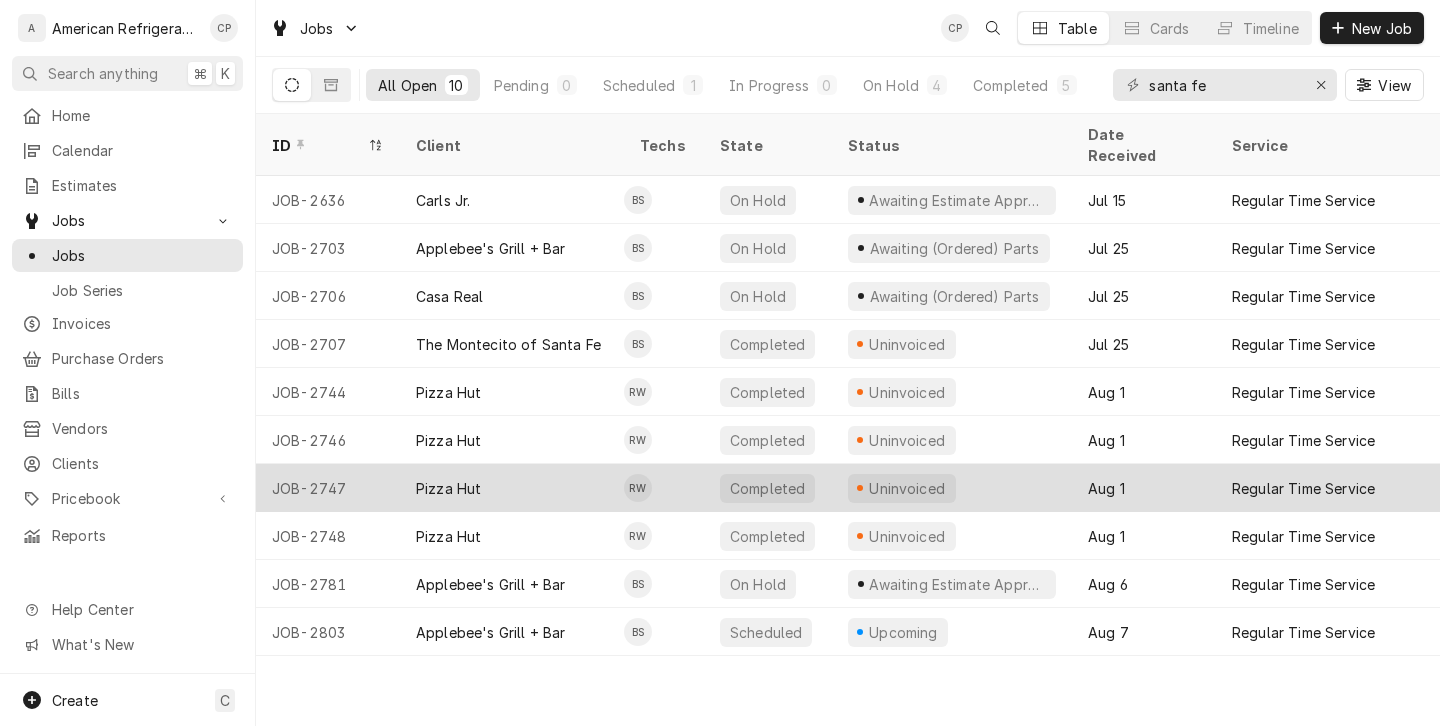 click on "Pizza Hut" at bounding box center (512, 488) 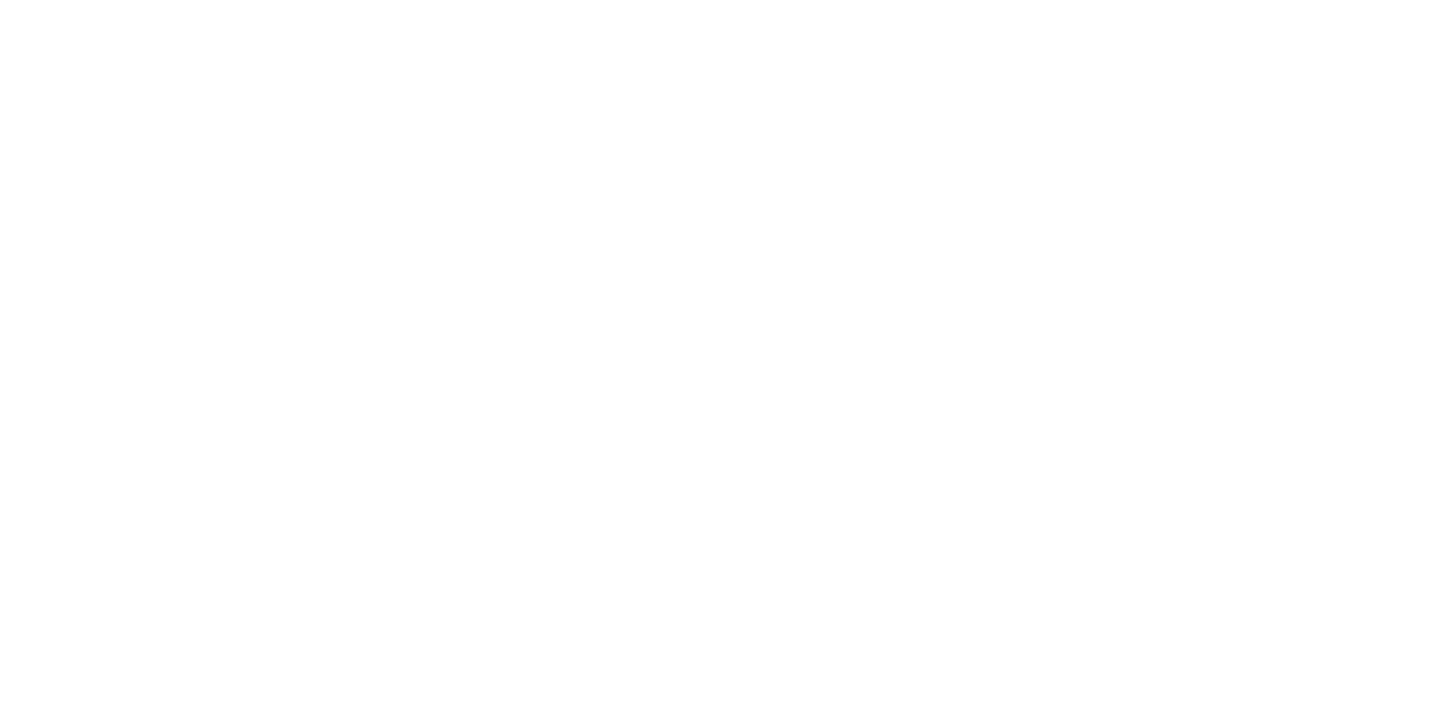 scroll, scrollTop: 0, scrollLeft: 0, axis: both 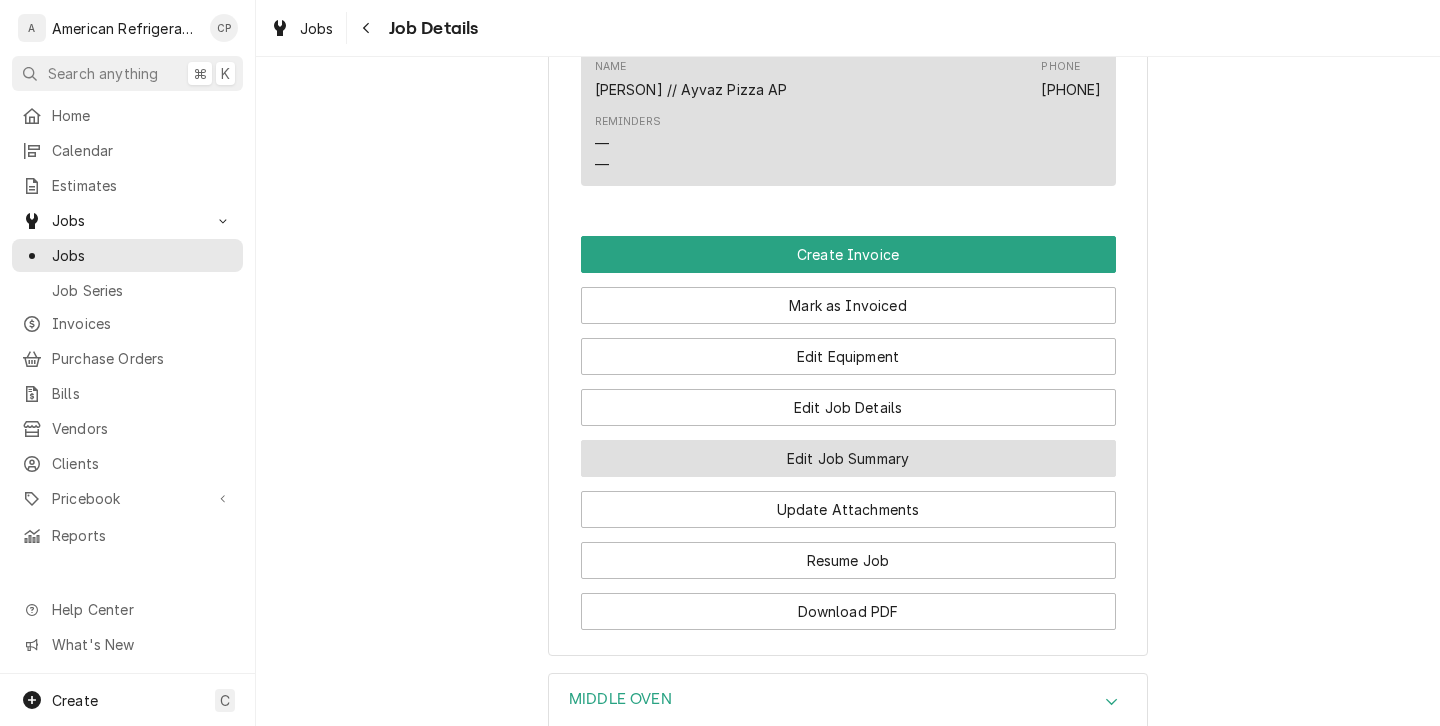 click on "Edit Job Summary" at bounding box center [848, 458] 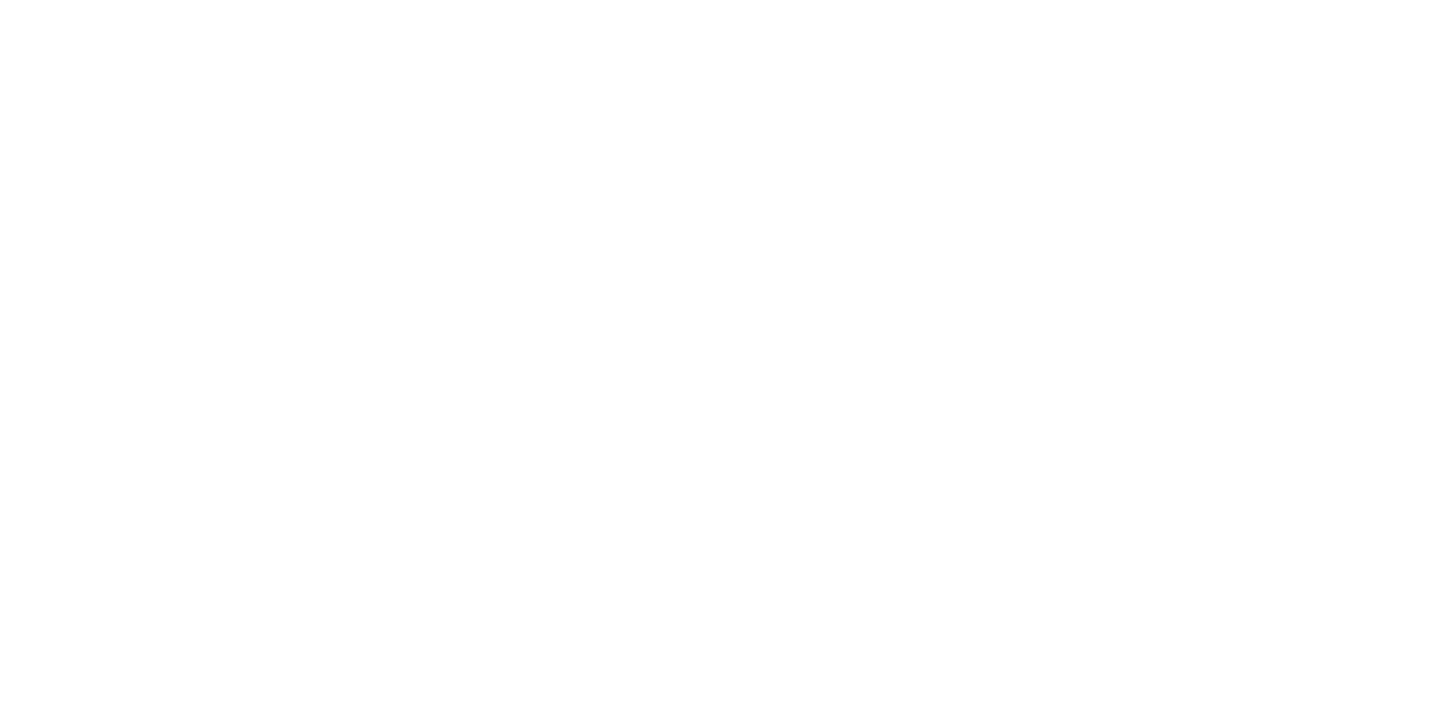 scroll, scrollTop: 0, scrollLeft: 0, axis: both 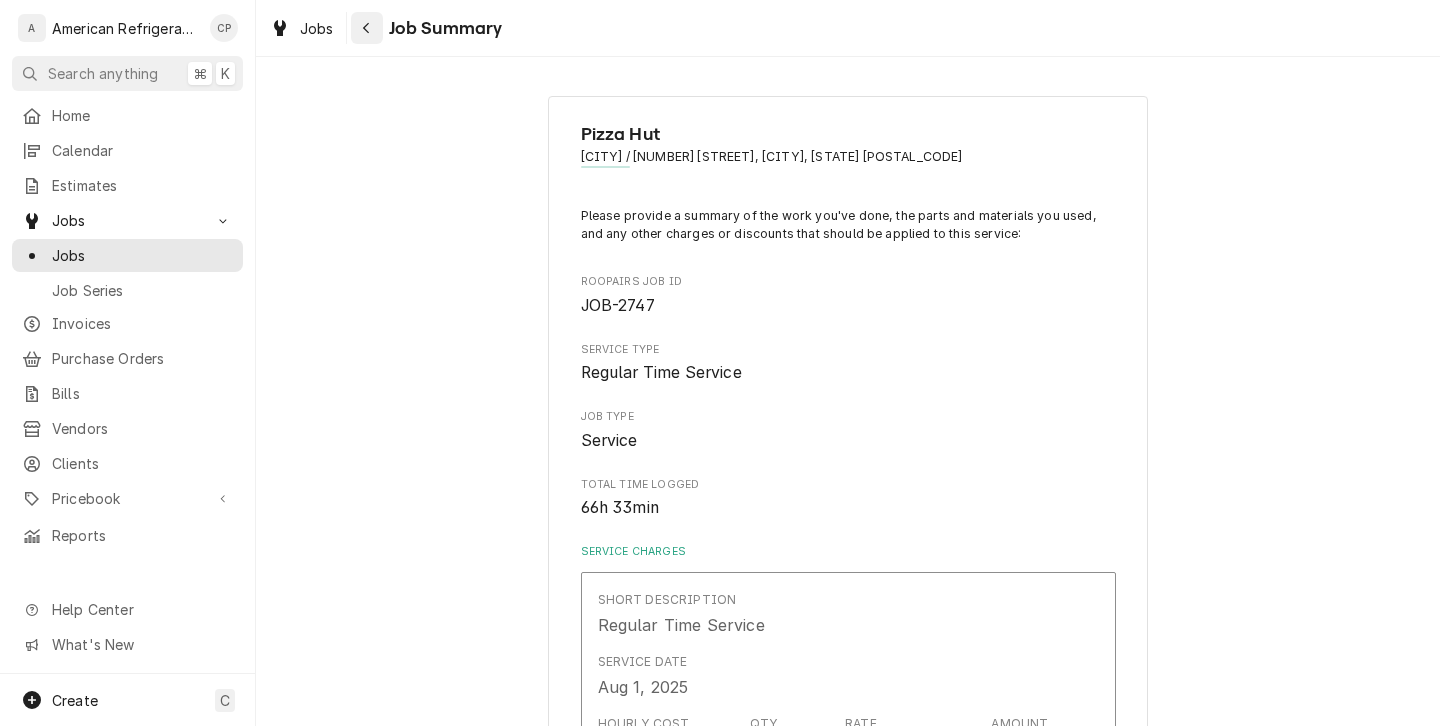 click at bounding box center [367, 28] 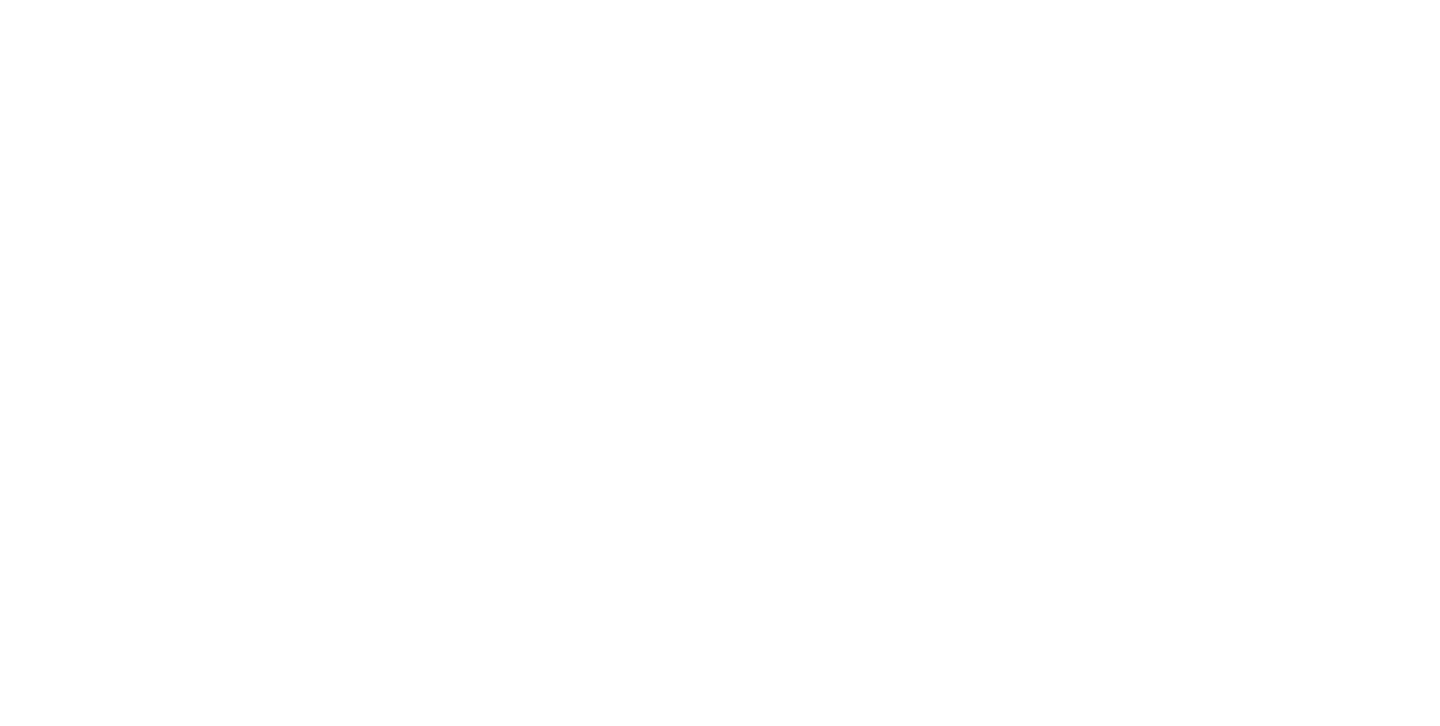 scroll, scrollTop: 0, scrollLeft: 0, axis: both 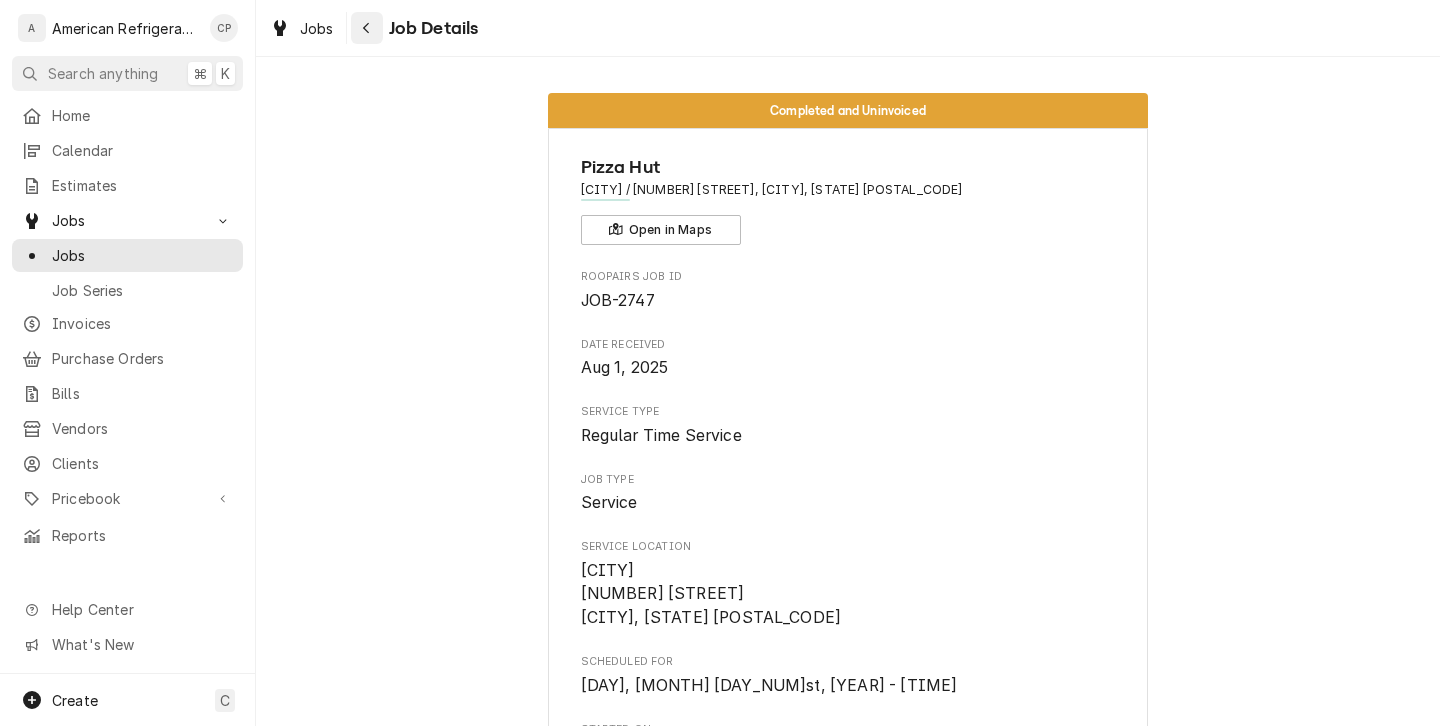 click at bounding box center (367, 28) 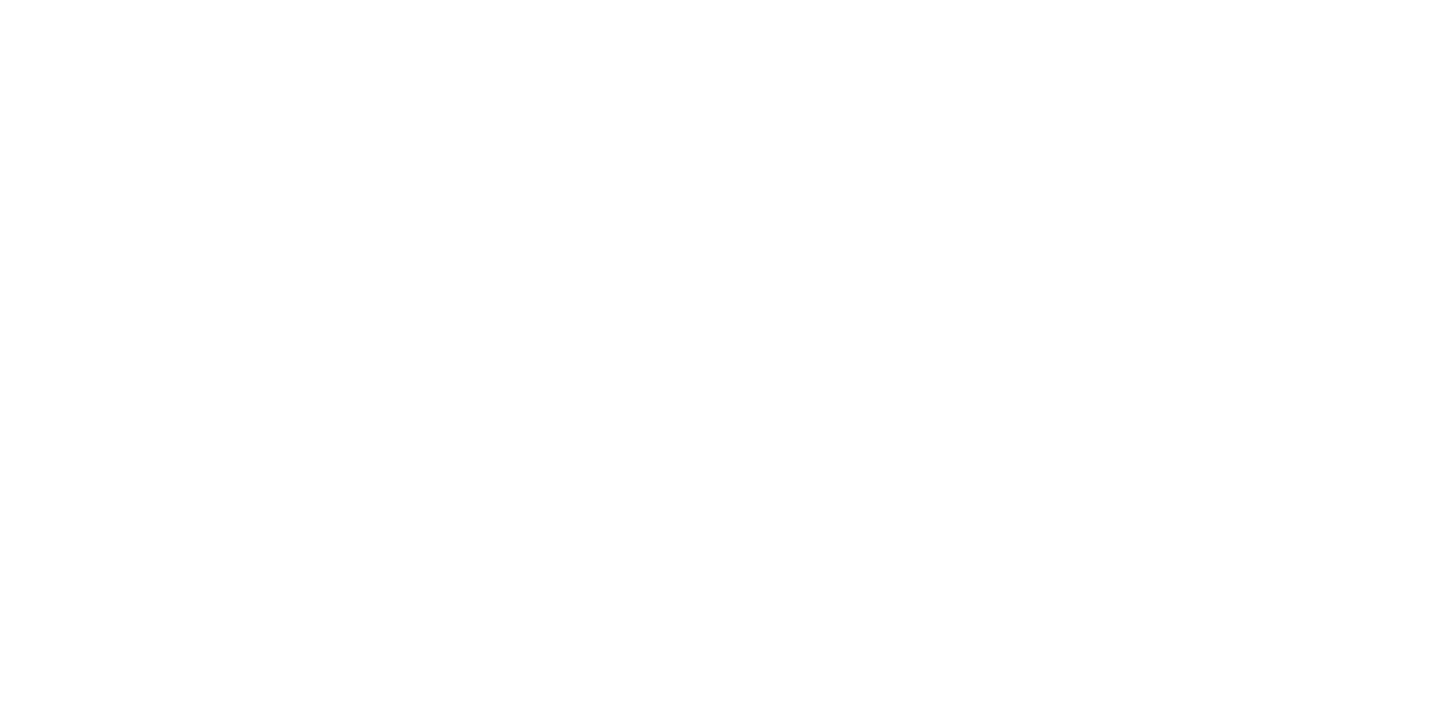 scroll, scrollTop: 0, scrollLeft: 0, axis: both 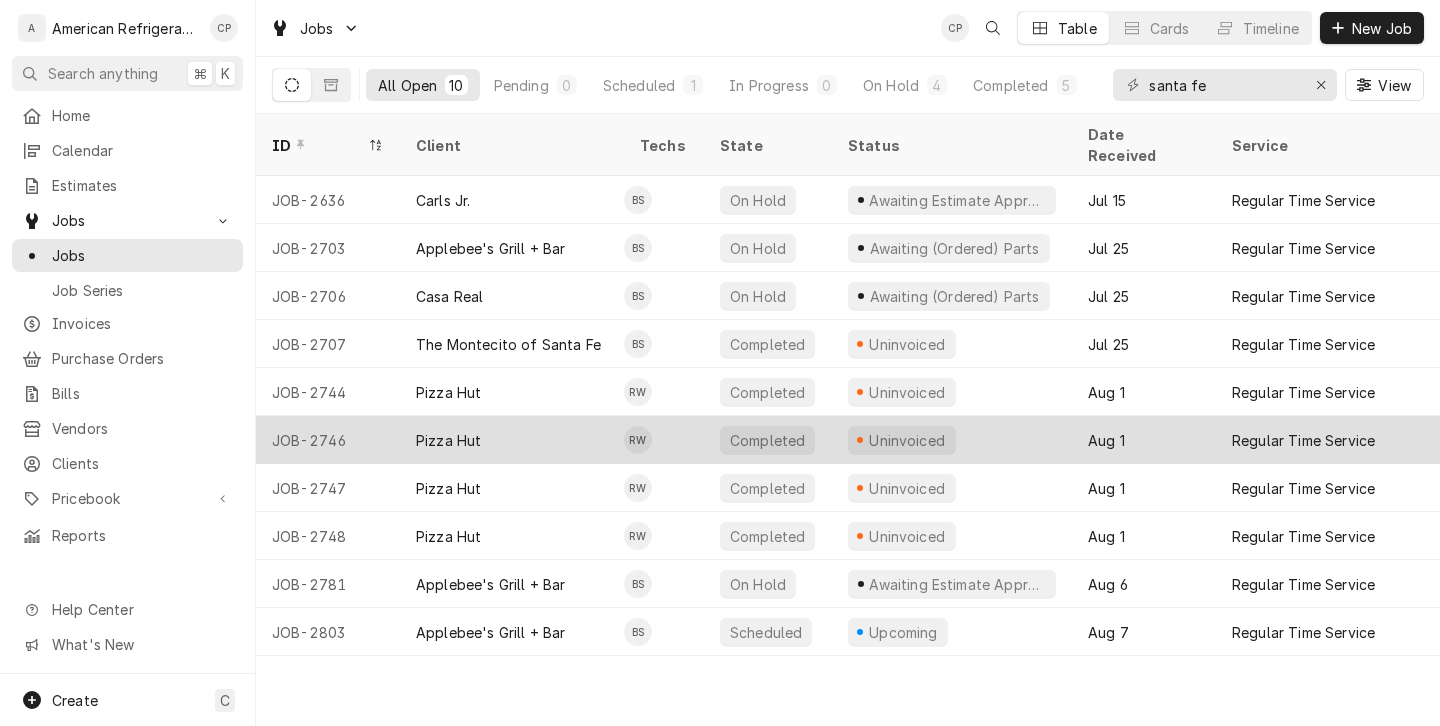 click on "Pizza Hut" at bounding box center [512, 440] 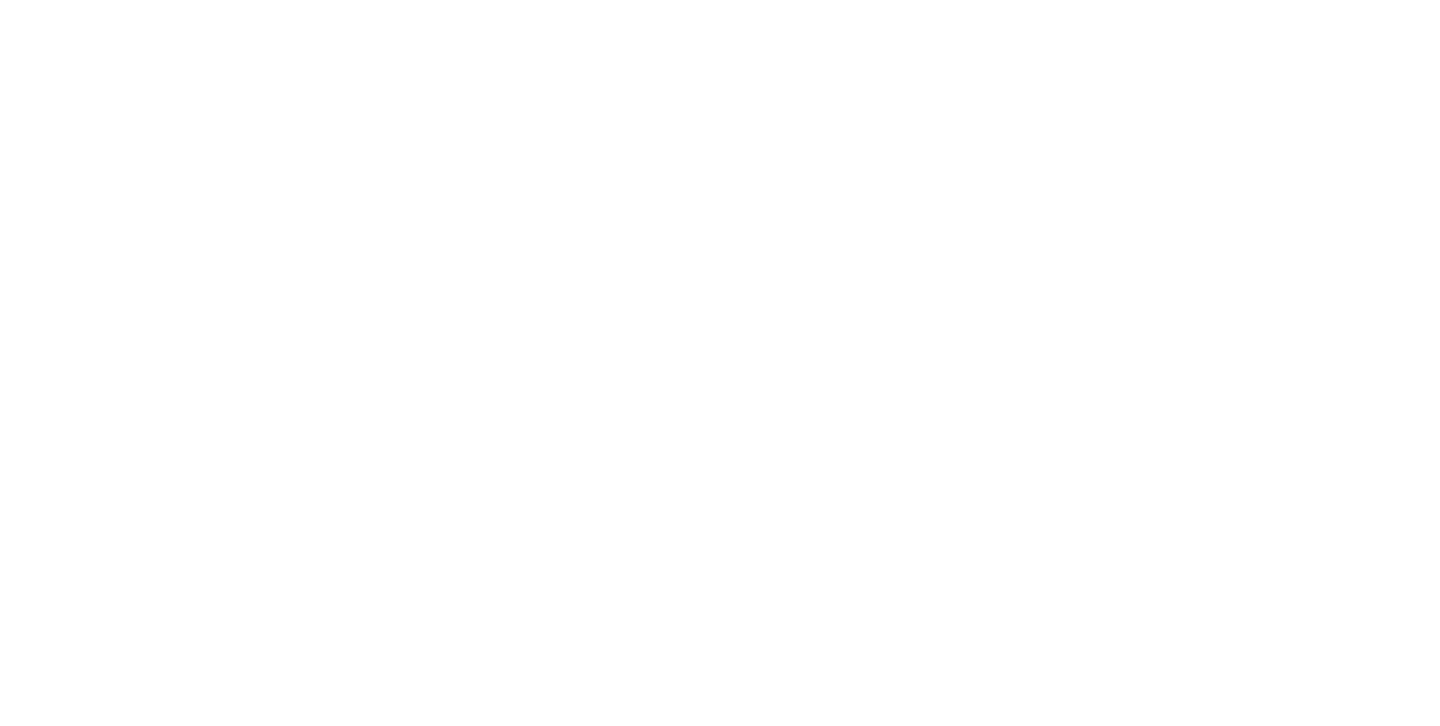 scroll, scrollTop: 0, scrollLeft: 0, axis: both 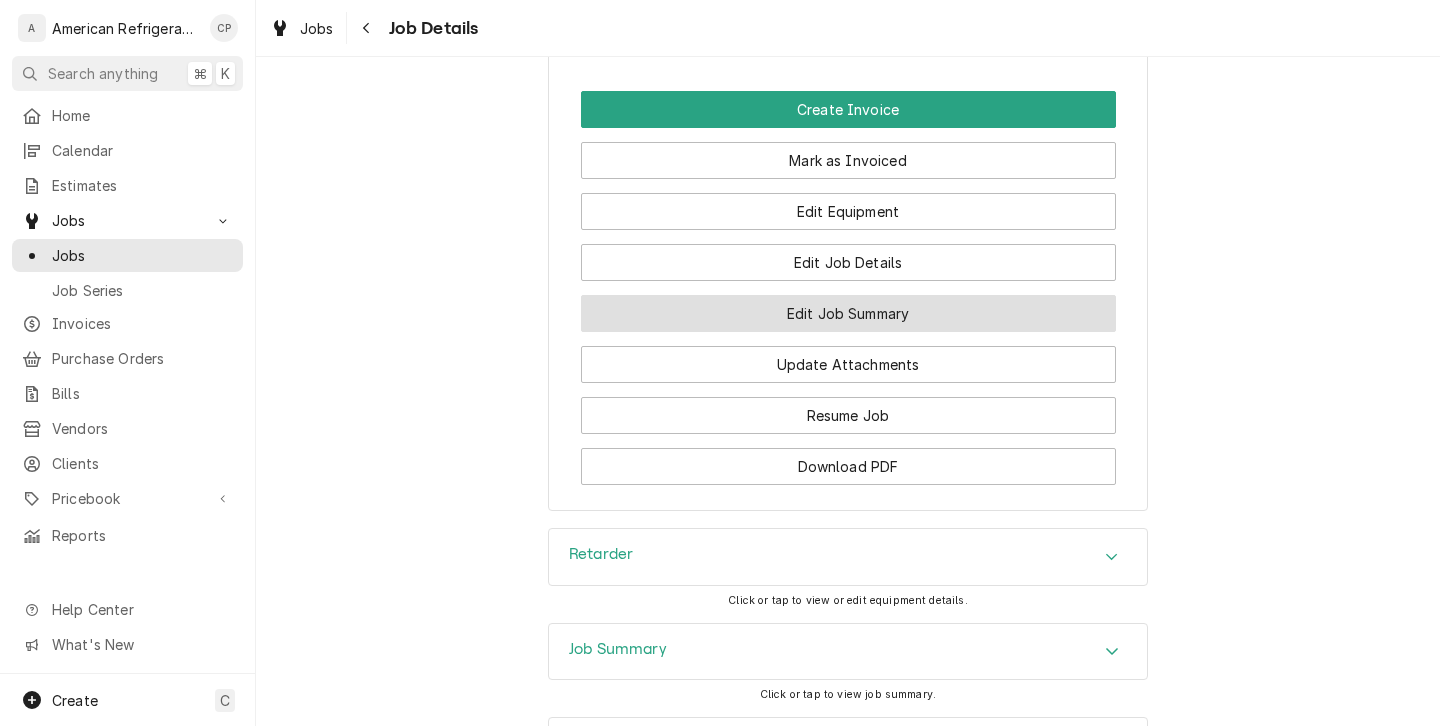 click on "Edit Job Summary" at bounding box center (848, 313) 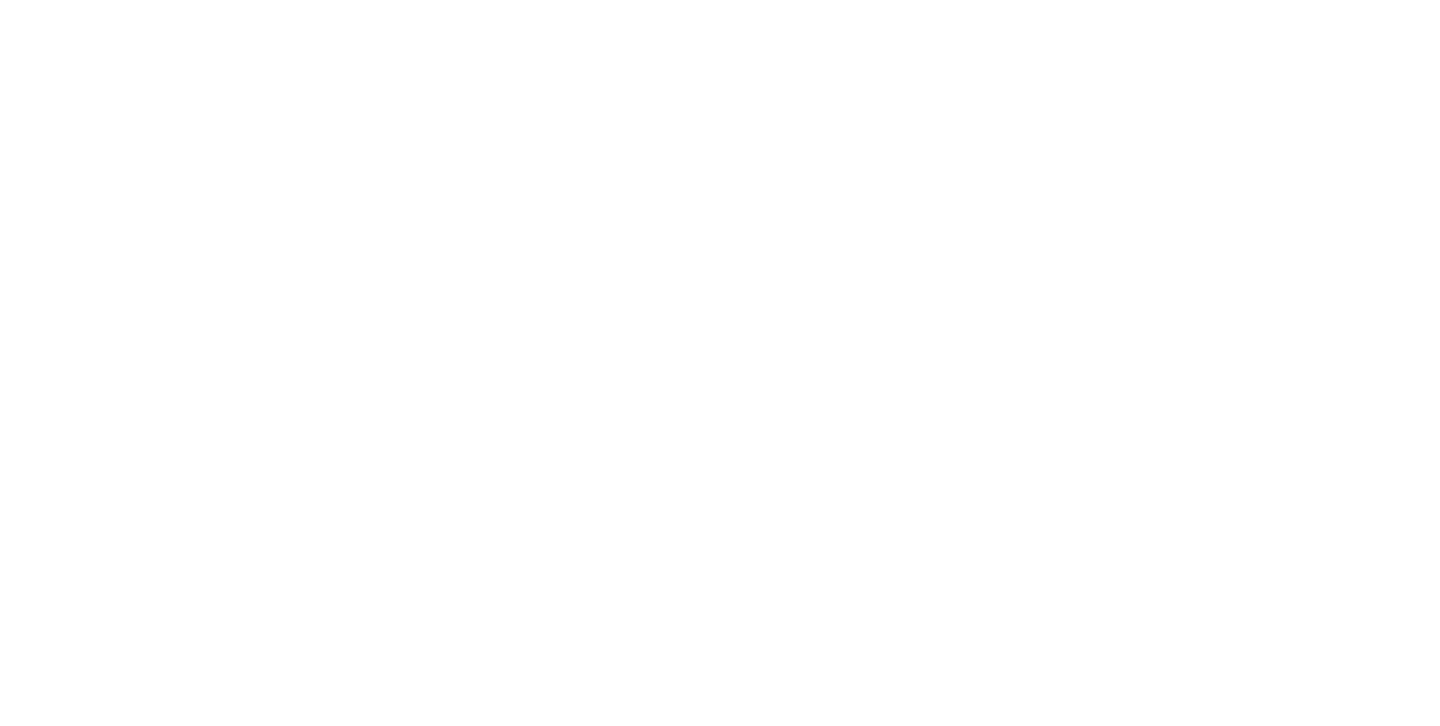 scroll, scrollTop: 0, scrollLeft: 0, axis: both 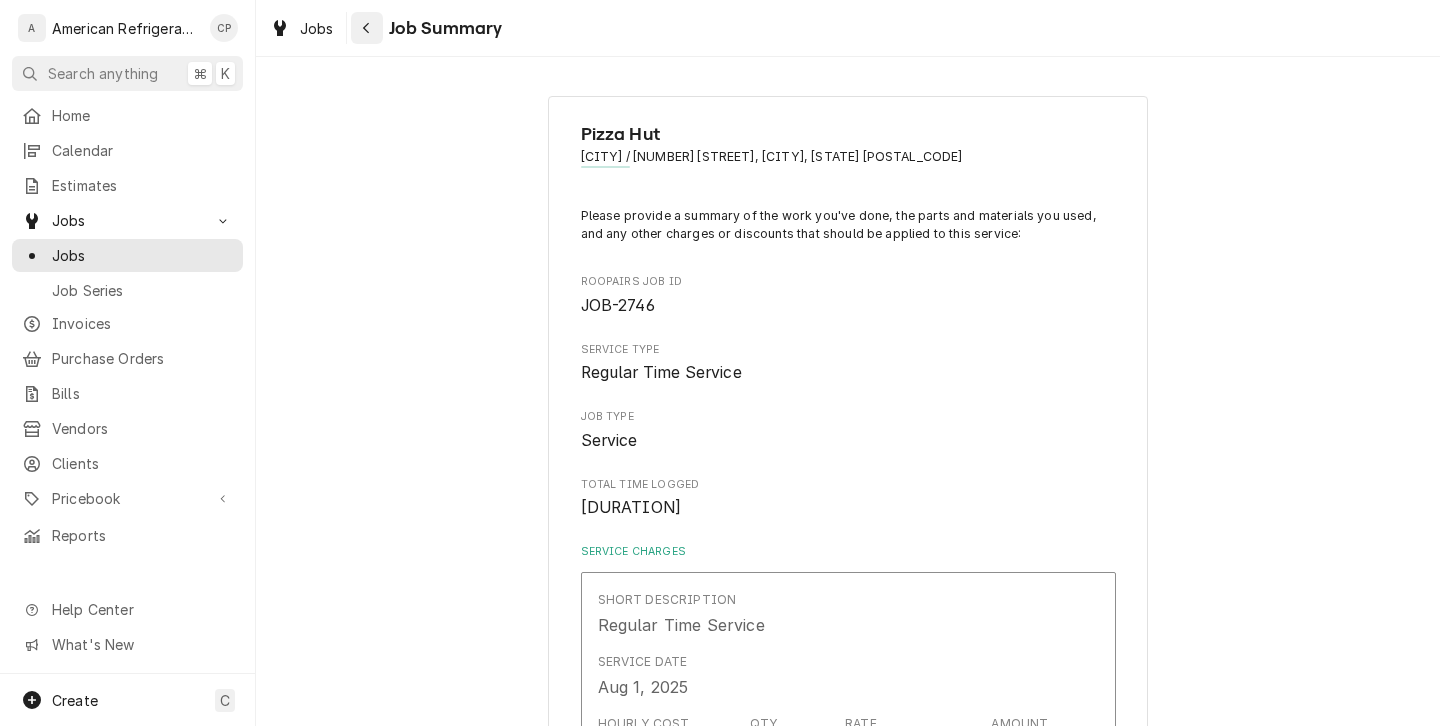 click at bounding box center [367, 28] 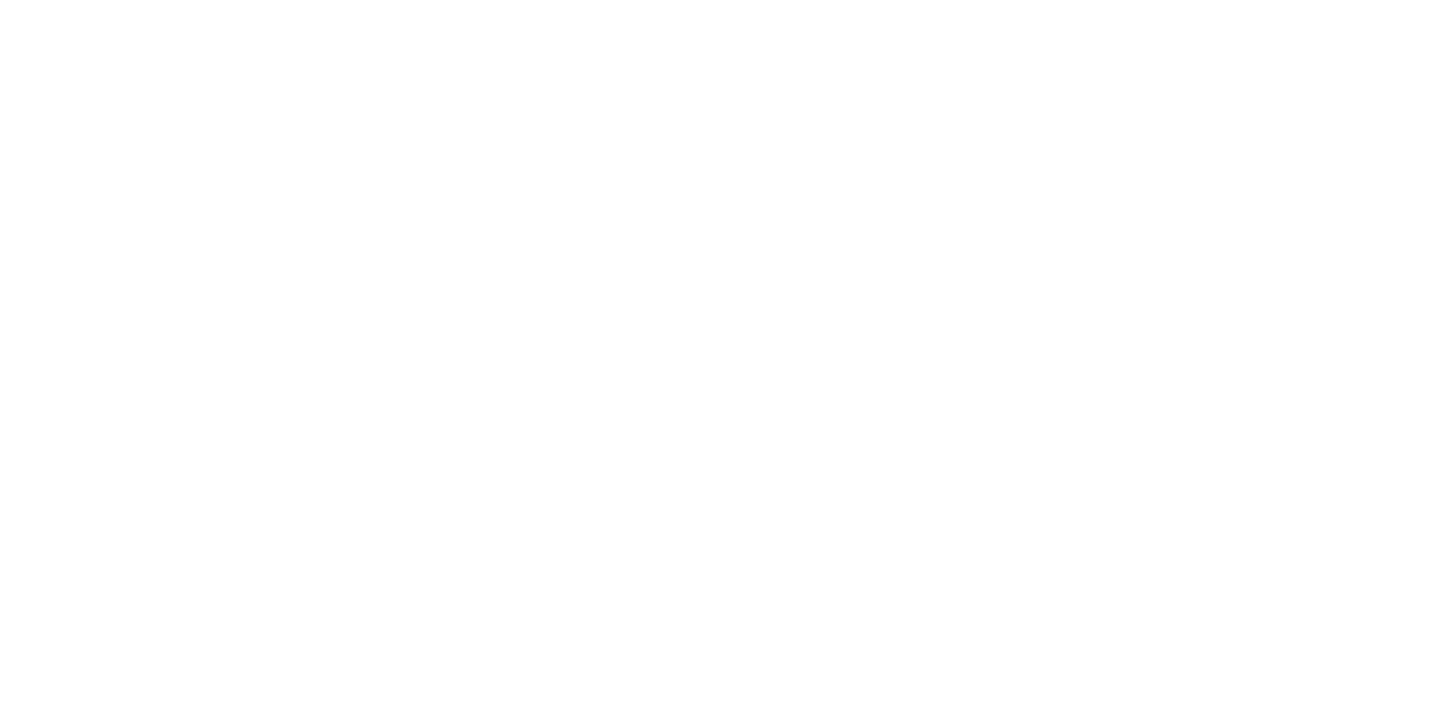 scroll, scrollTop: 0, scrollLeft: 0, axis: both 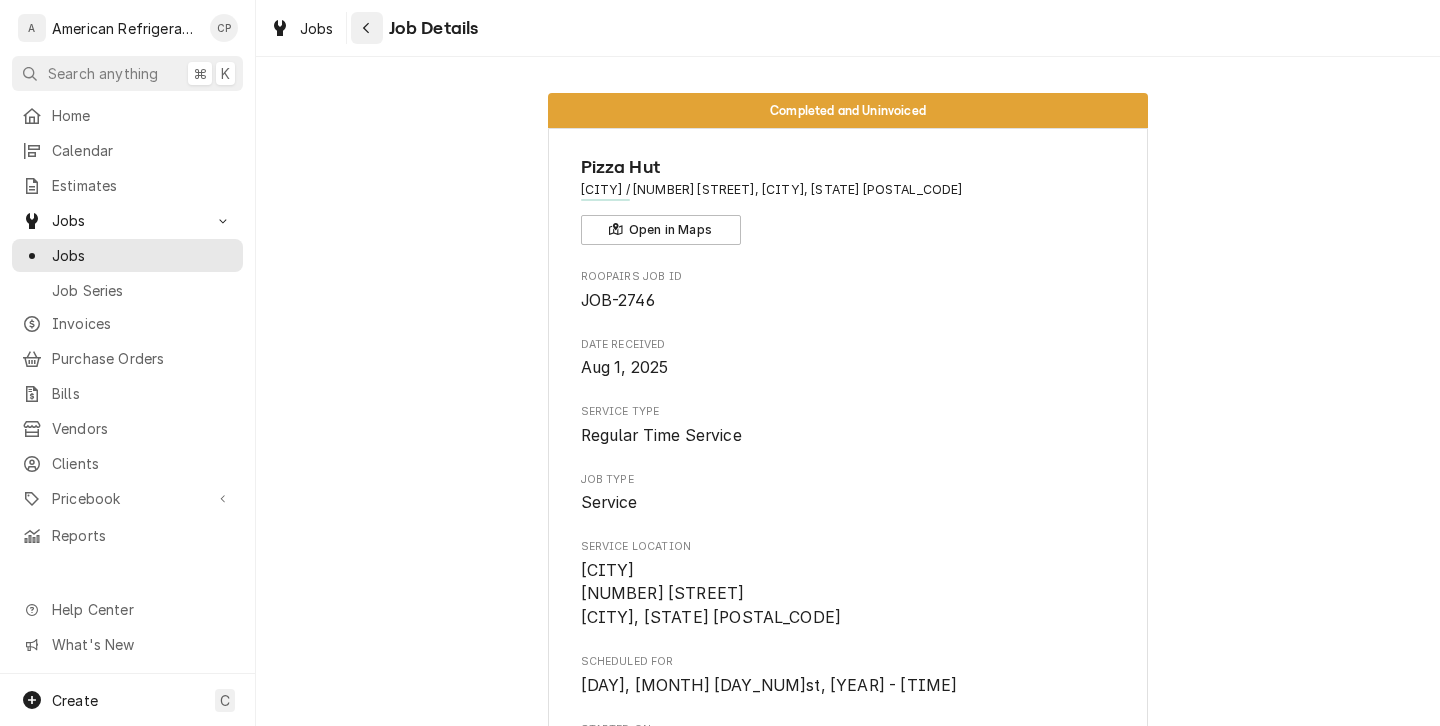 click at bounding box center (367, 28) 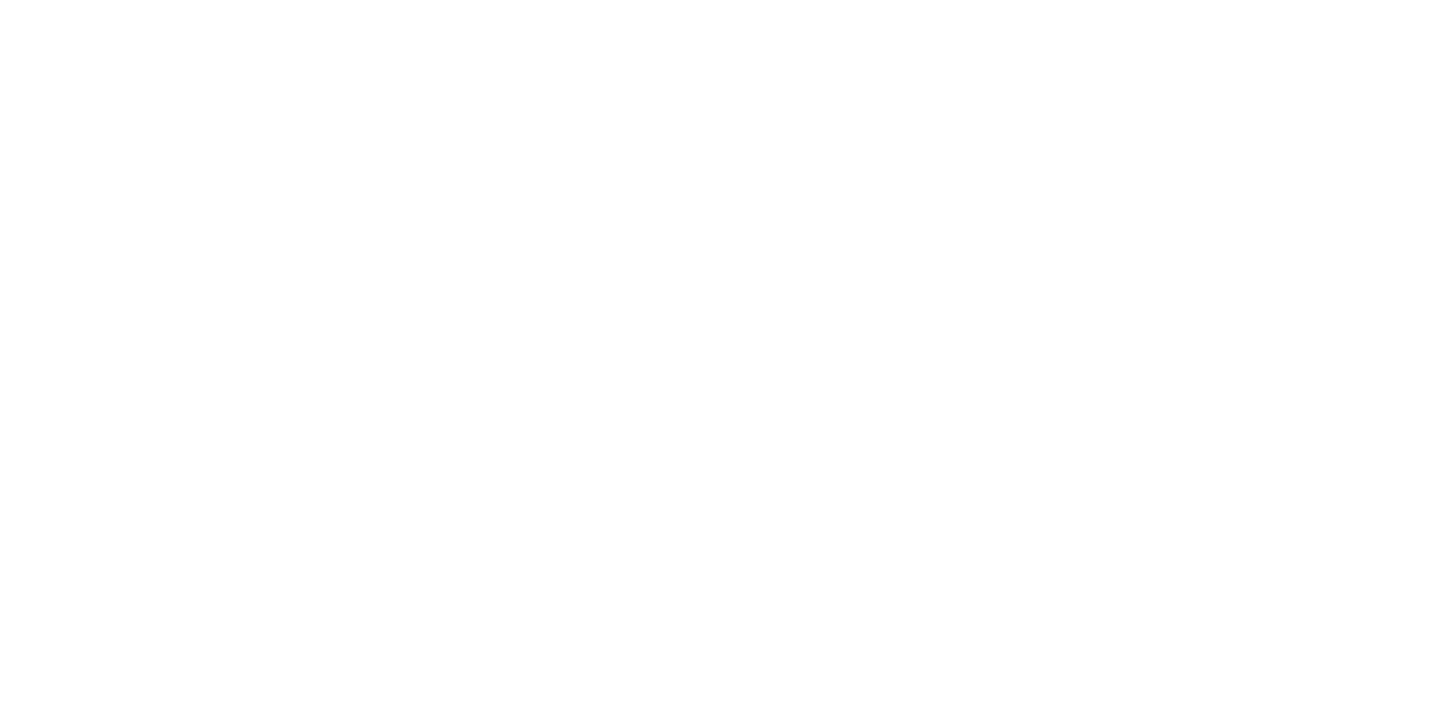 scroll, scrollTop: 0, scrollLeft: 0, axis: both 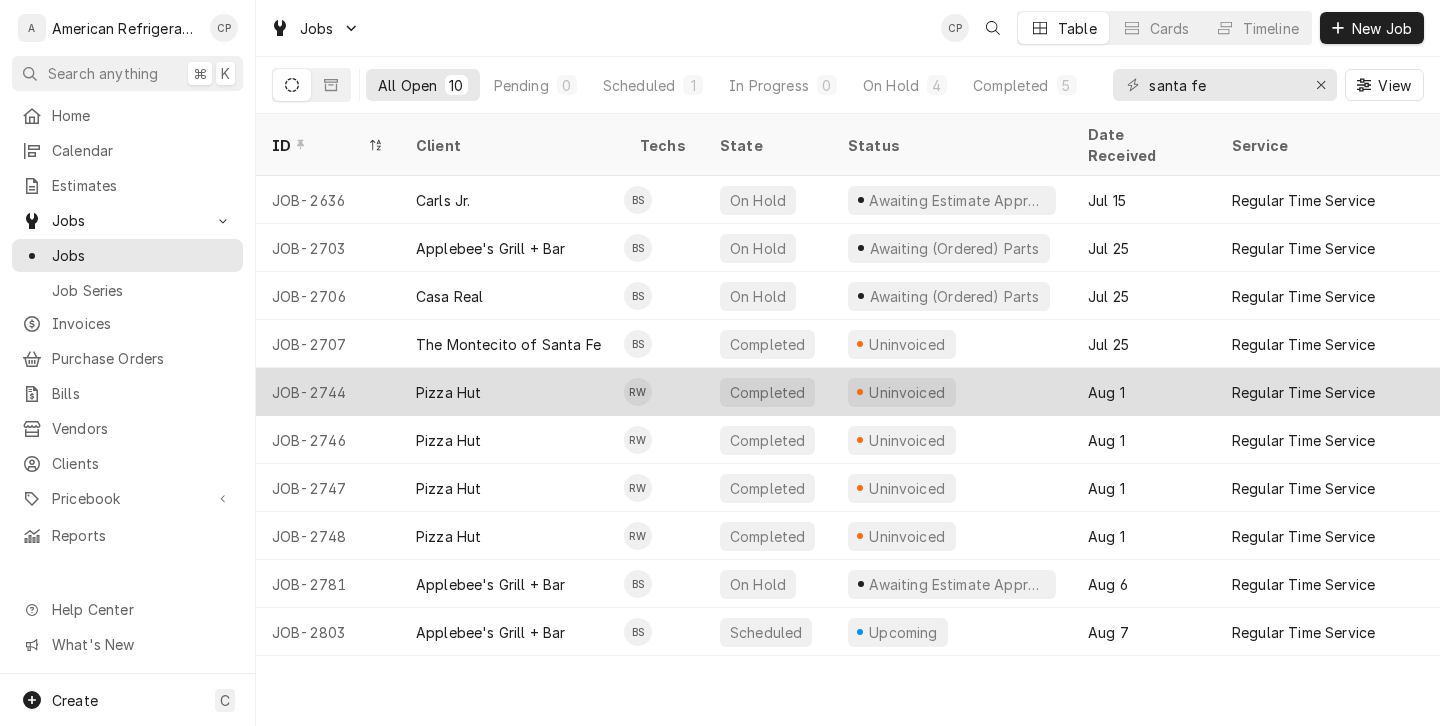 click on "Pizza Hut" at bounding box center [512, 392] 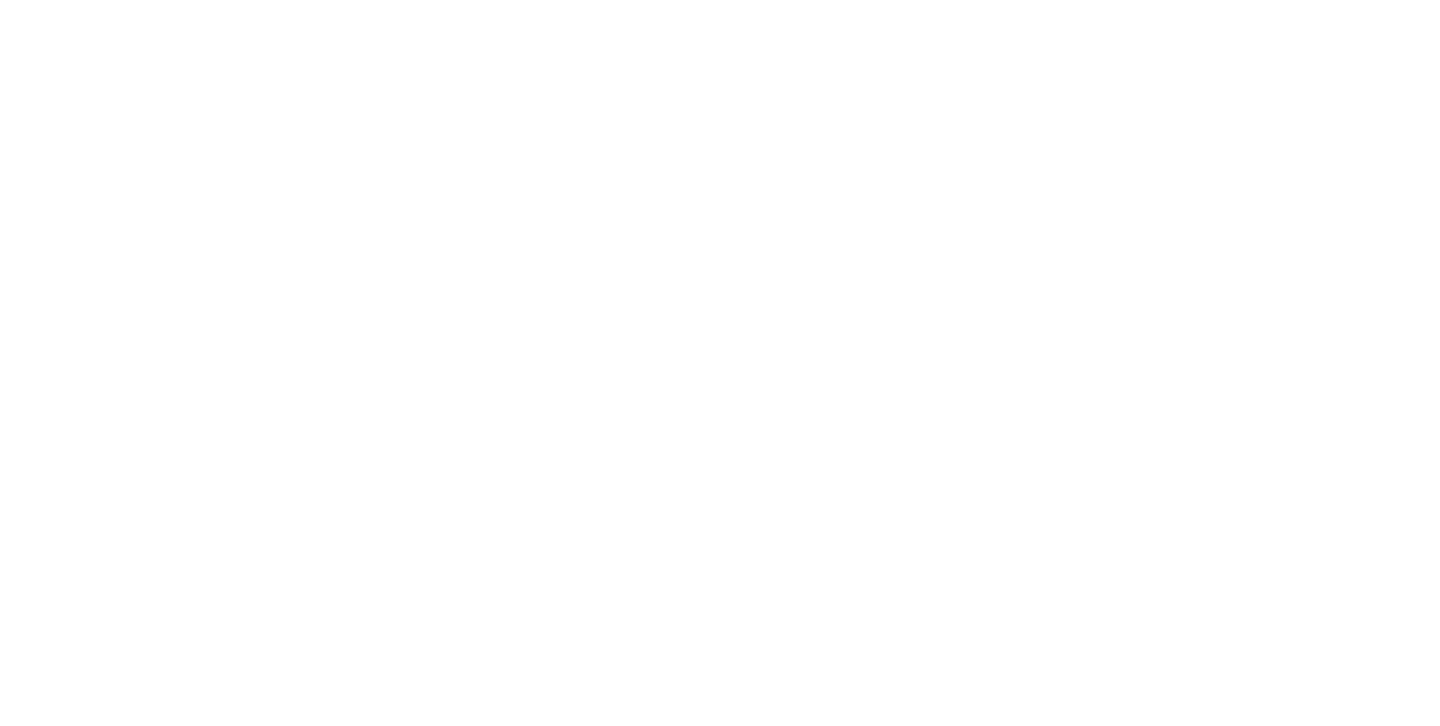 scroll, scrollTop: 0, scrollLeft: 0, axis: both 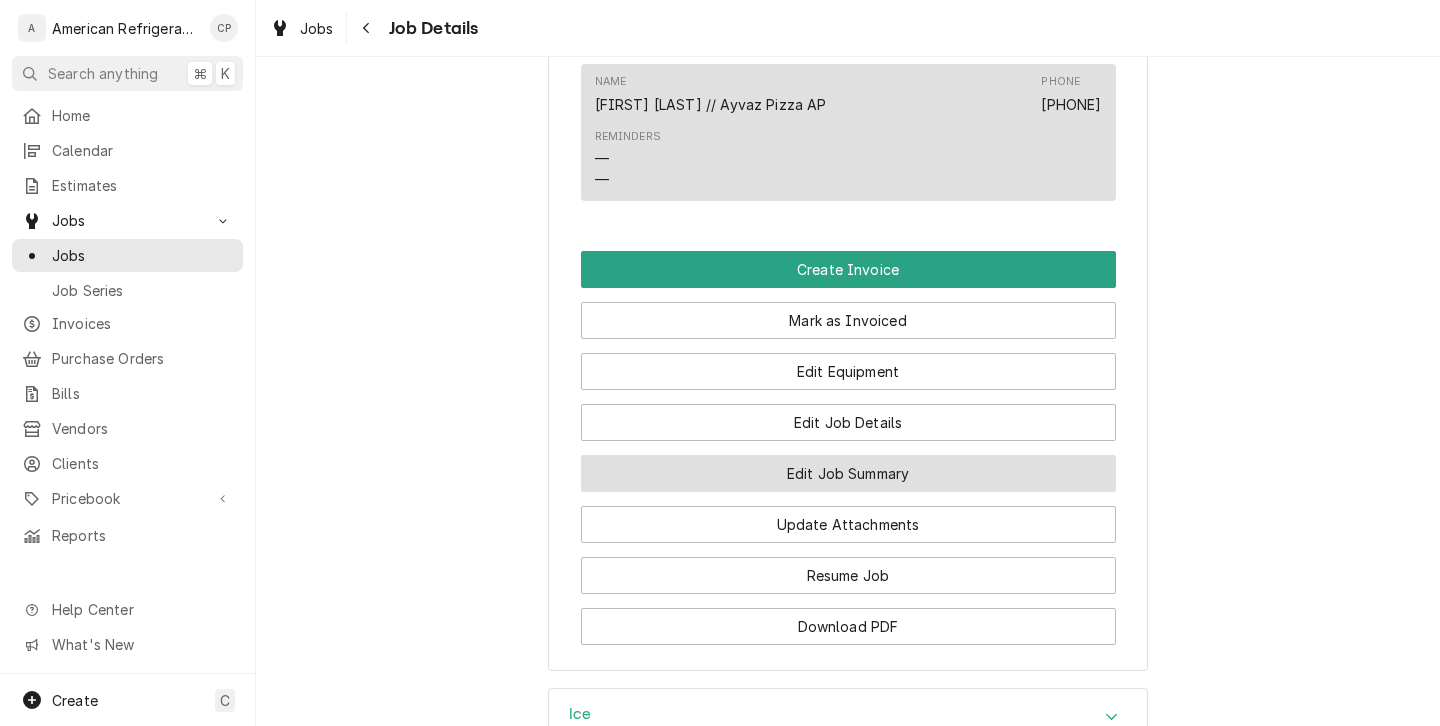 click on "Edit Job Summary" at bounding box center (848, 473) 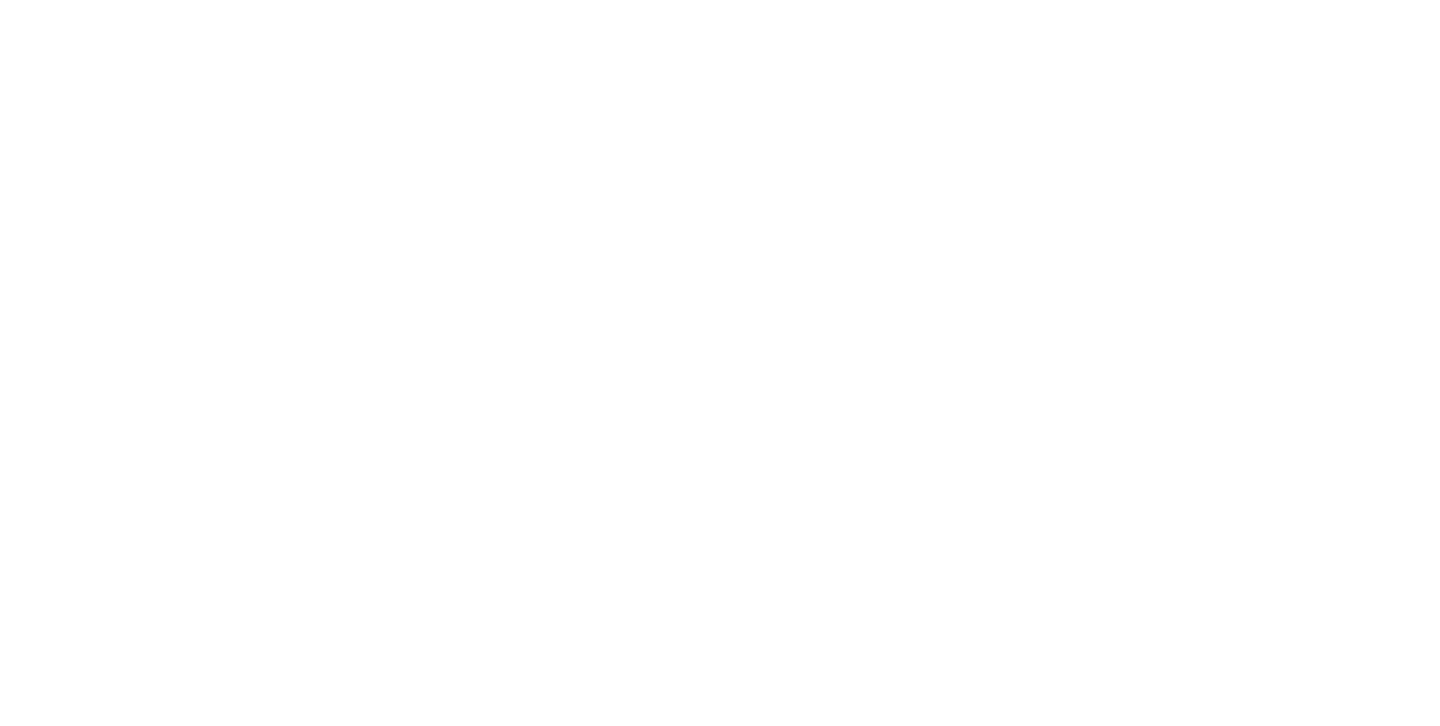 scroll, scrollTop: 0, scrollLeft: 0, axis: both 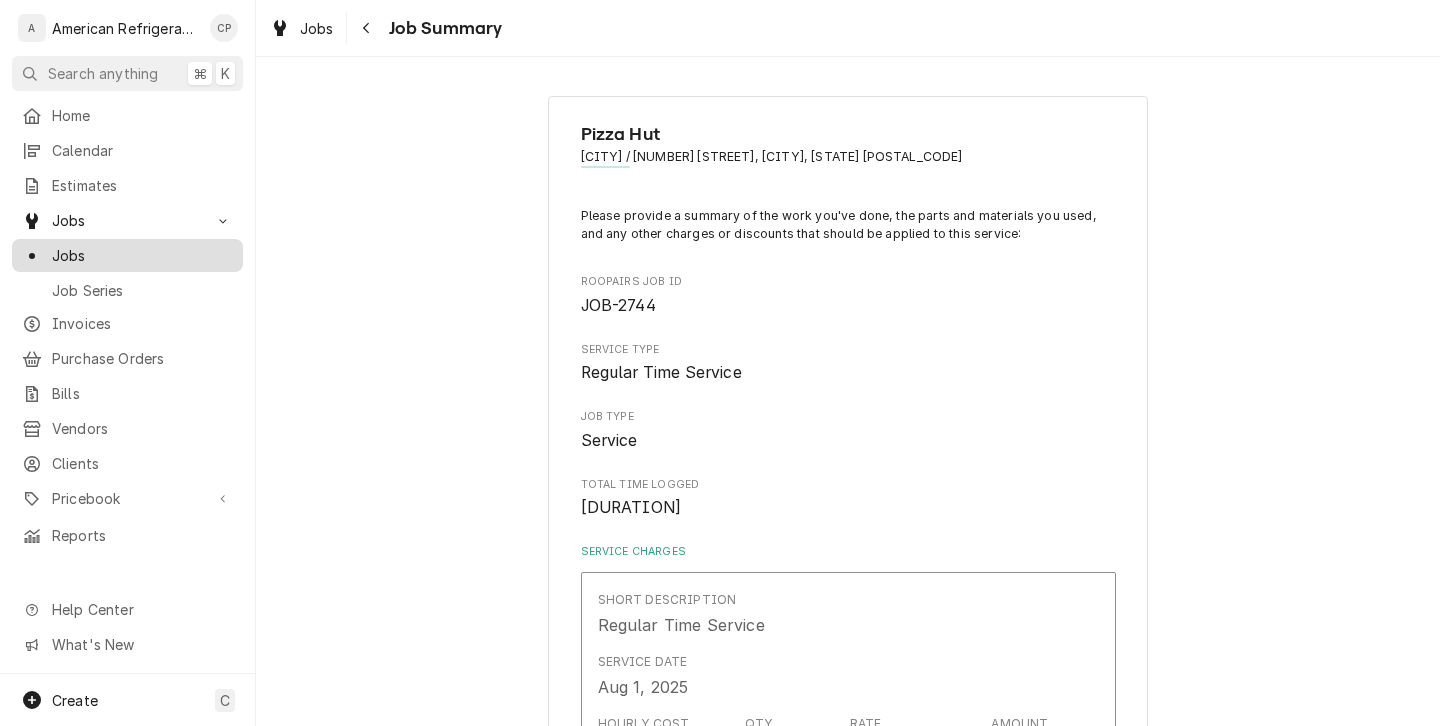 click on "Jobs" at bounding box center (142, 255) 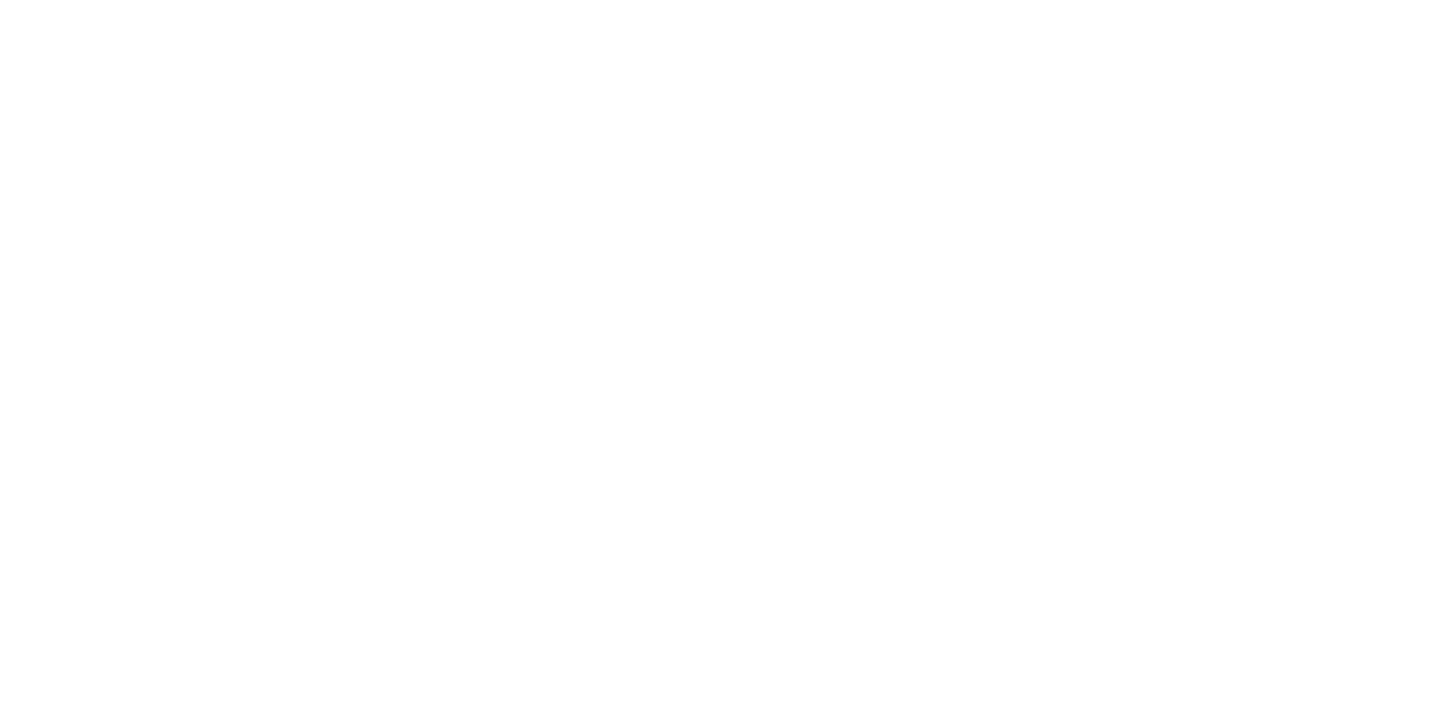 scroll, scrollTop: 0, scrollLeft: 0, axis: both 